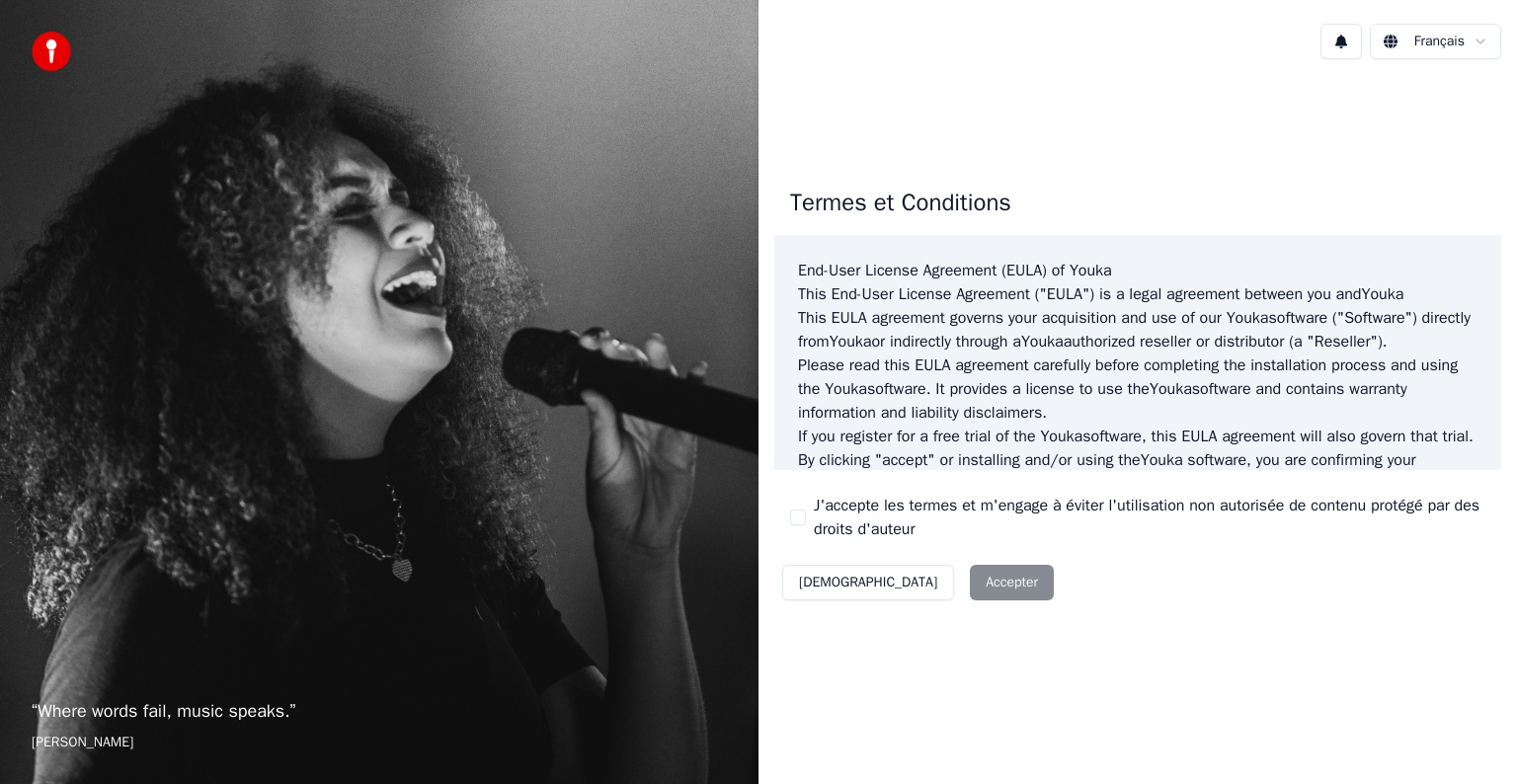 scroll, scrollTop: 0, scrollLeft: 0, axis: both 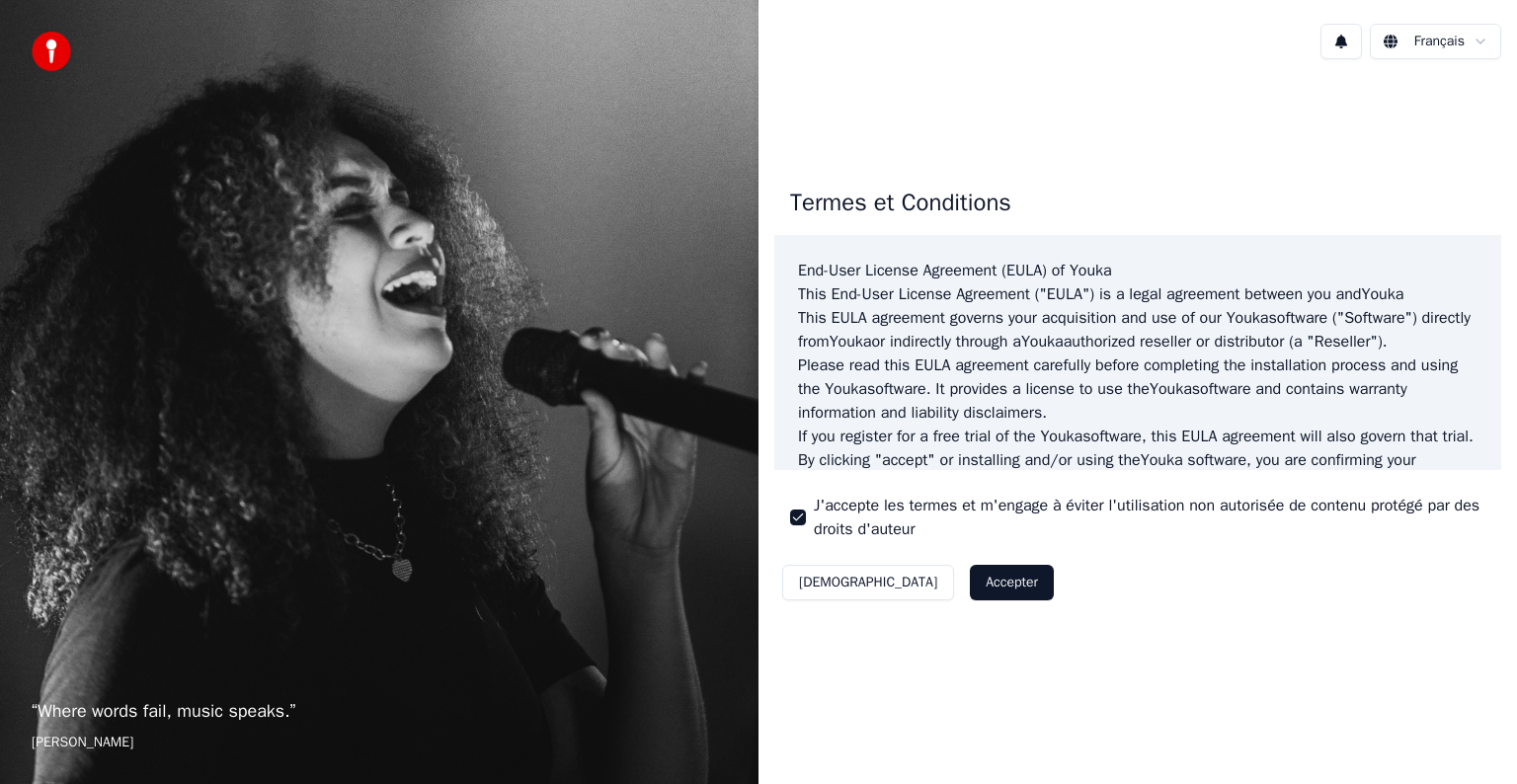 click on "Décliner Accepter" at bounding box center [918, 583] 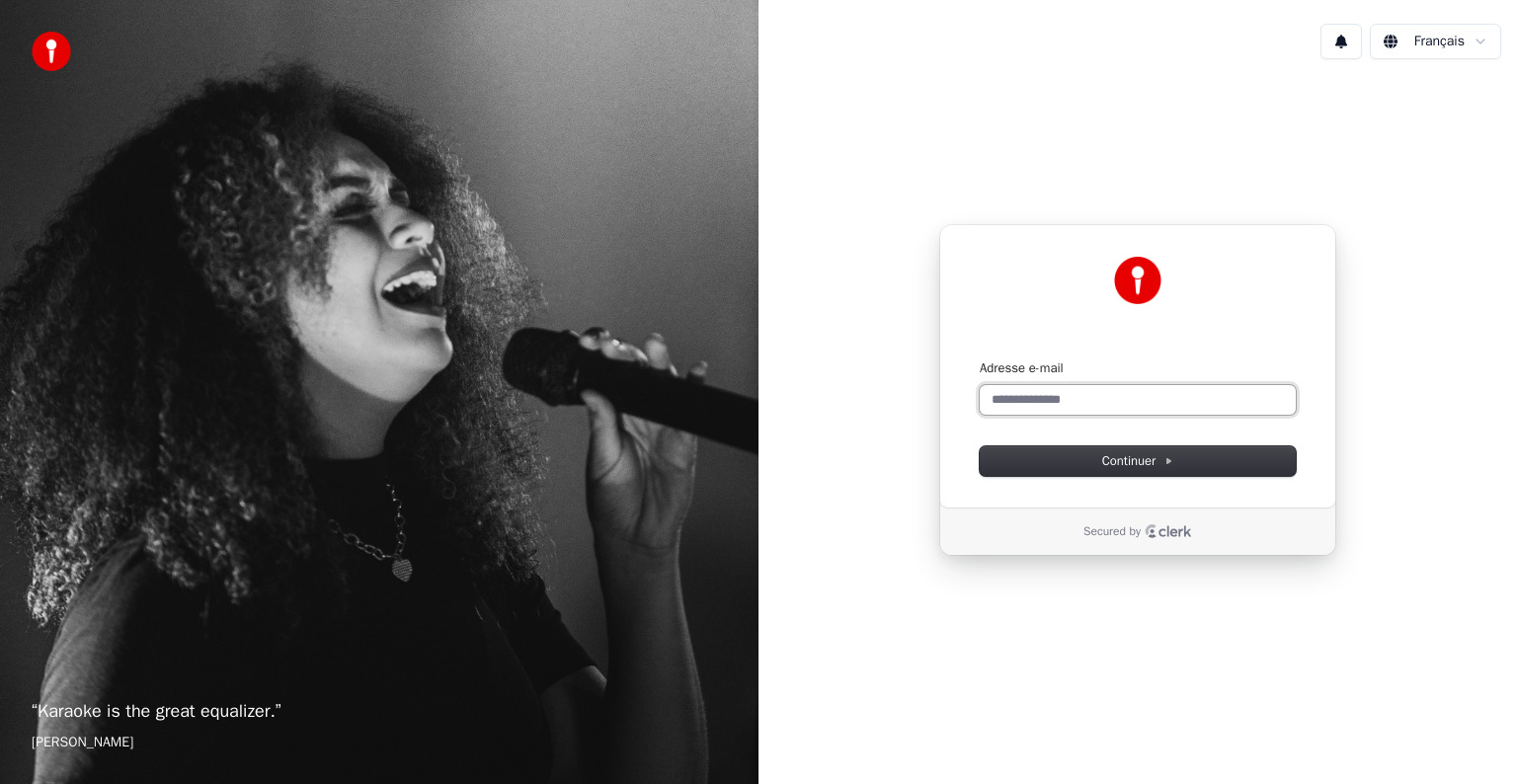 click on "Adresse e-mail" at bounding box center (1138, 400) 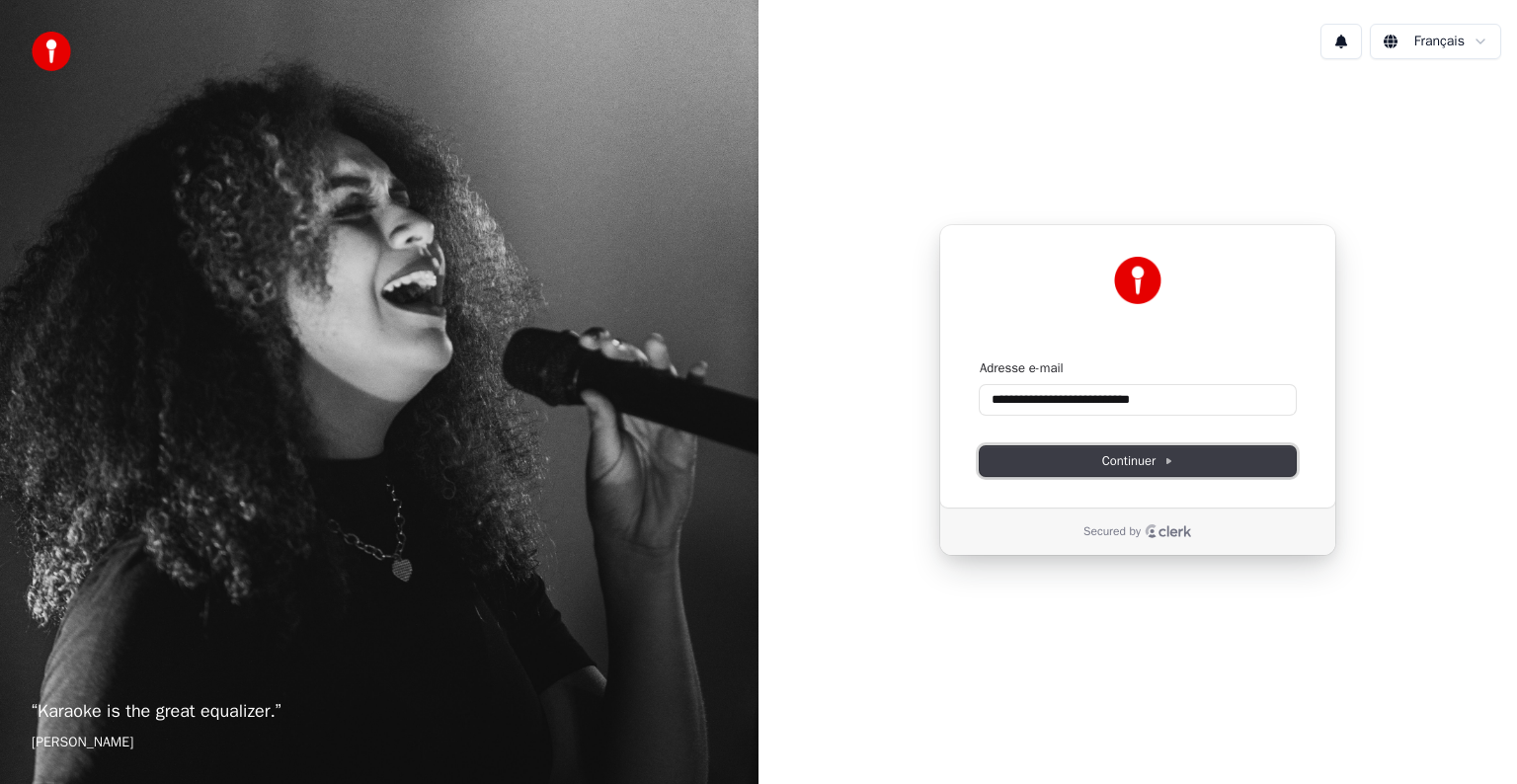 click on "Continuer" at bounding box center (1138, 461) 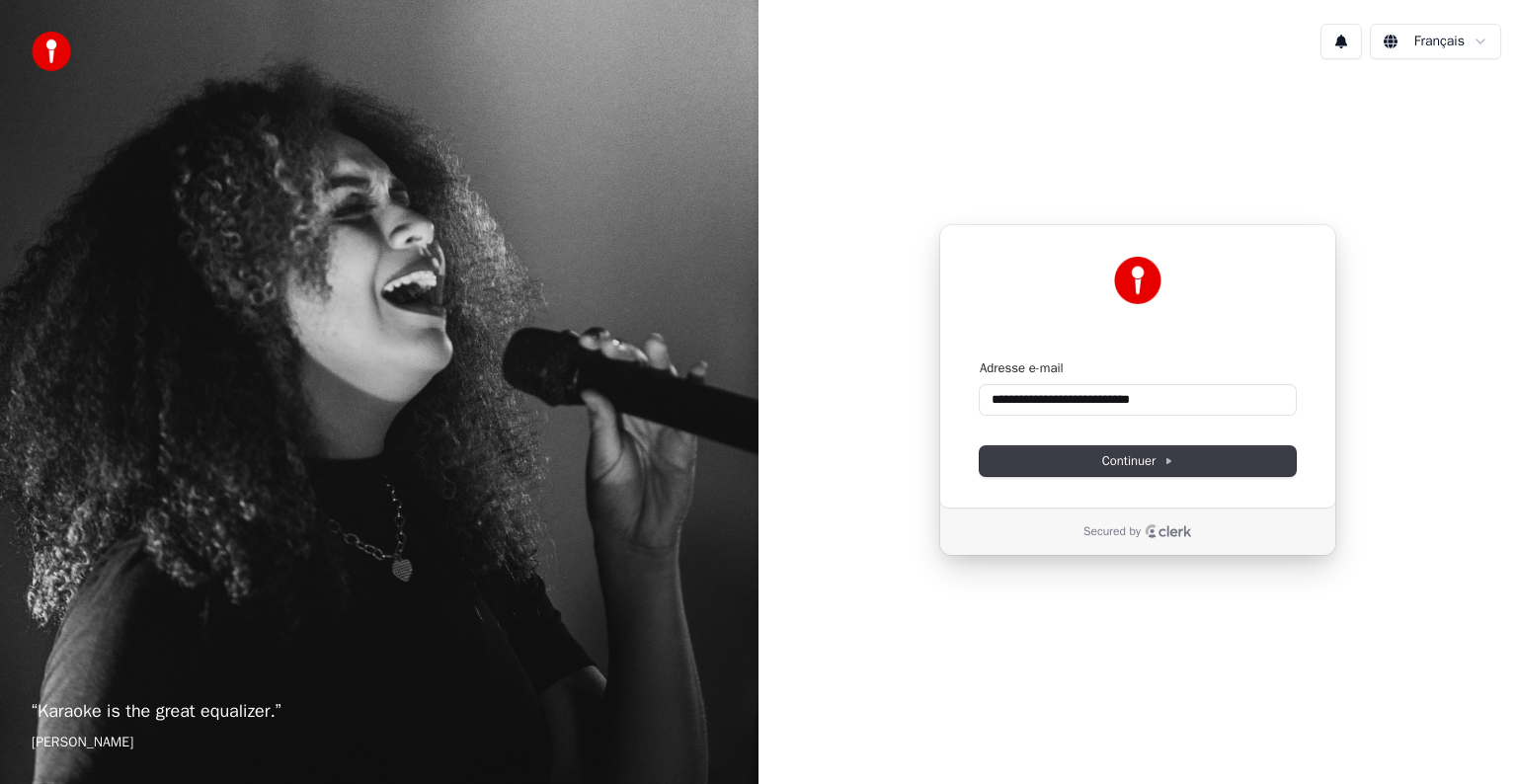 type on "**********" 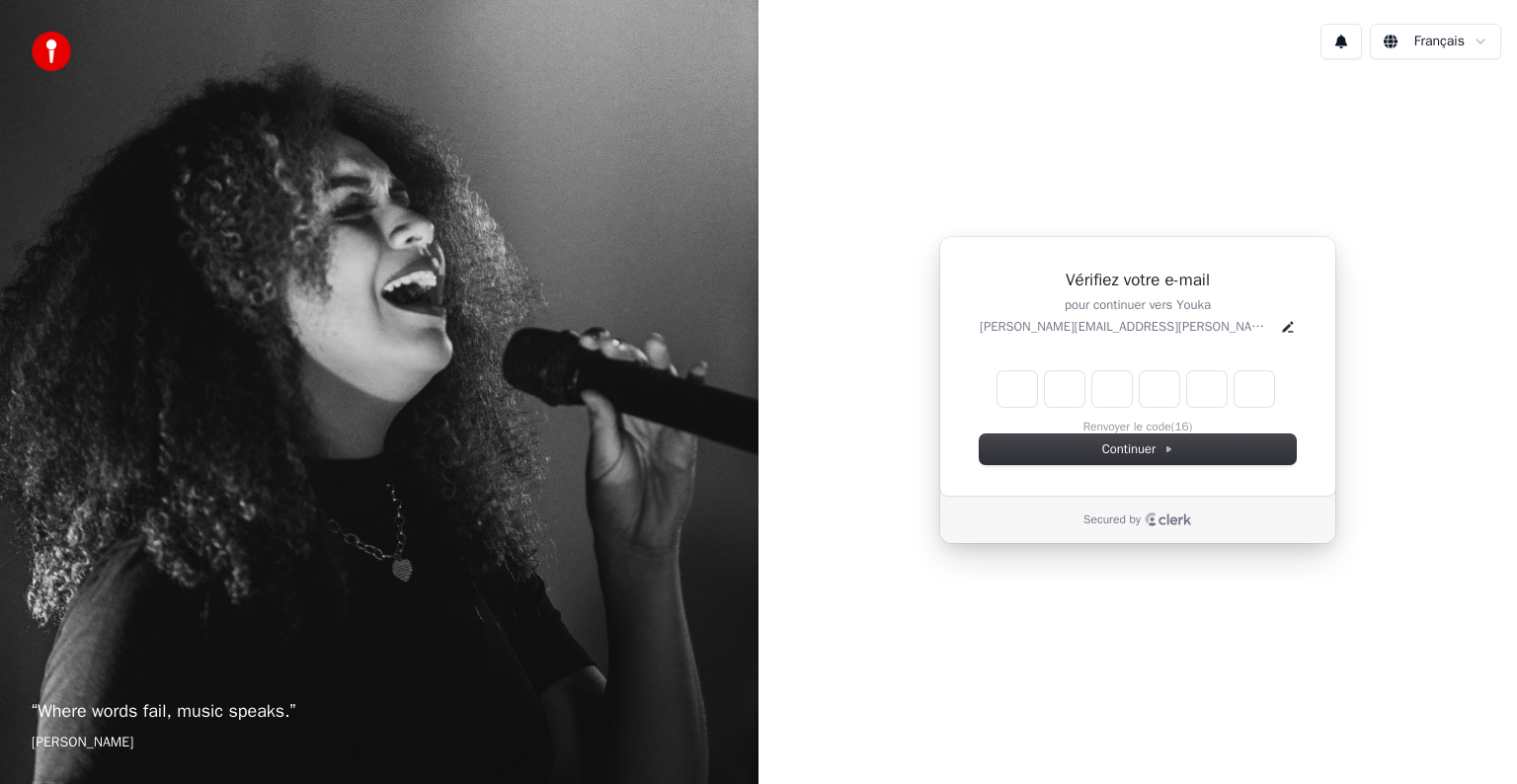 type on "*" 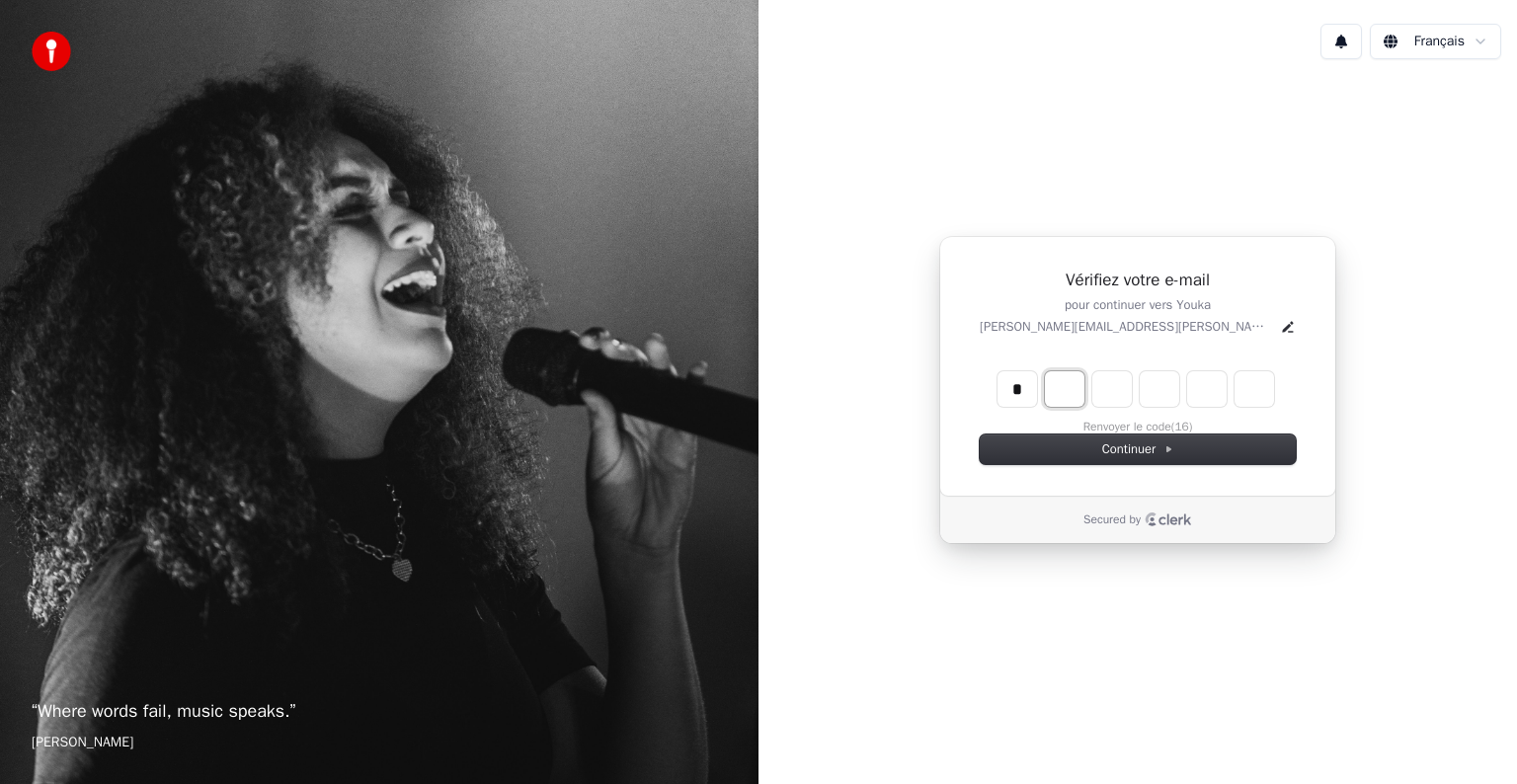 type on "*" 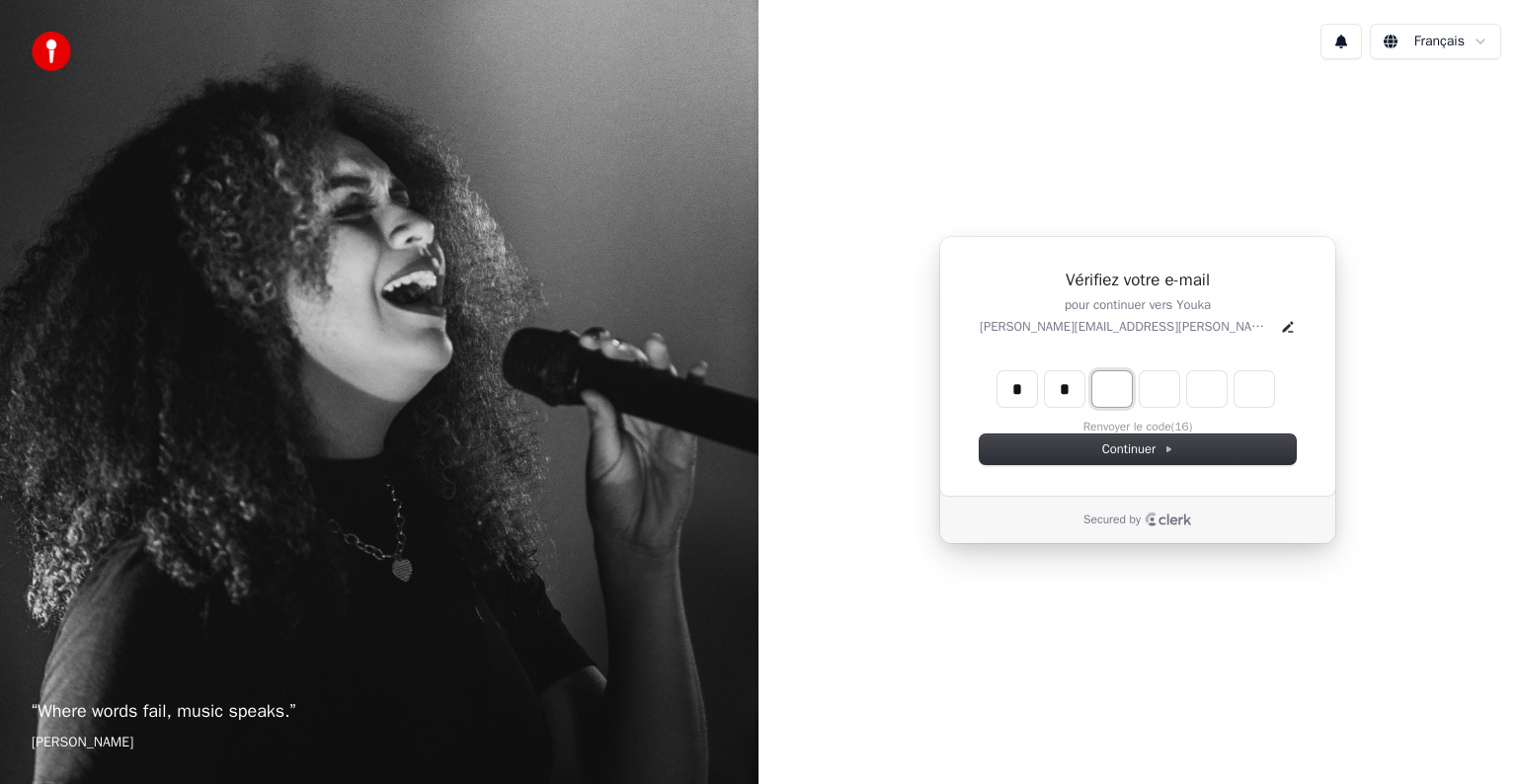 type on "*" 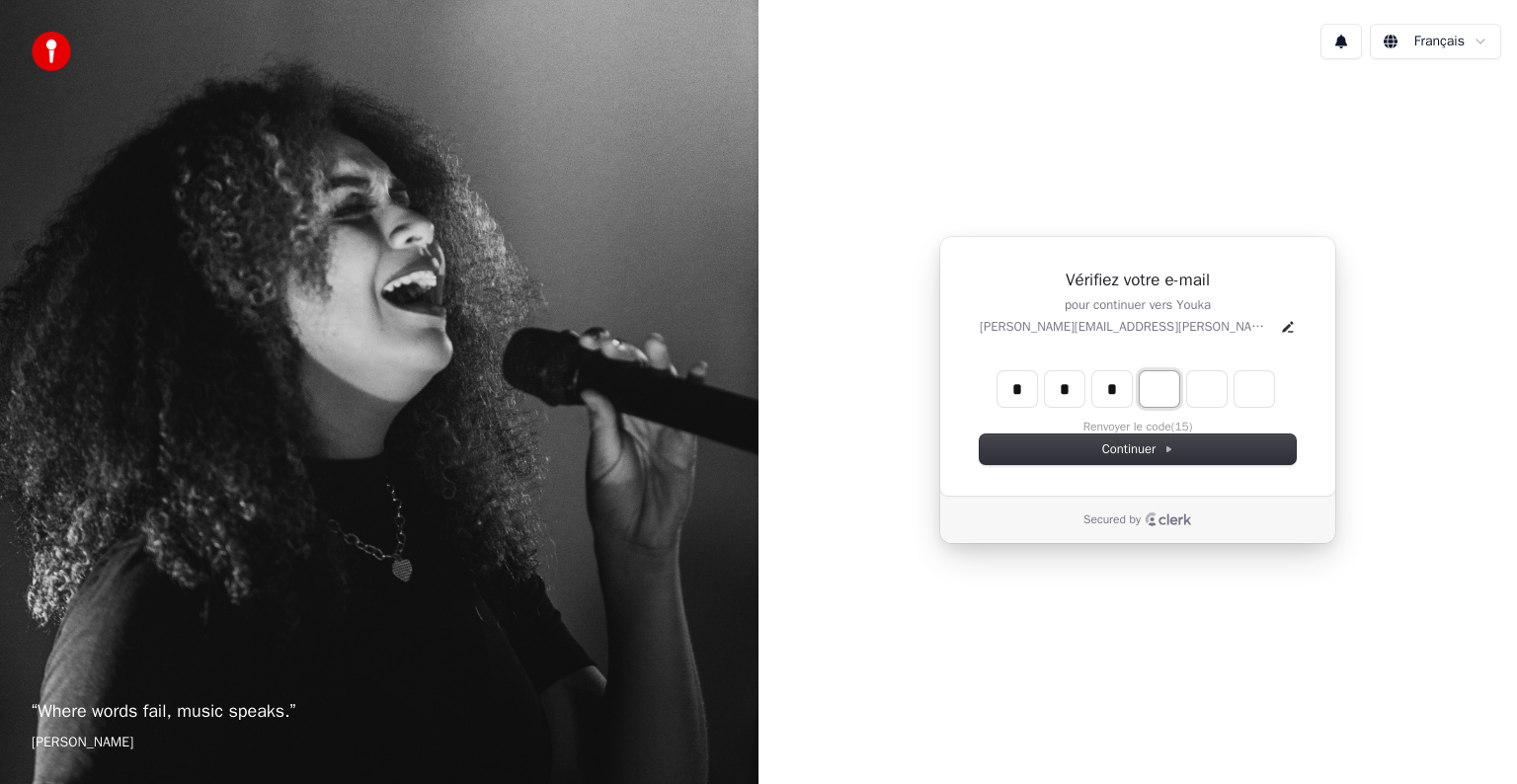 type on "*" 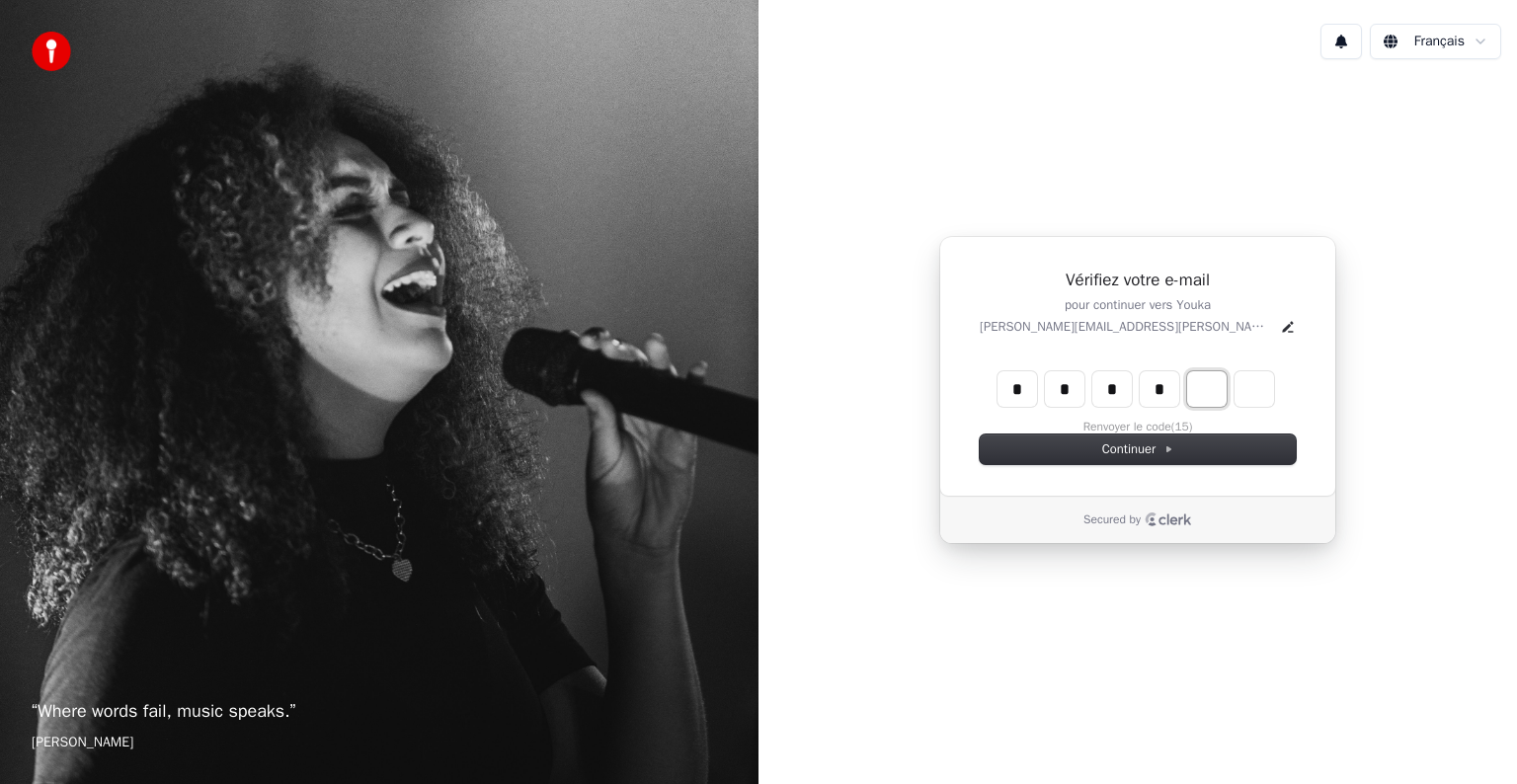 type on "*" 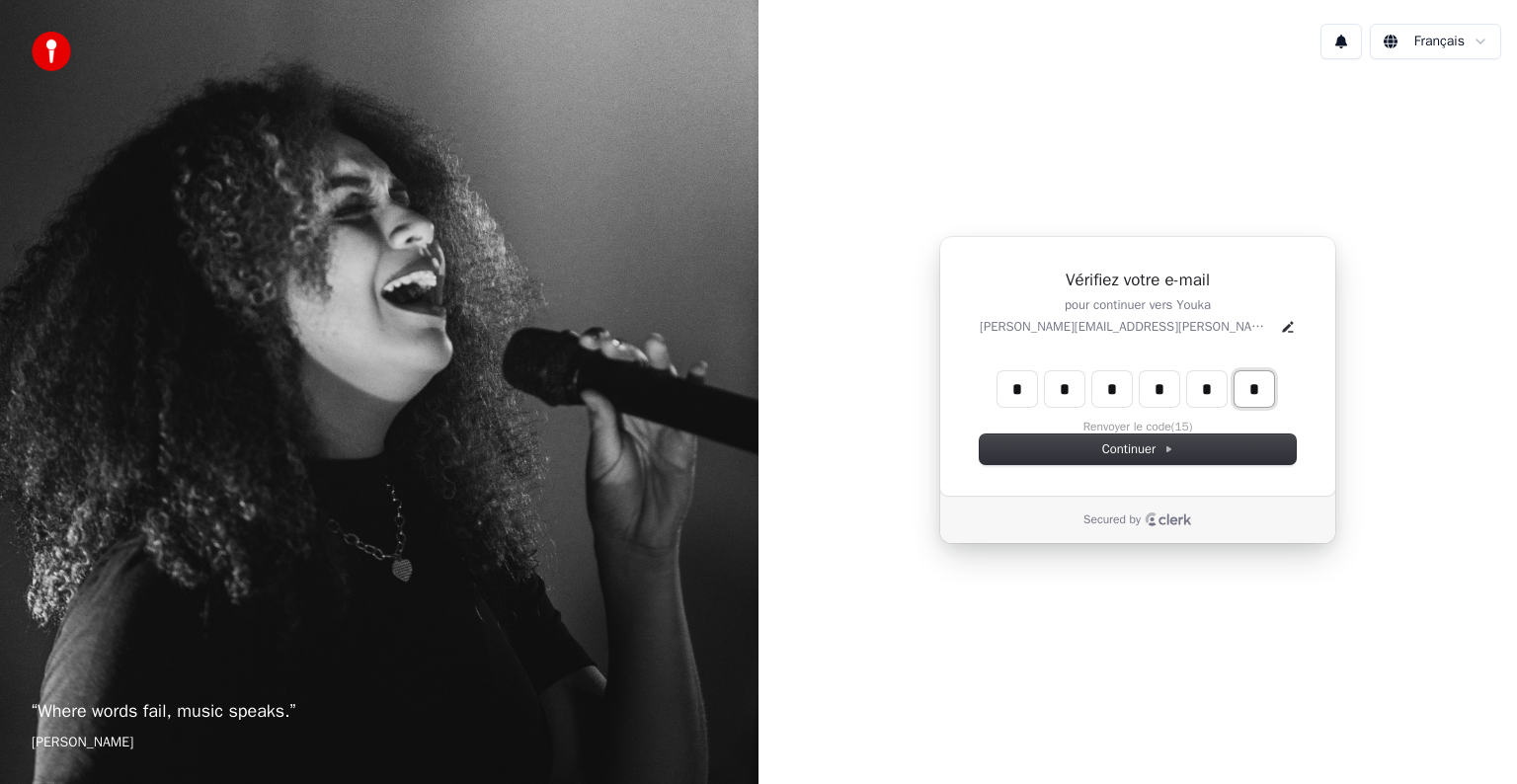 type on "*" 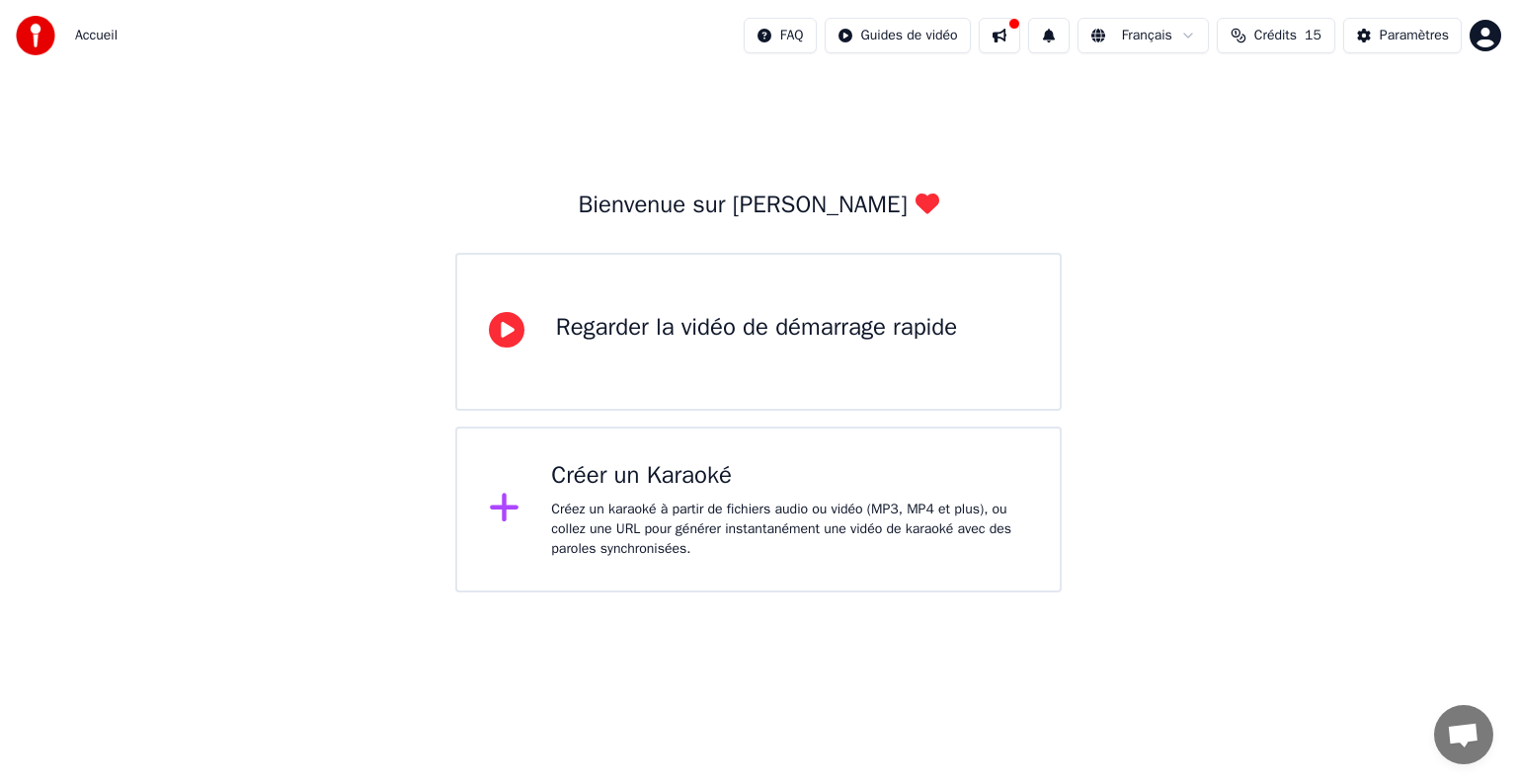 click on "Créer un Karaoké" at bounding box center (789, 476) 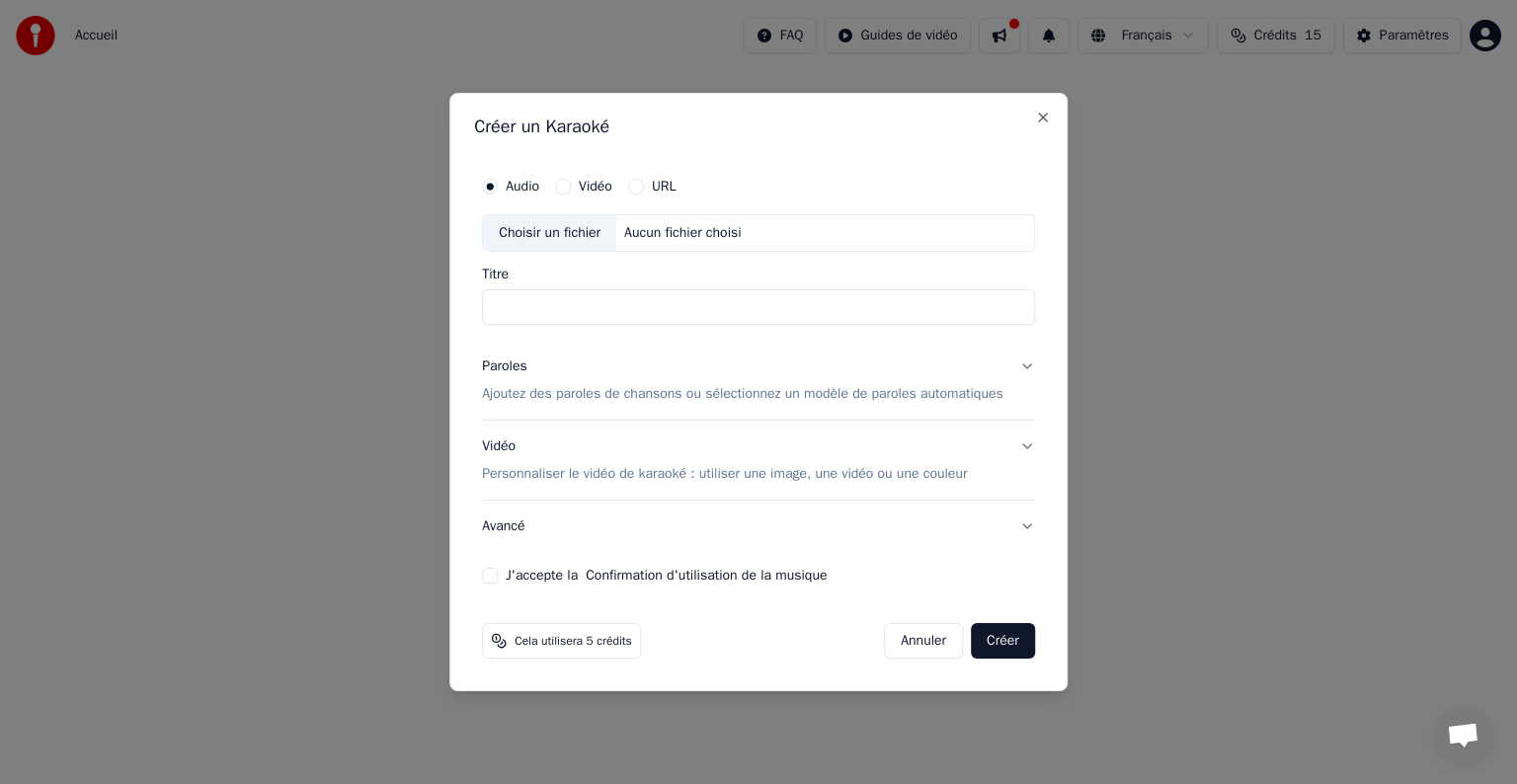 click on "Vidéo" at bounding box center (563, 187) 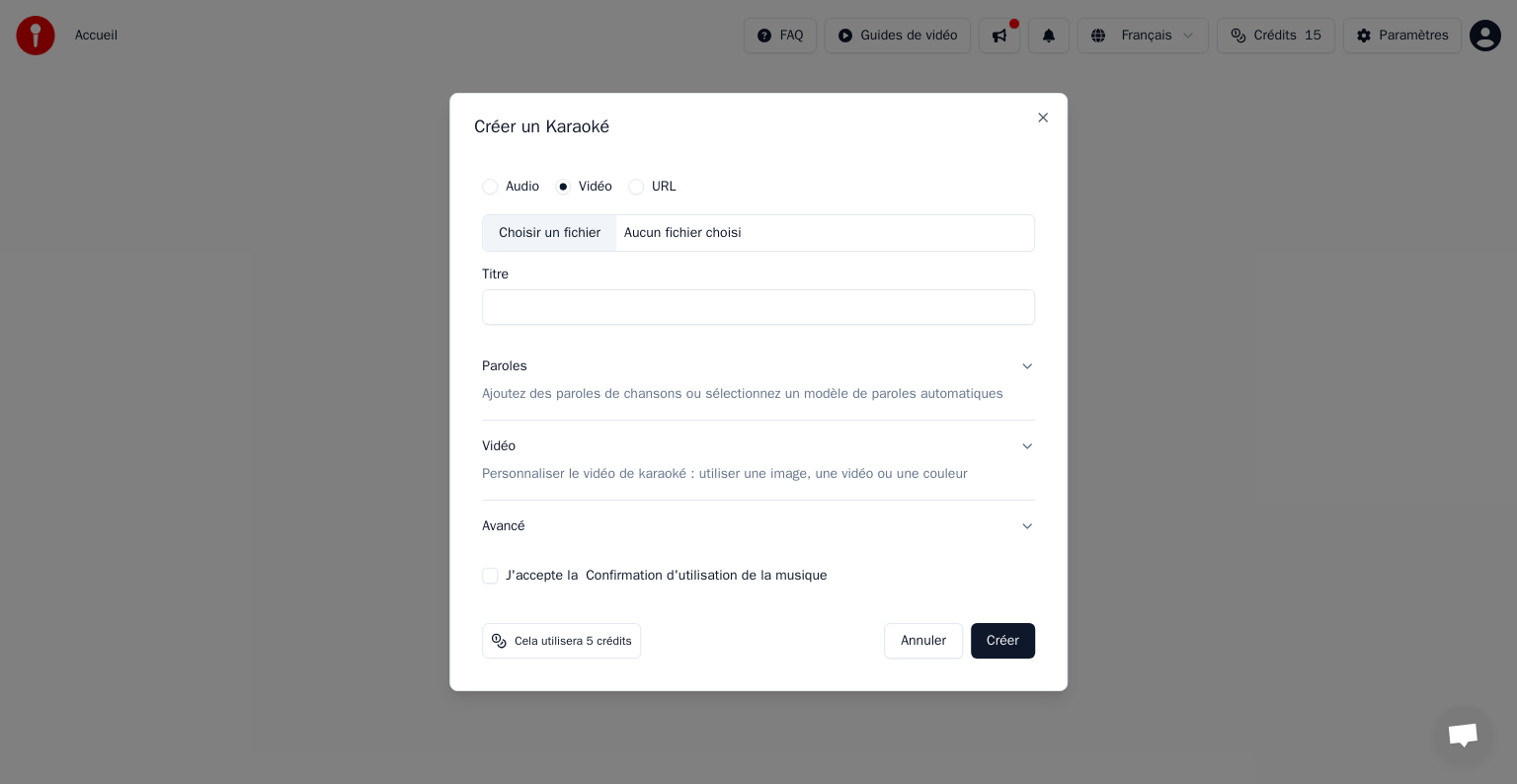 click on "Titre" at bounding box center (758, 307) 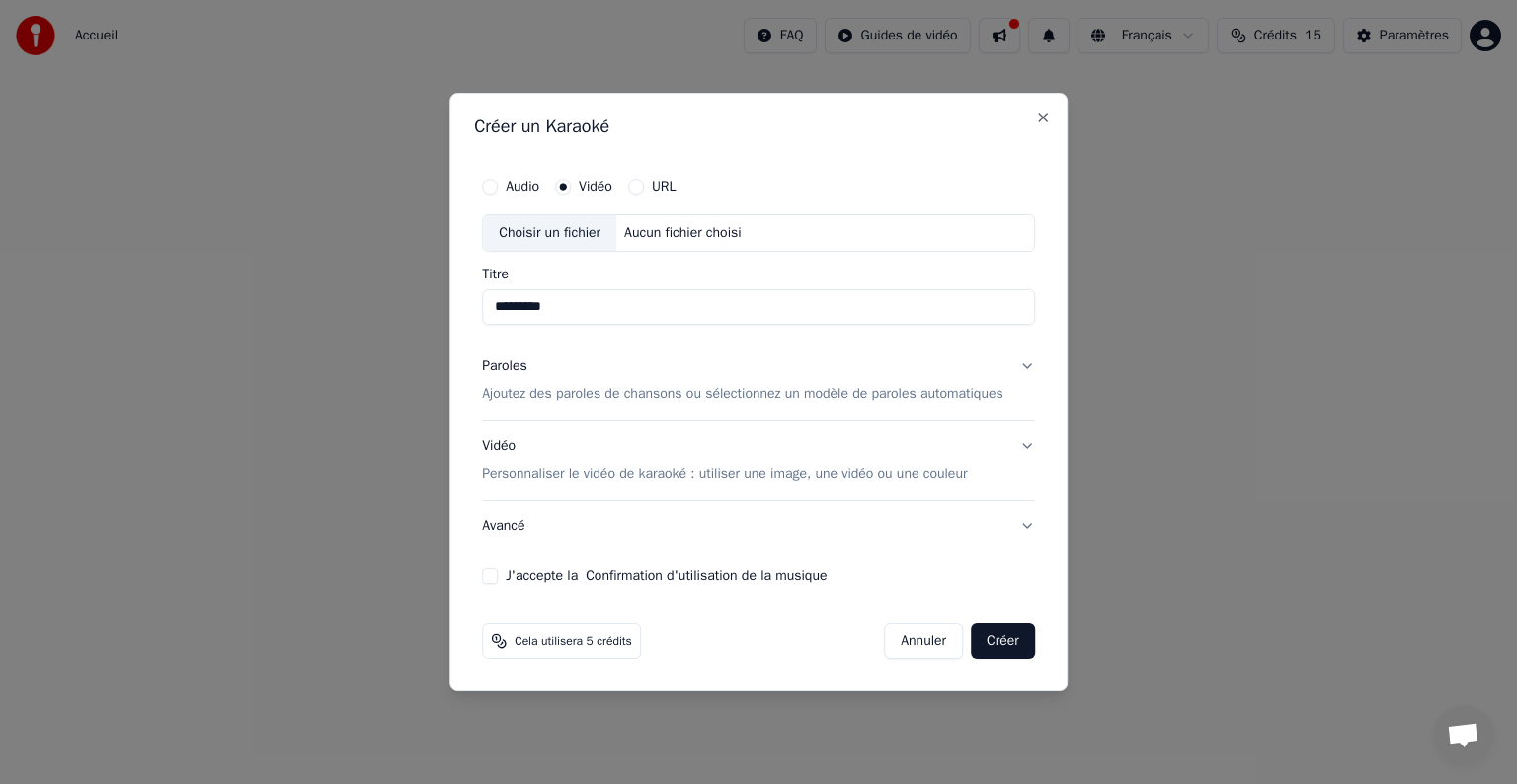 type on "*********" 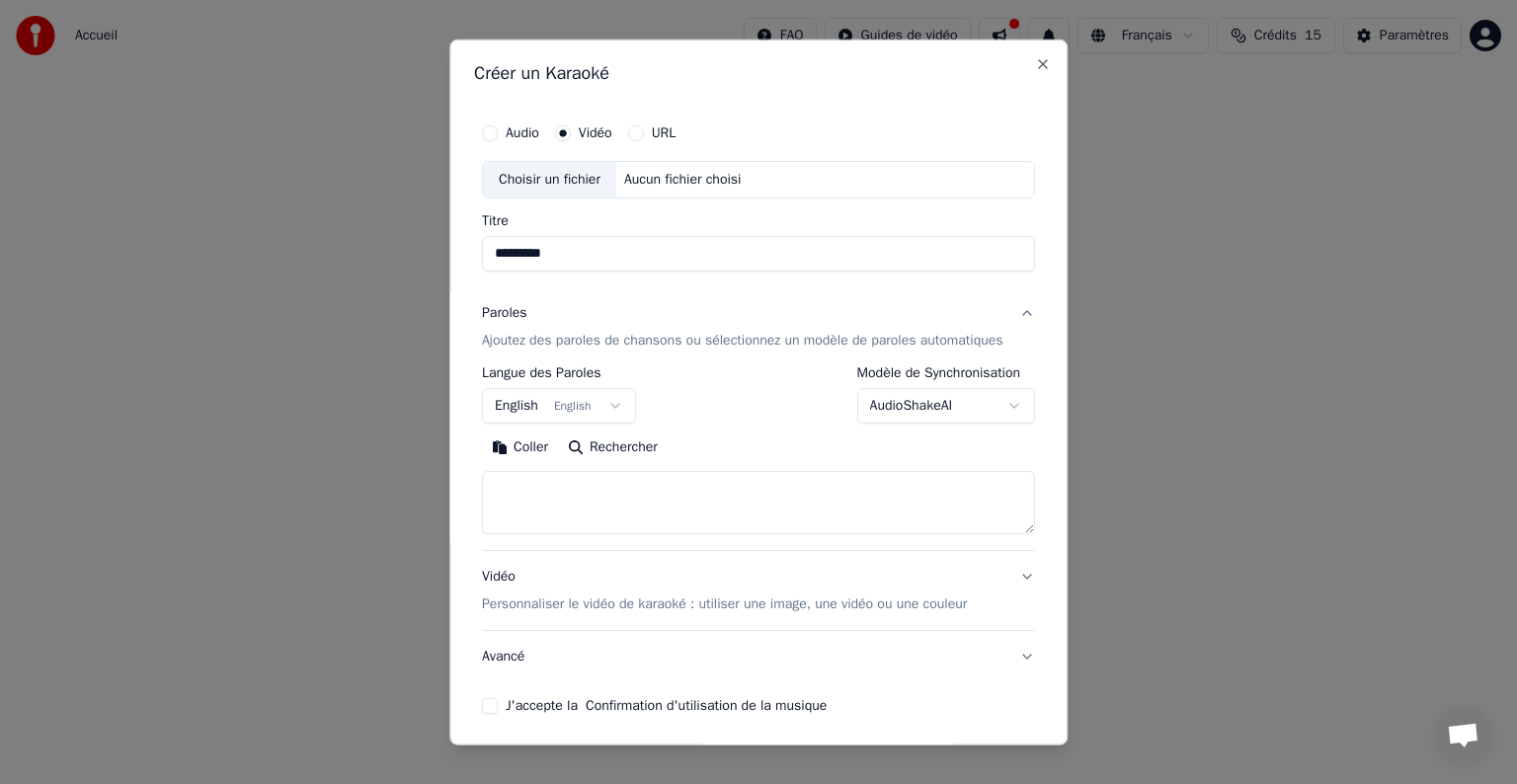 click on "**********" at bounding box center (758, 296) 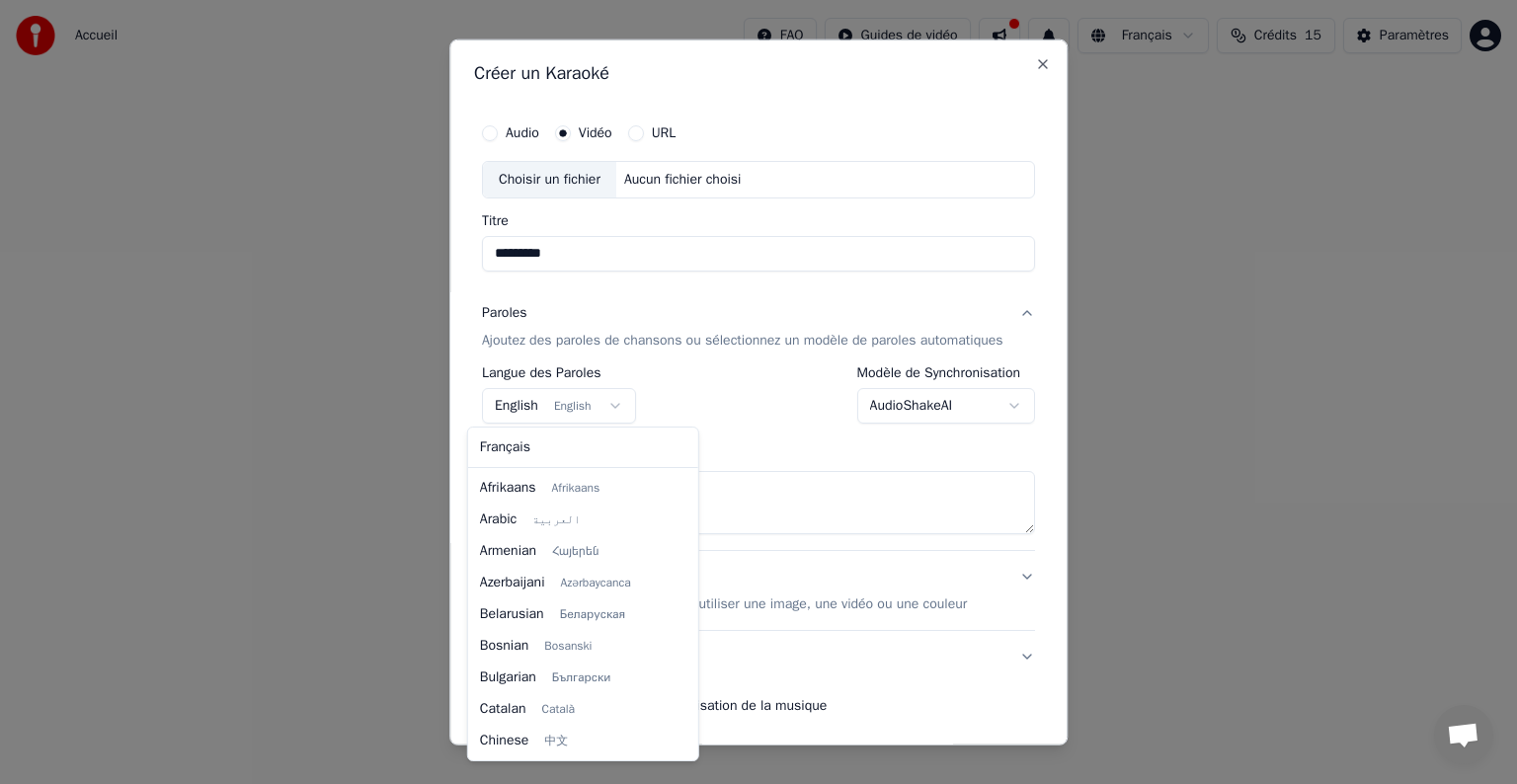 scroll, scrollTop: 158, scrollLeft: 0, axis: vertical 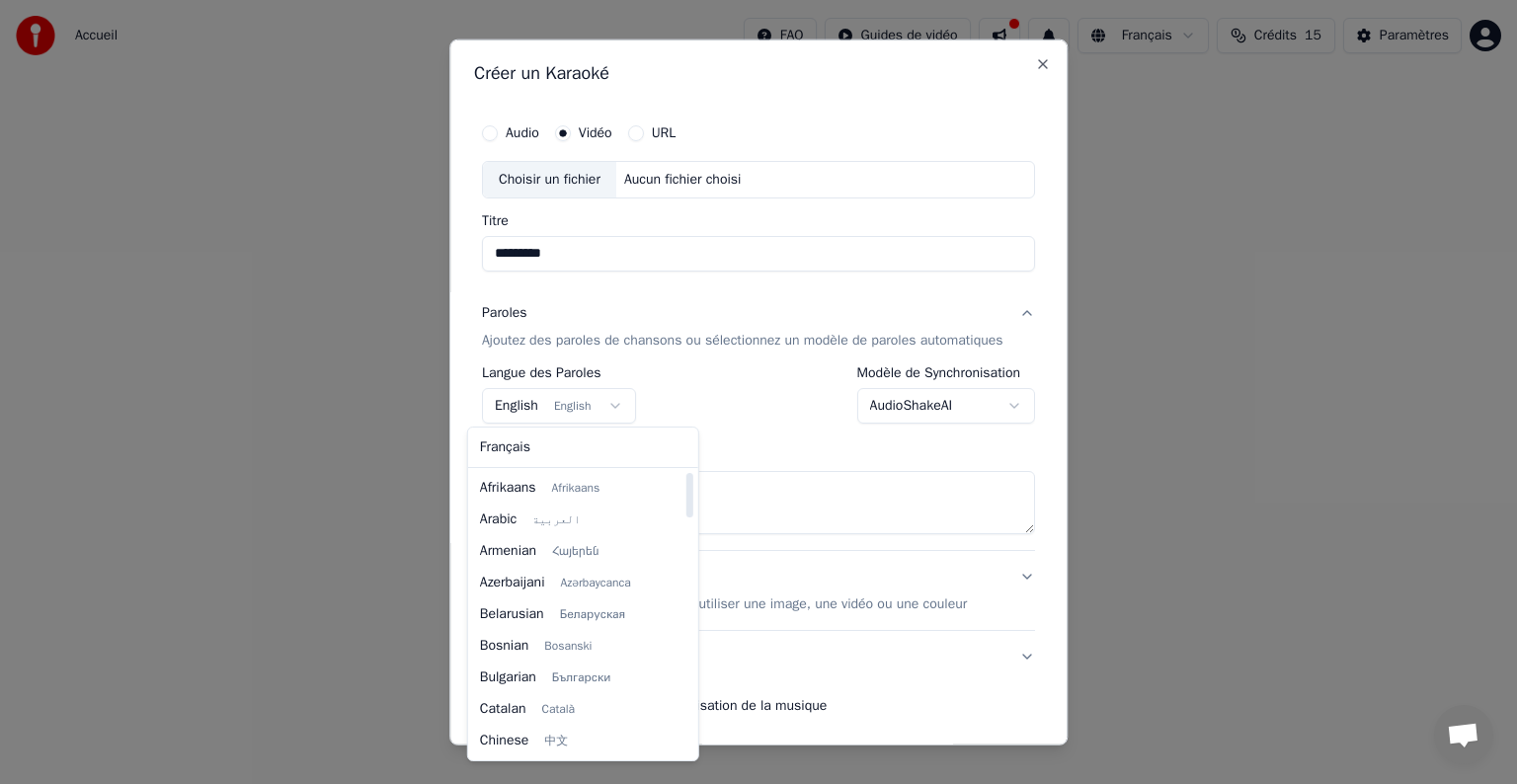 select on "**" 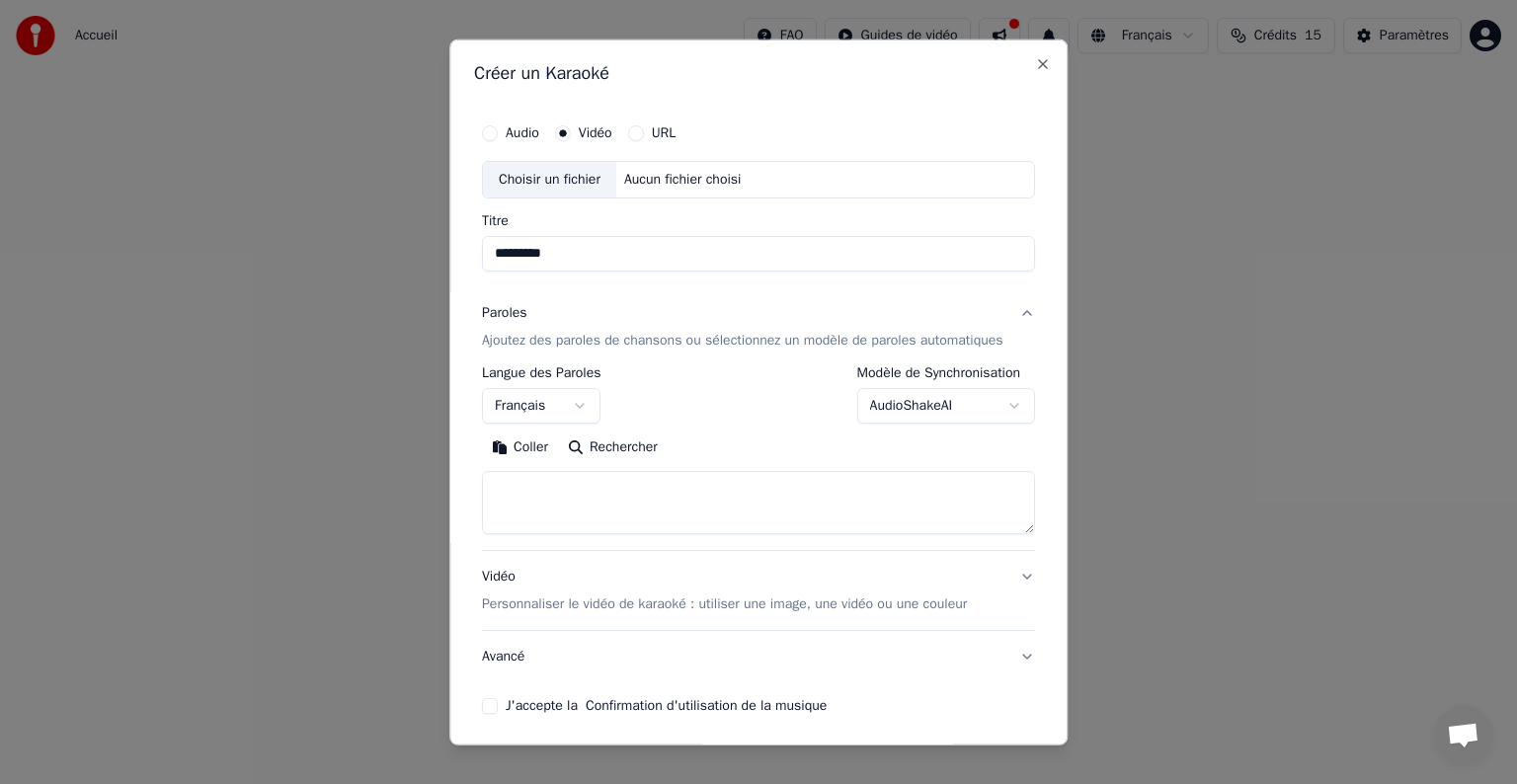 click at bounding box center [758, 503] 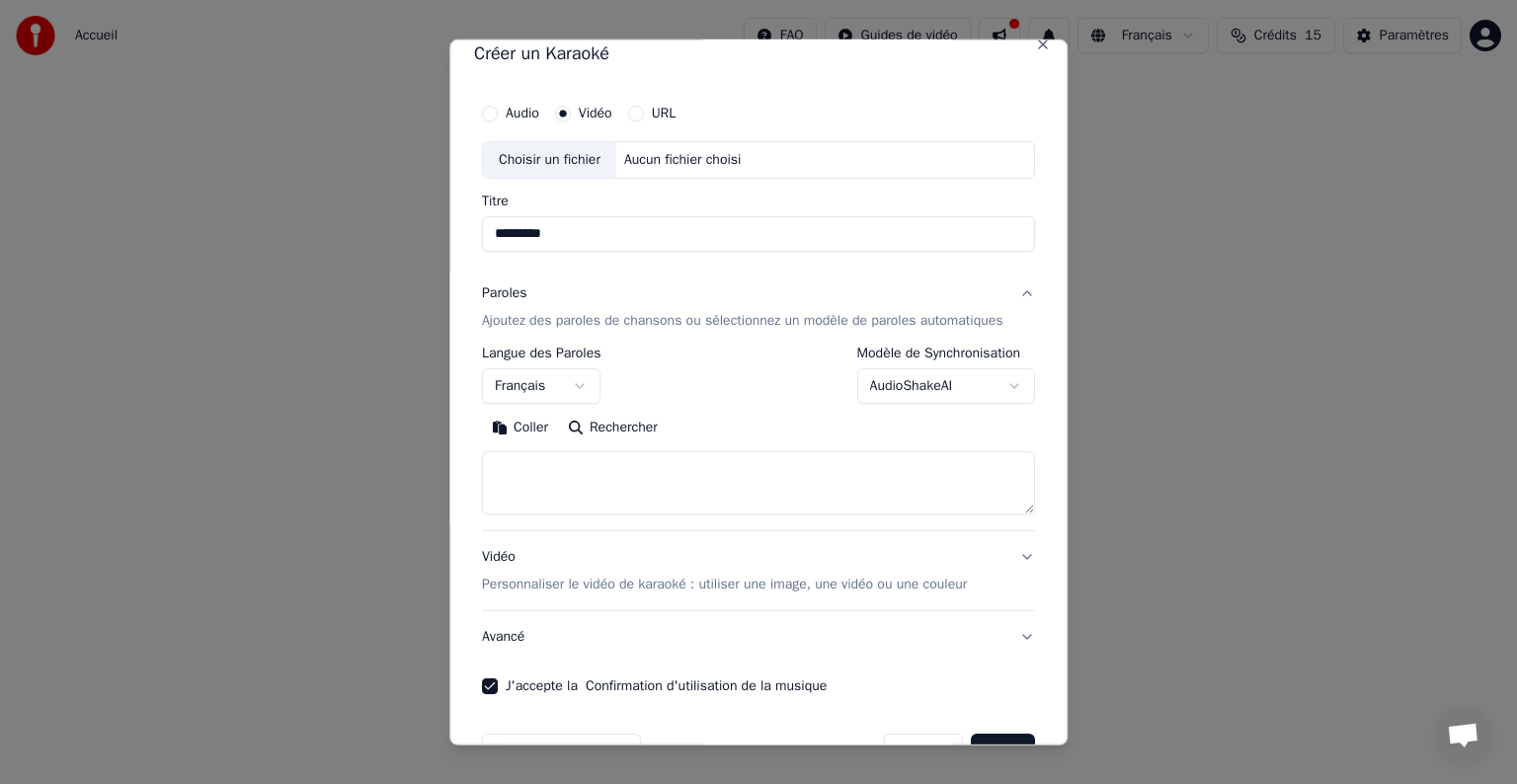 scroll, scrollTop: 0, scrollLeft: 0, axis: both 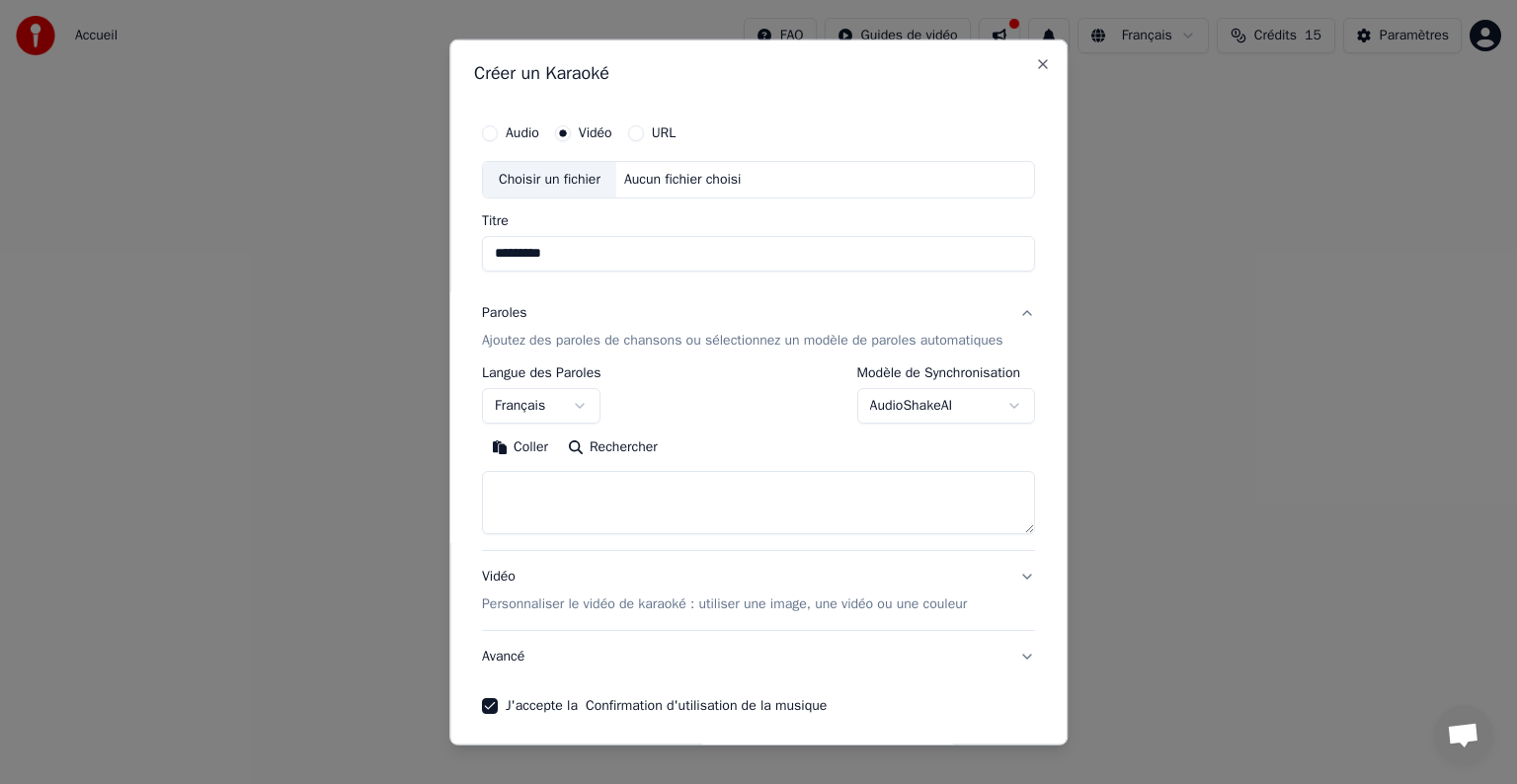 click at bounding box center [758, 503] 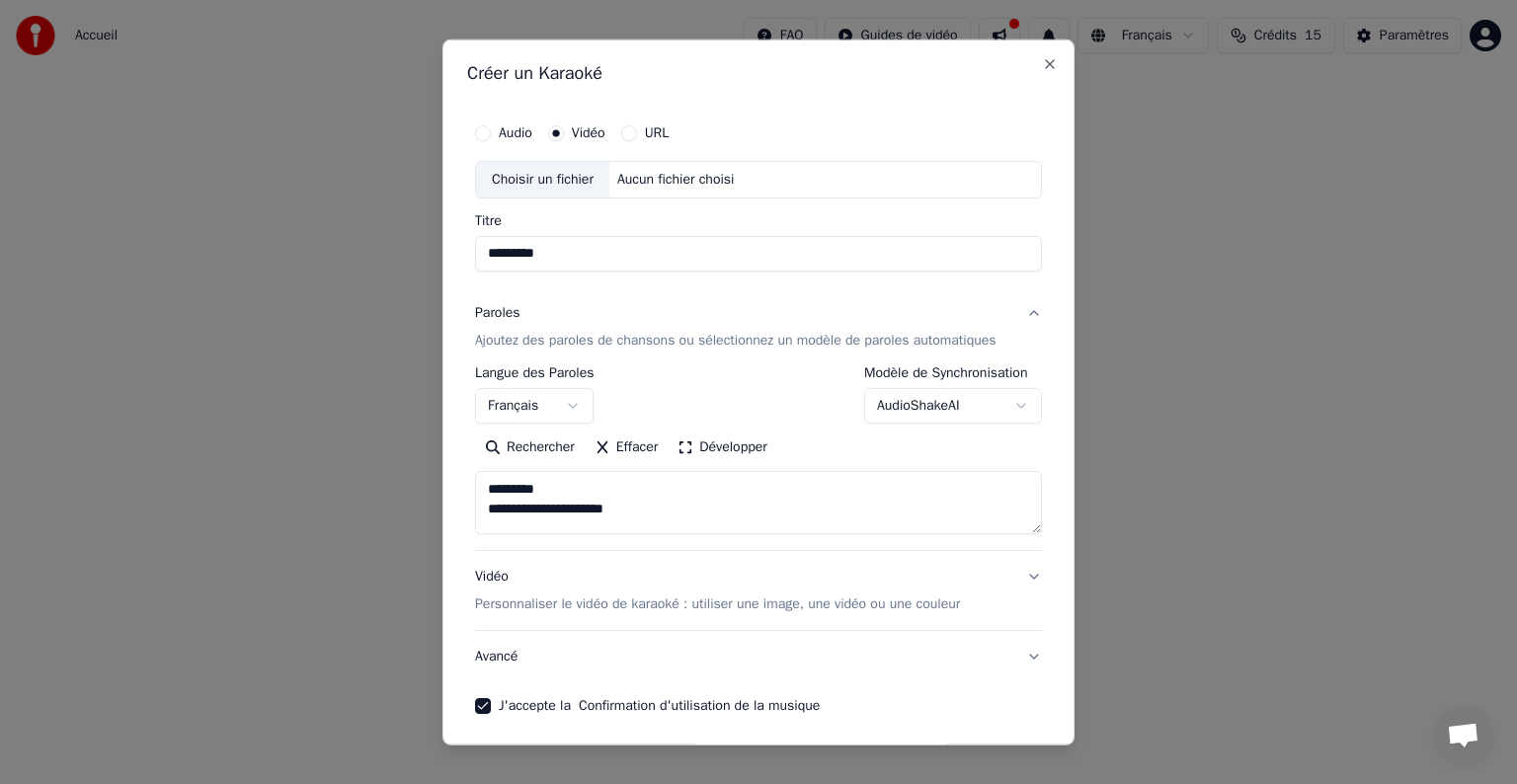 scroll, scrollTop: 4, scrollLeft: 0, axis: vertical 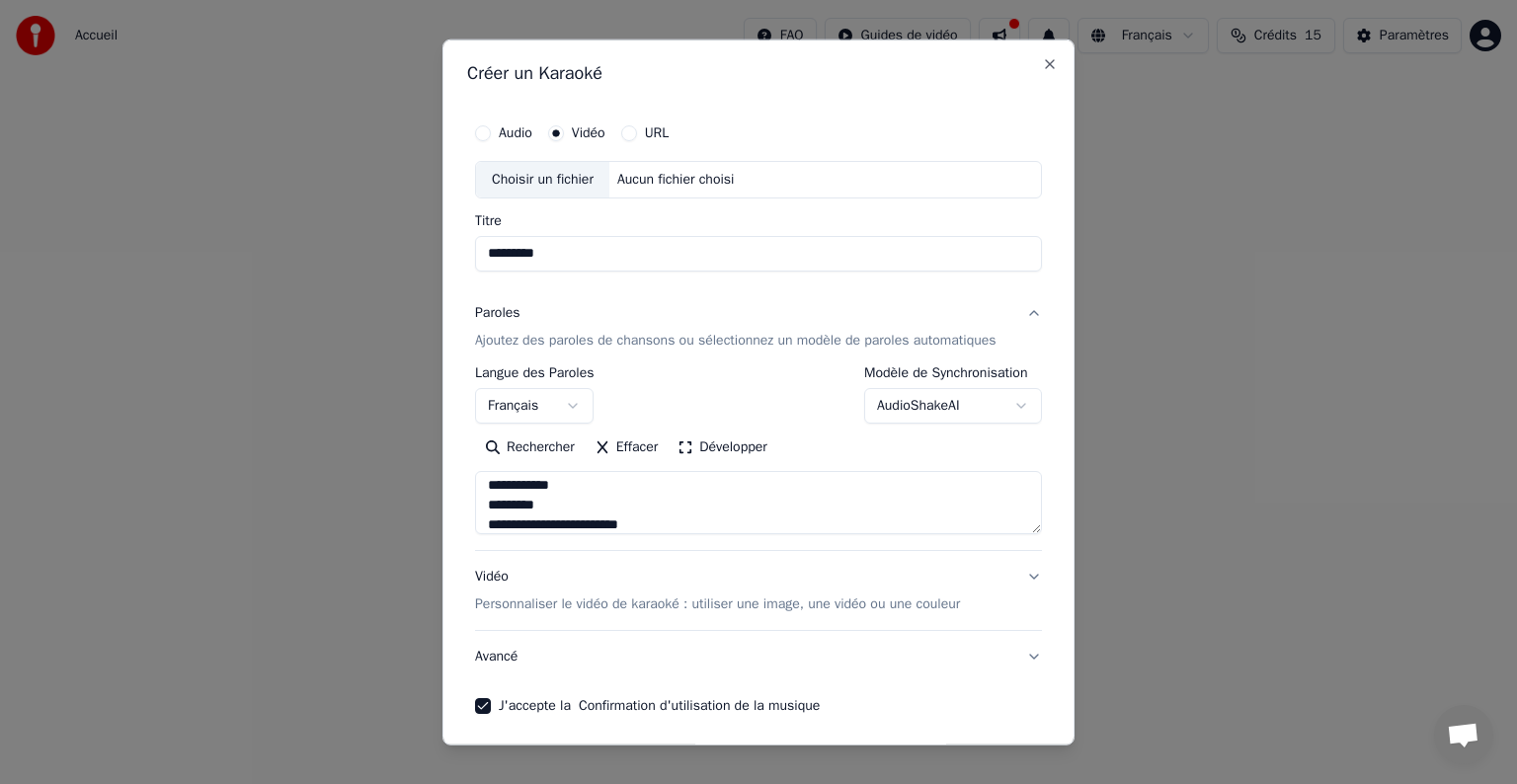 click on "**********" at bounding box center [758, 503] 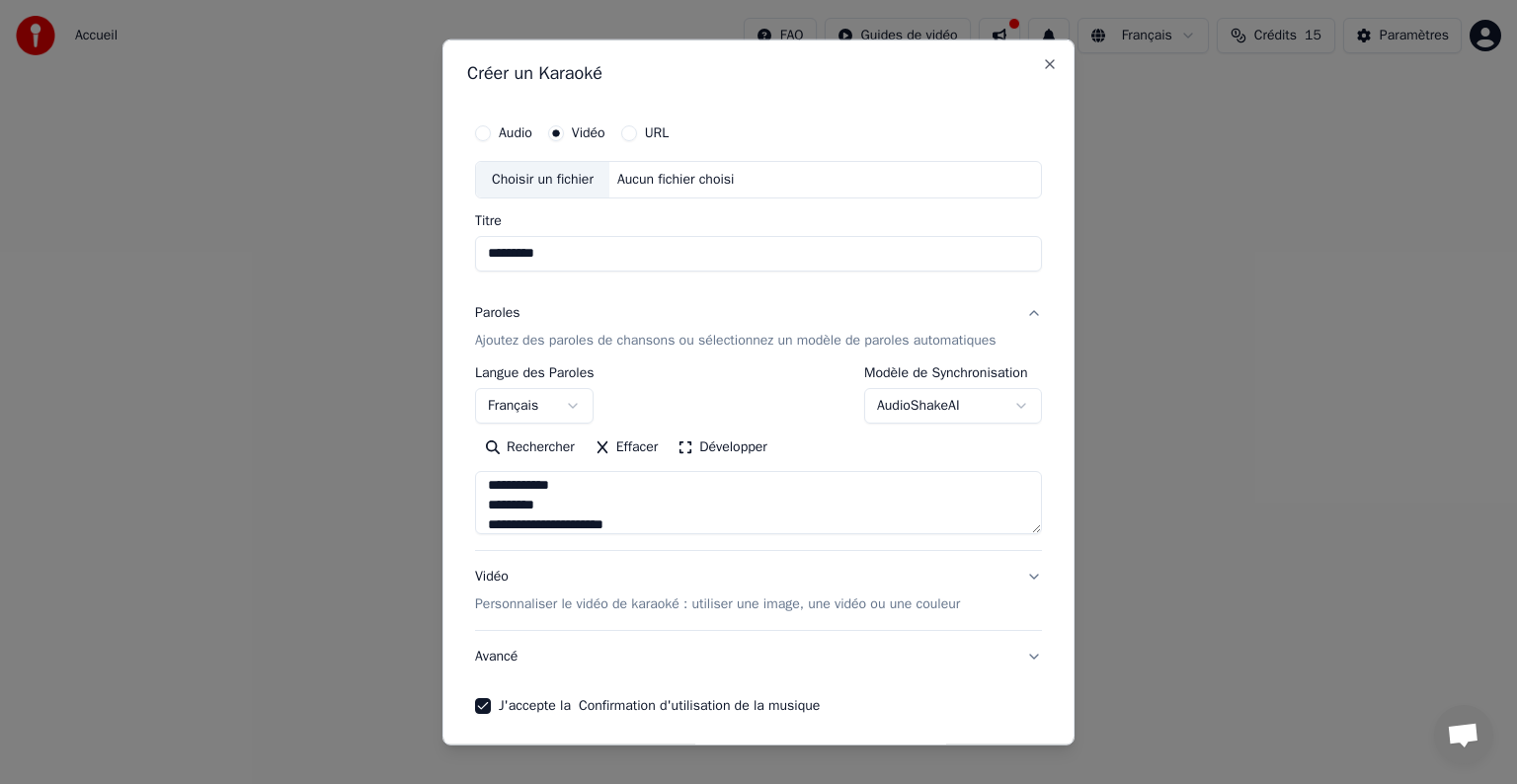 click on "**********" at bounding box center [758, 503] 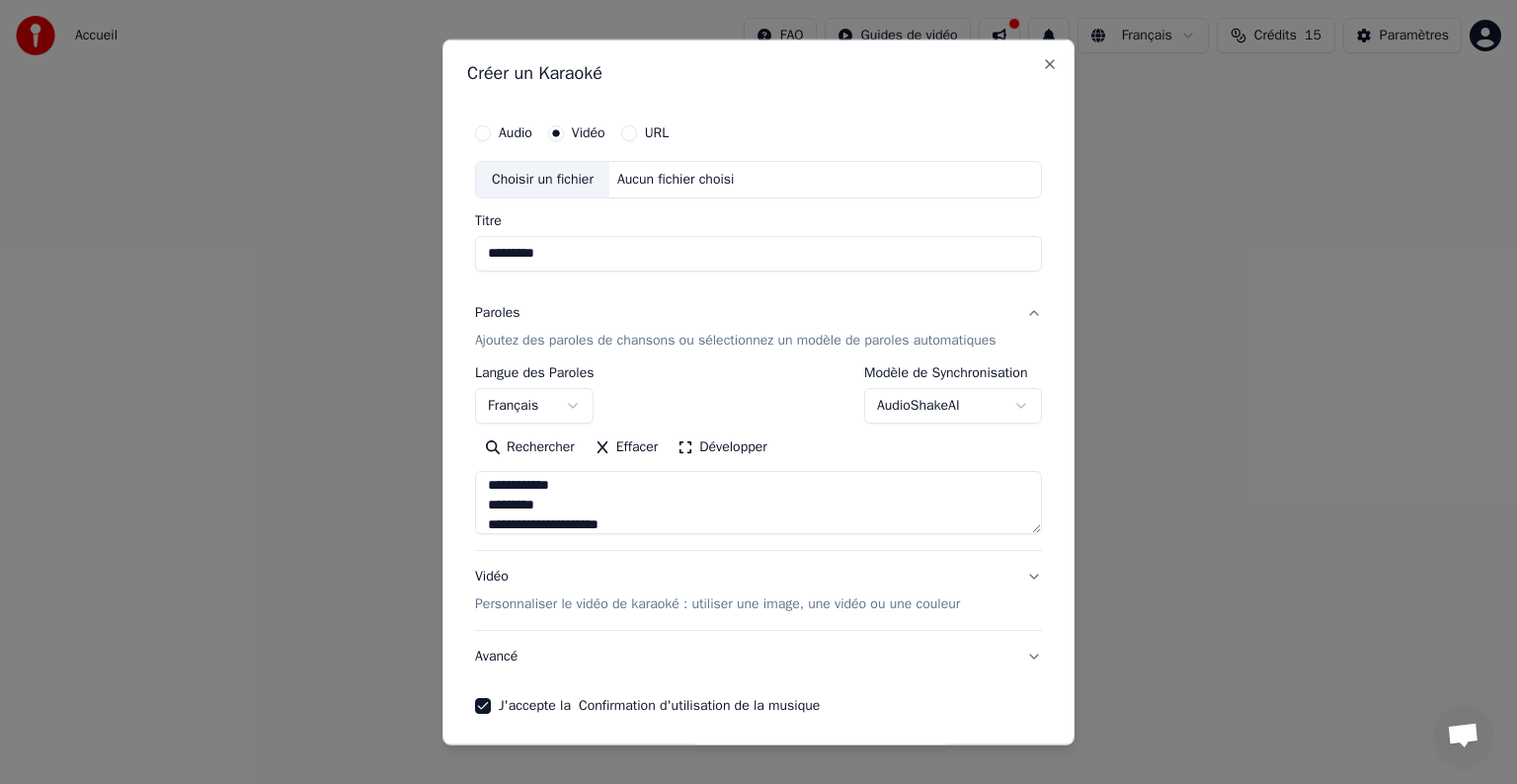 click on "**********" at bounding box center [758, 503] 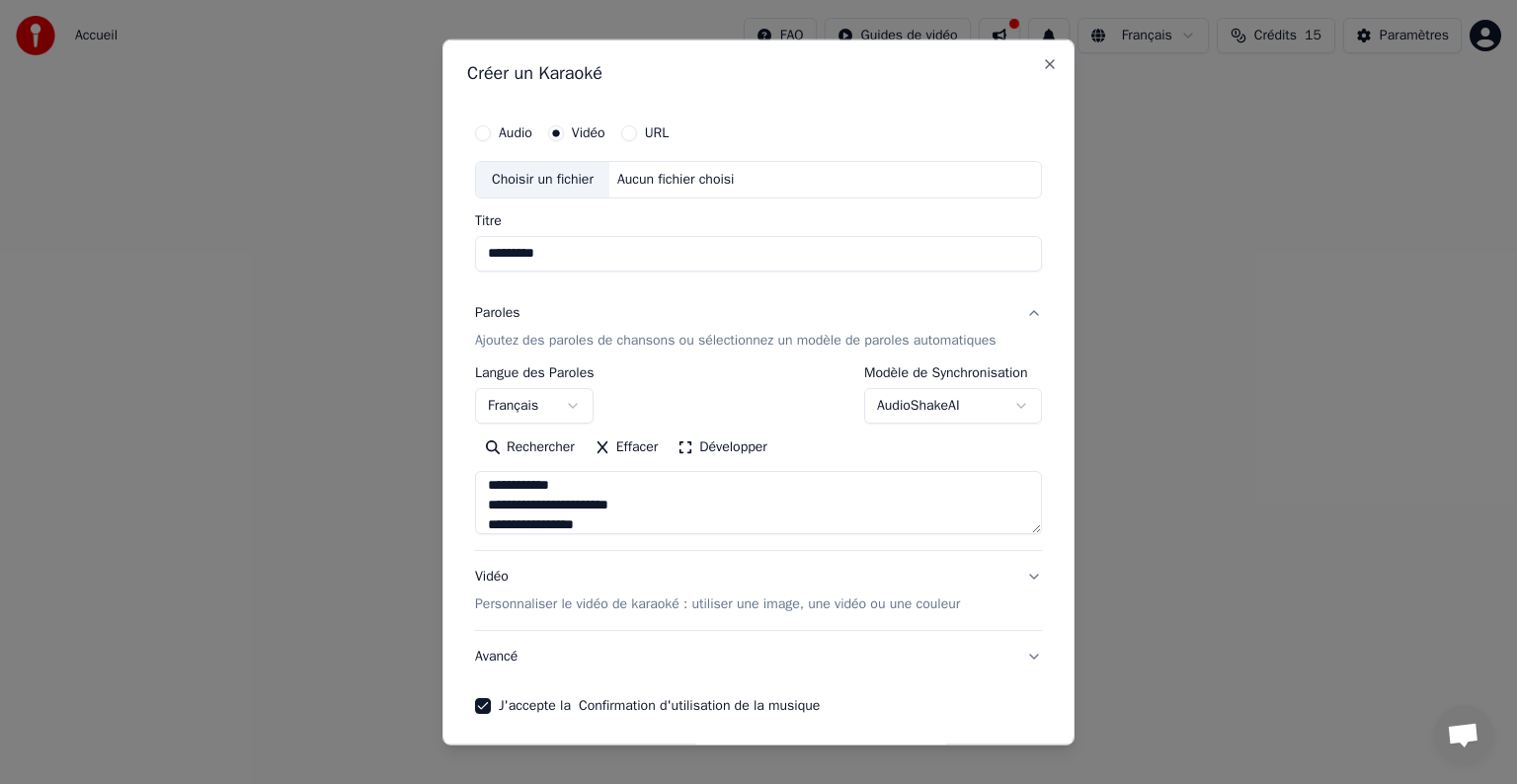 scroll, scrollTop: 359, scrollLeft: 0, axis: vertical 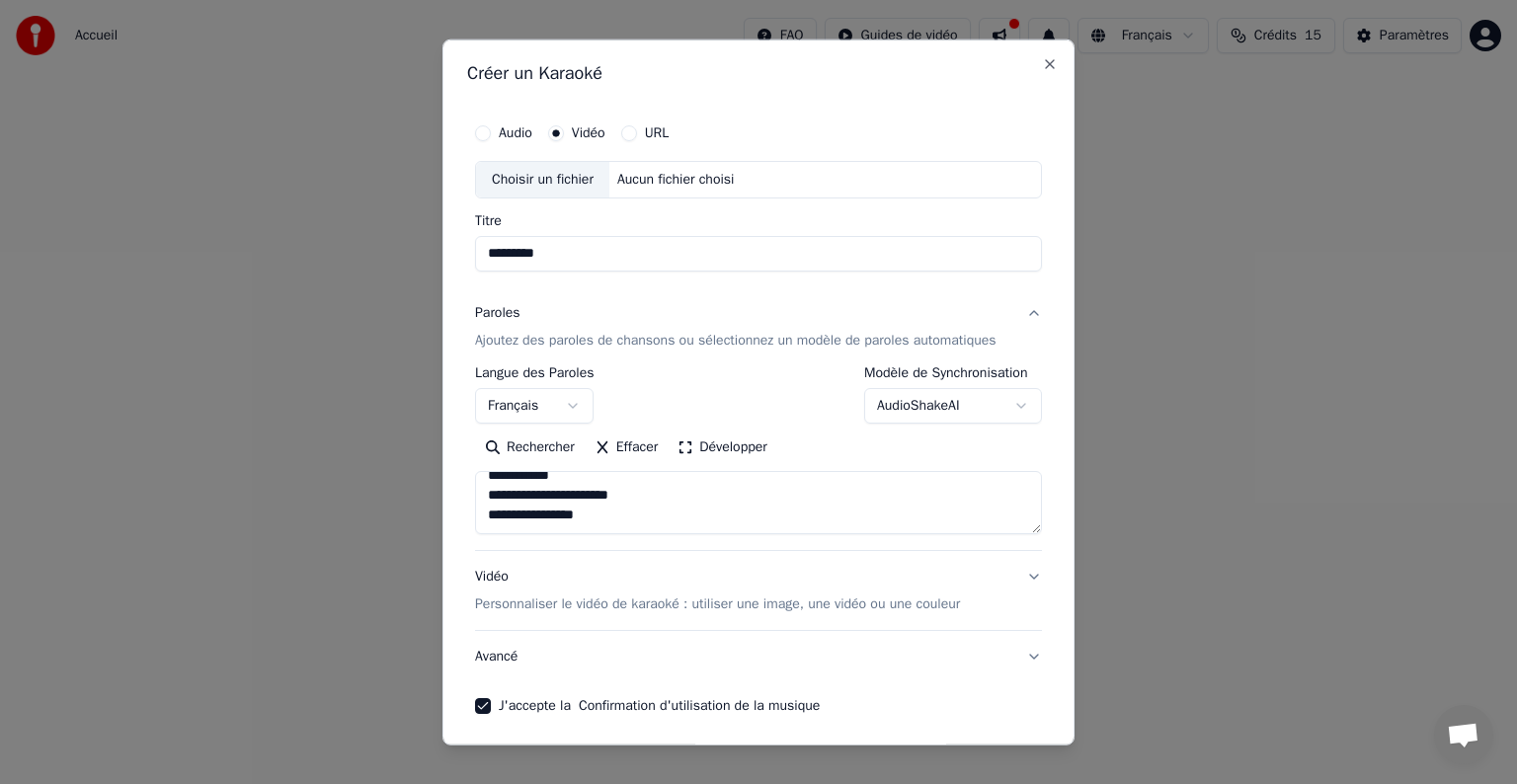type on "**********" 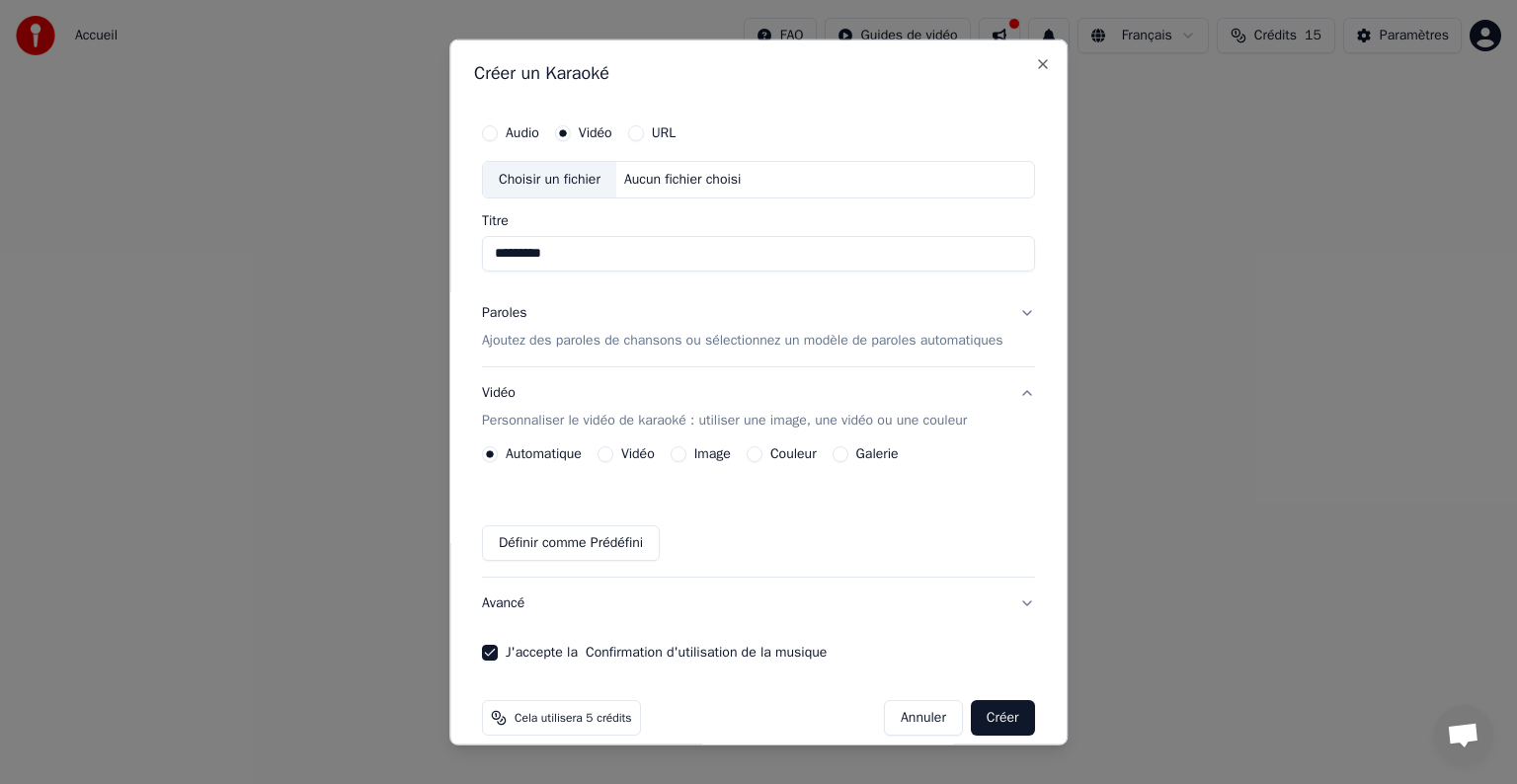 click on "*********" at bounding box center [758, 254] 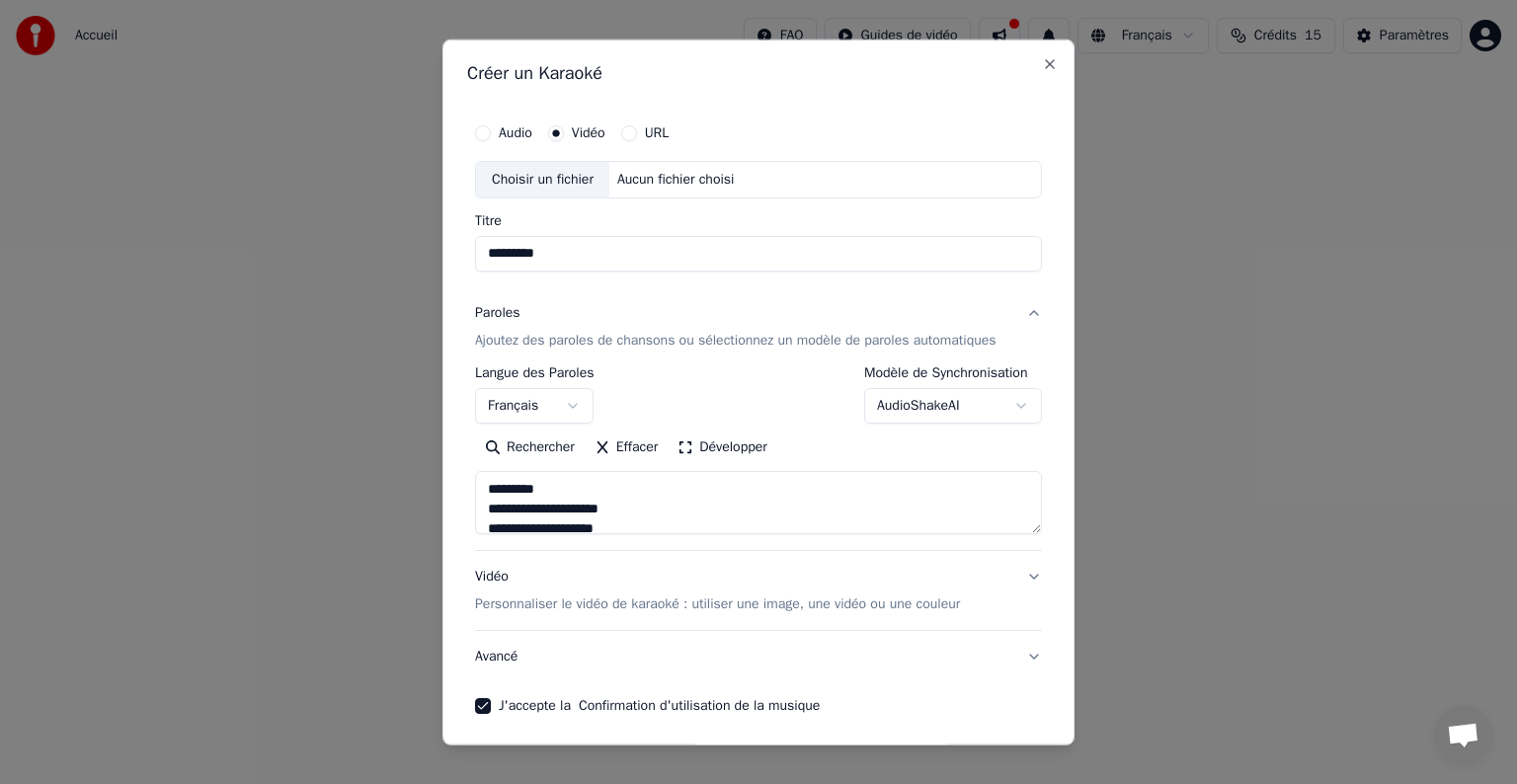 click on "**********" at bounding box center (758, 503) 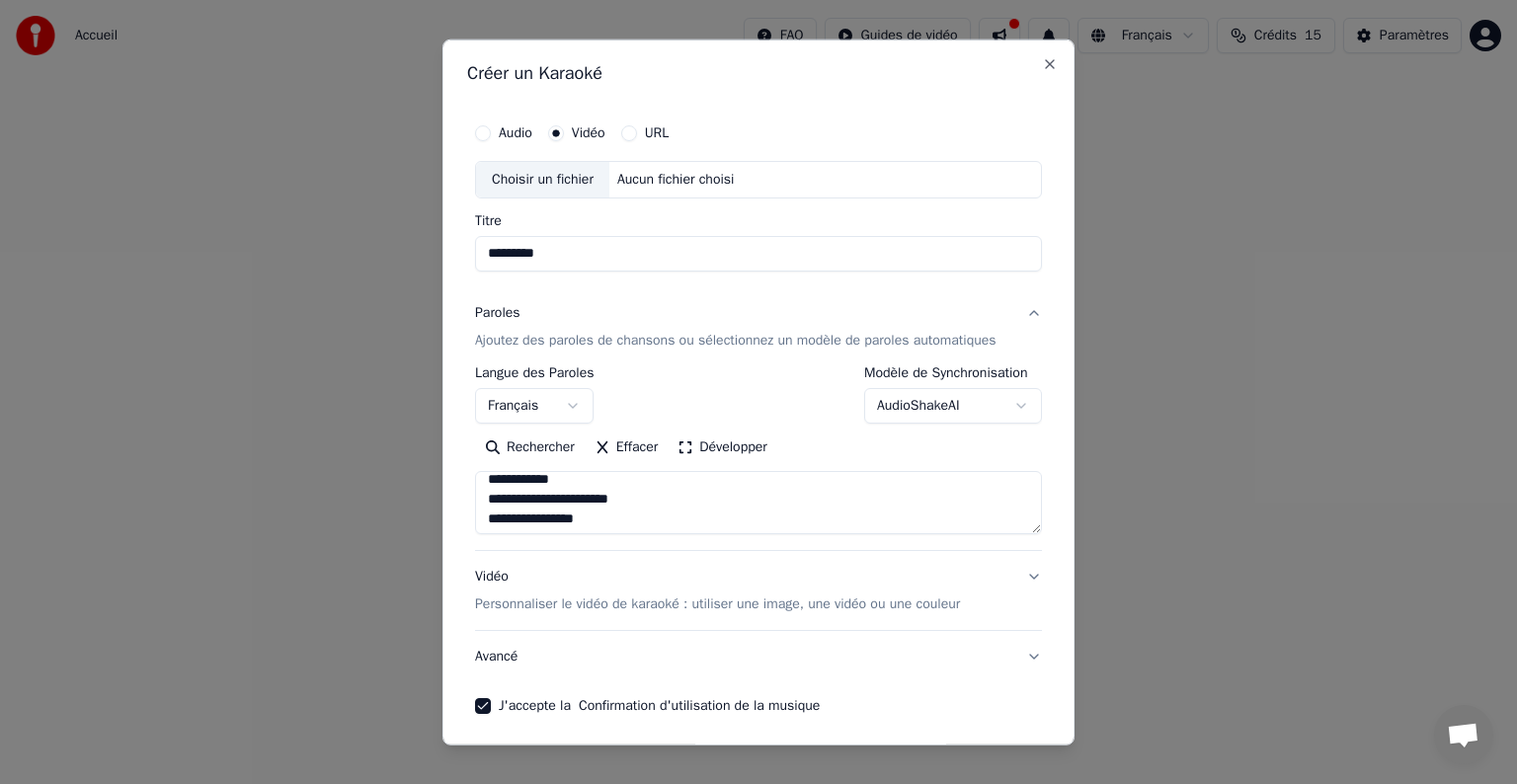 scroll, scrollTop: 368, scrollLeft: 0, axis: vertical 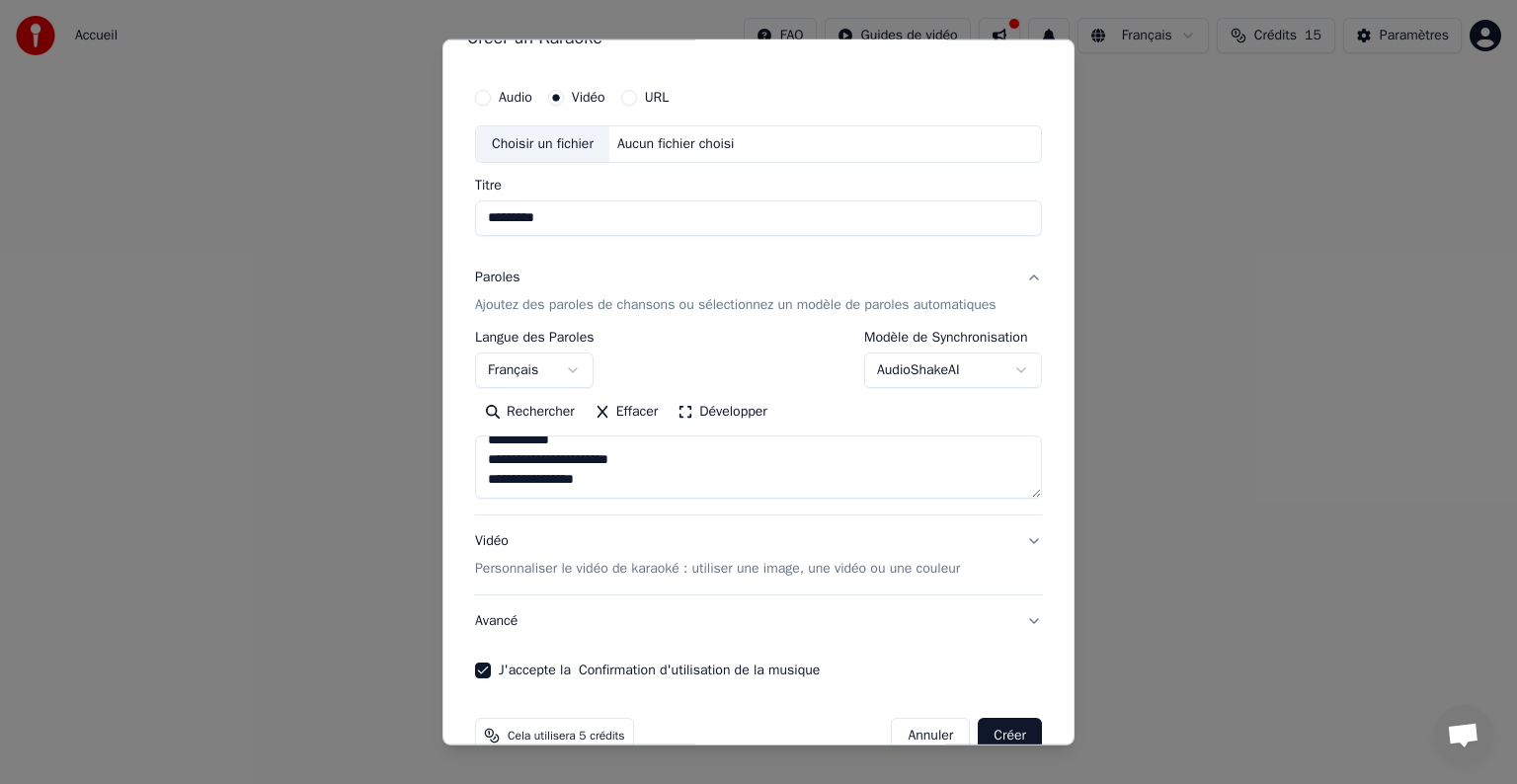 click on "**********" at bounding box center (758, 467) 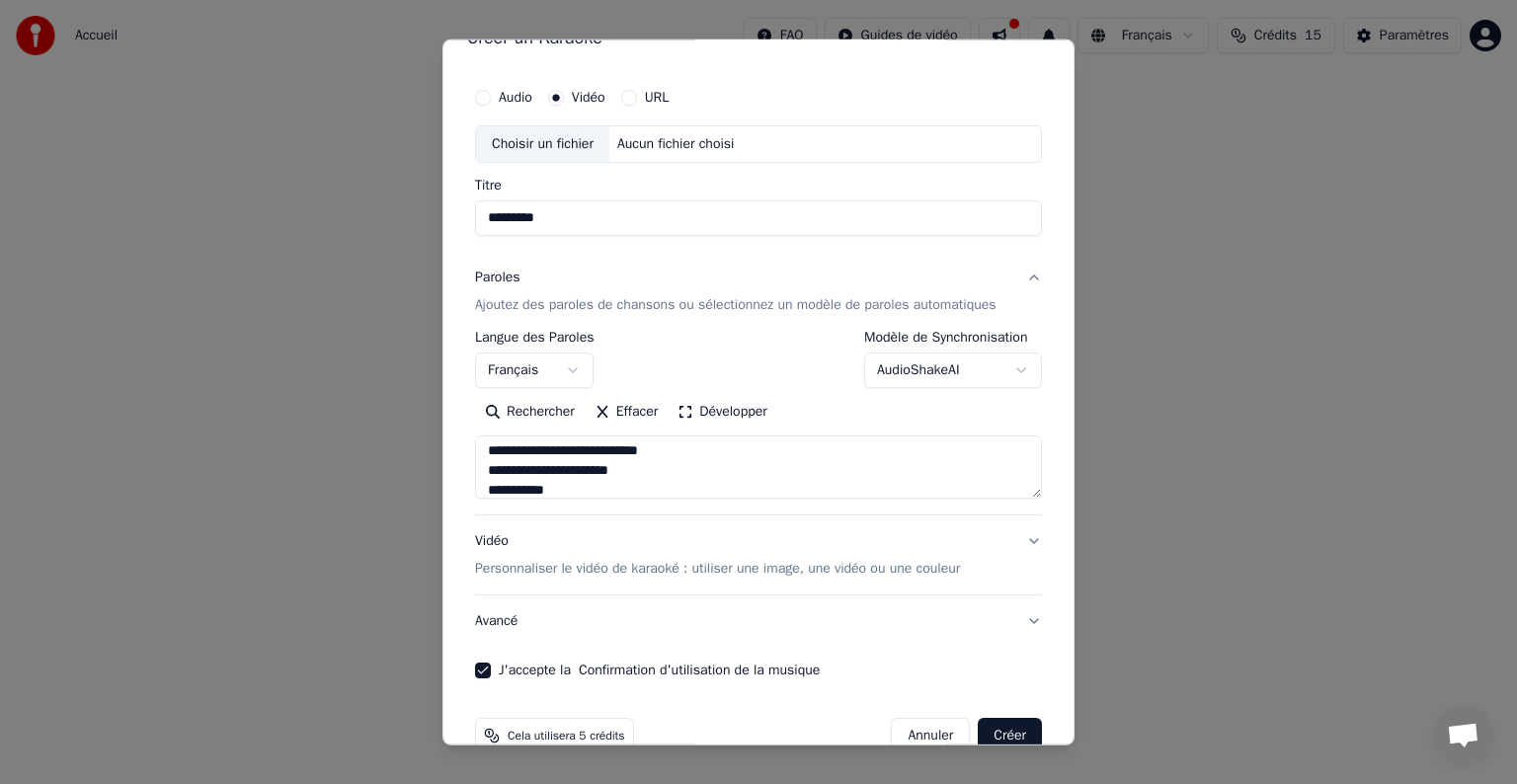 scroll, scrollTop: 438, scrollLeft: 0, axis: vertical 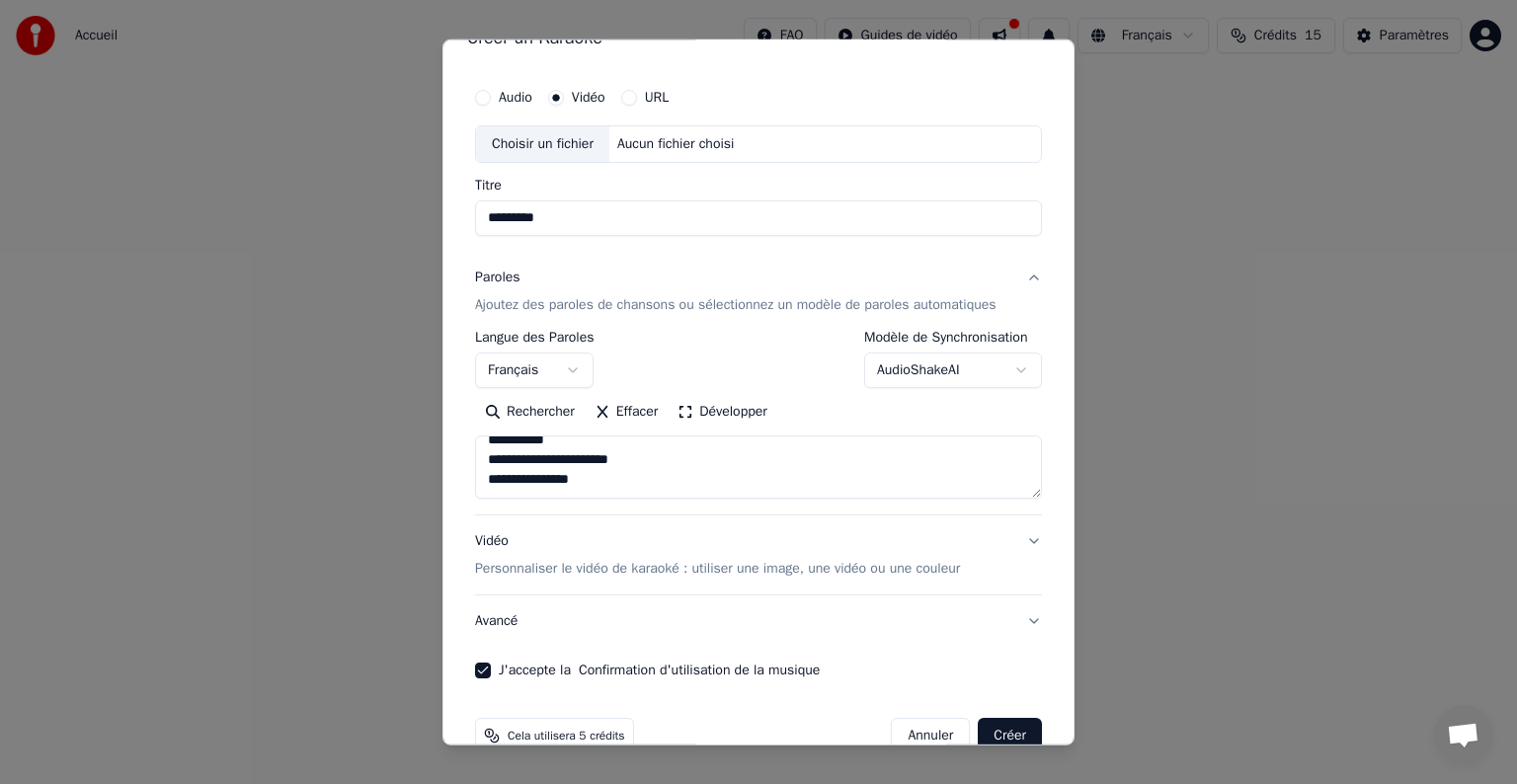 drag, startPoint x: 690, startPoint y: 454, endPoint x: 538, endPoint y: 517, distance: 164.5387 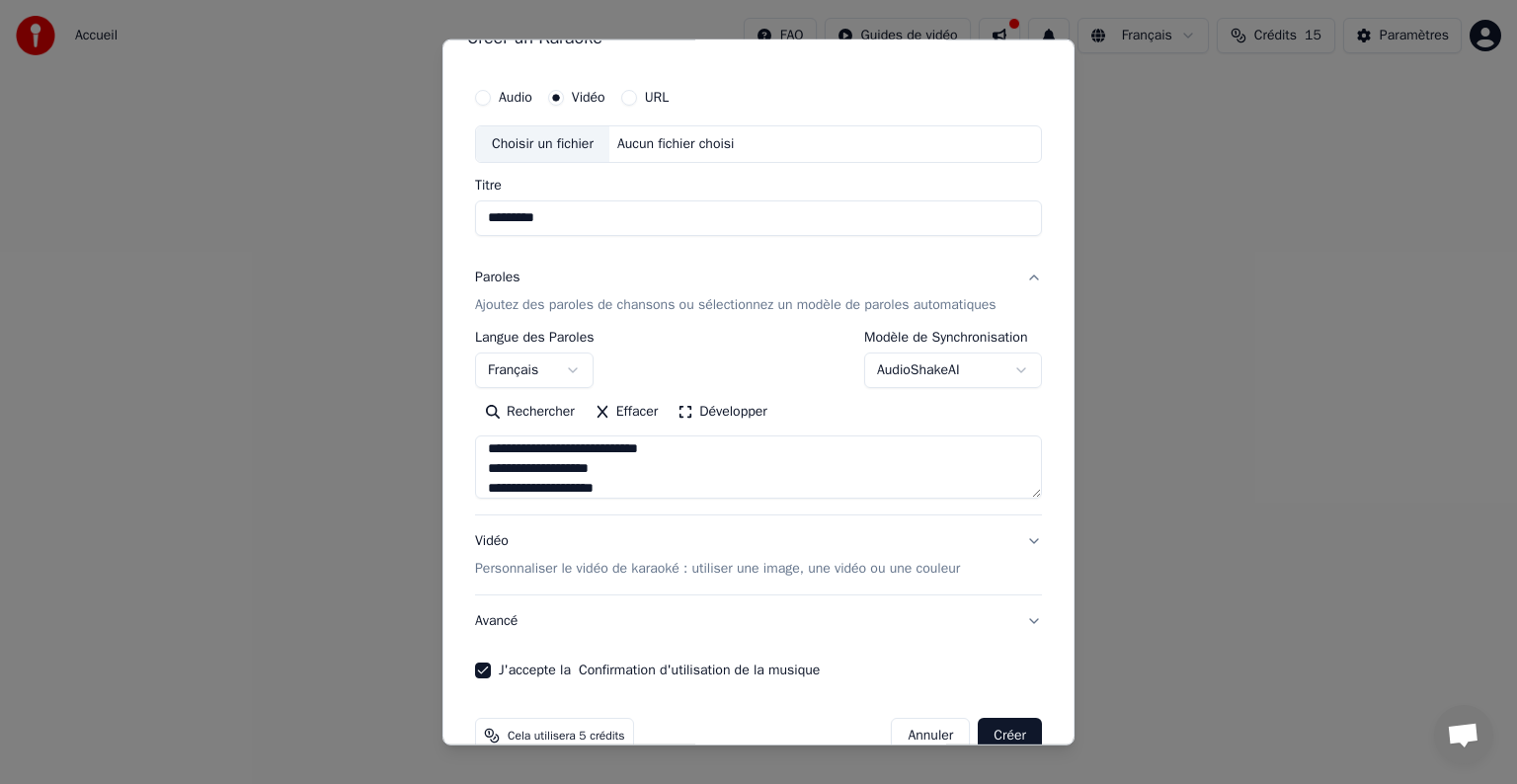 scroll, scrollTop: 735, scrollLeft: 0, axis: vertical 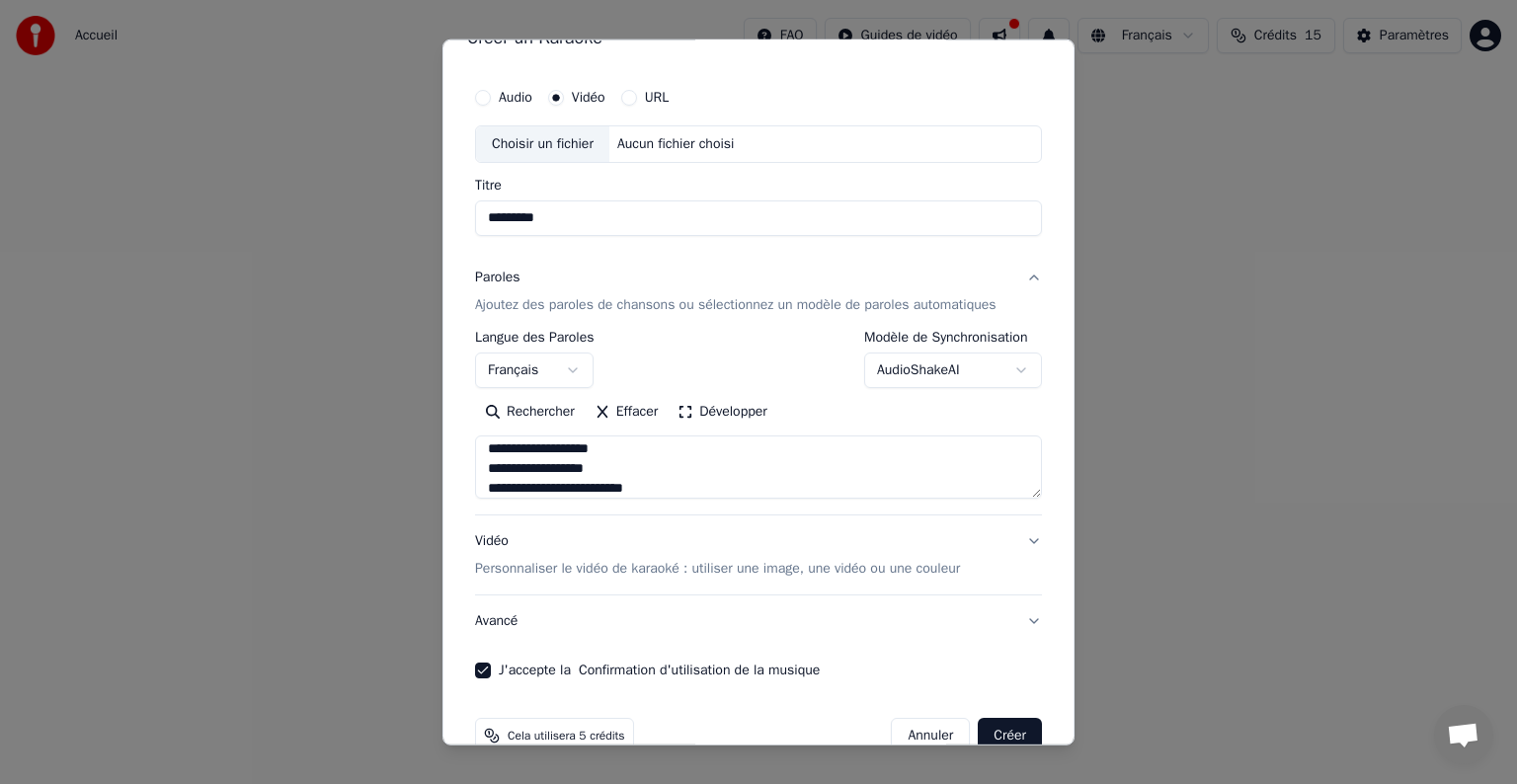 click on "**********" at bounding box center (758, 467) 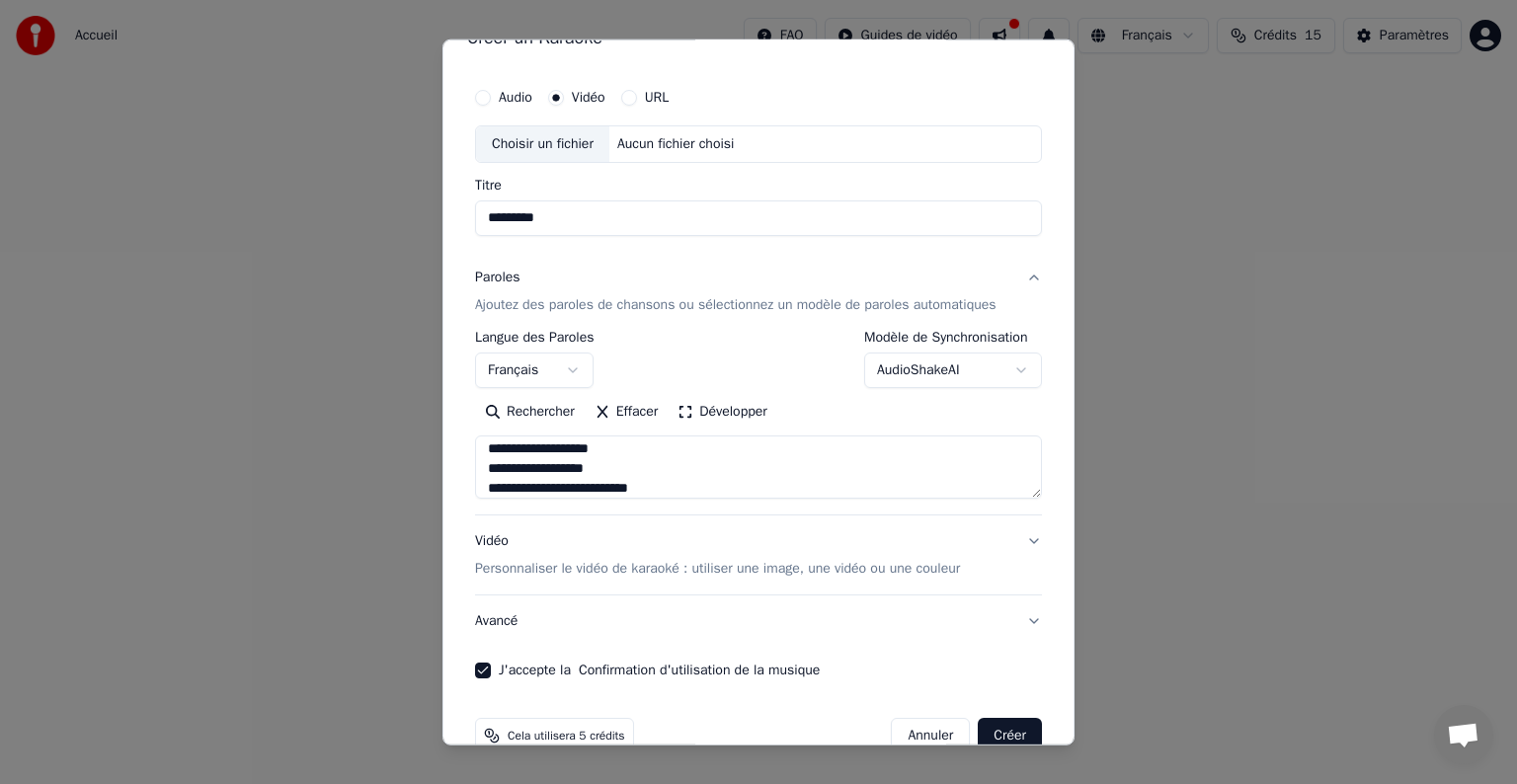 click on "**********" at bounding box center [758, 467] 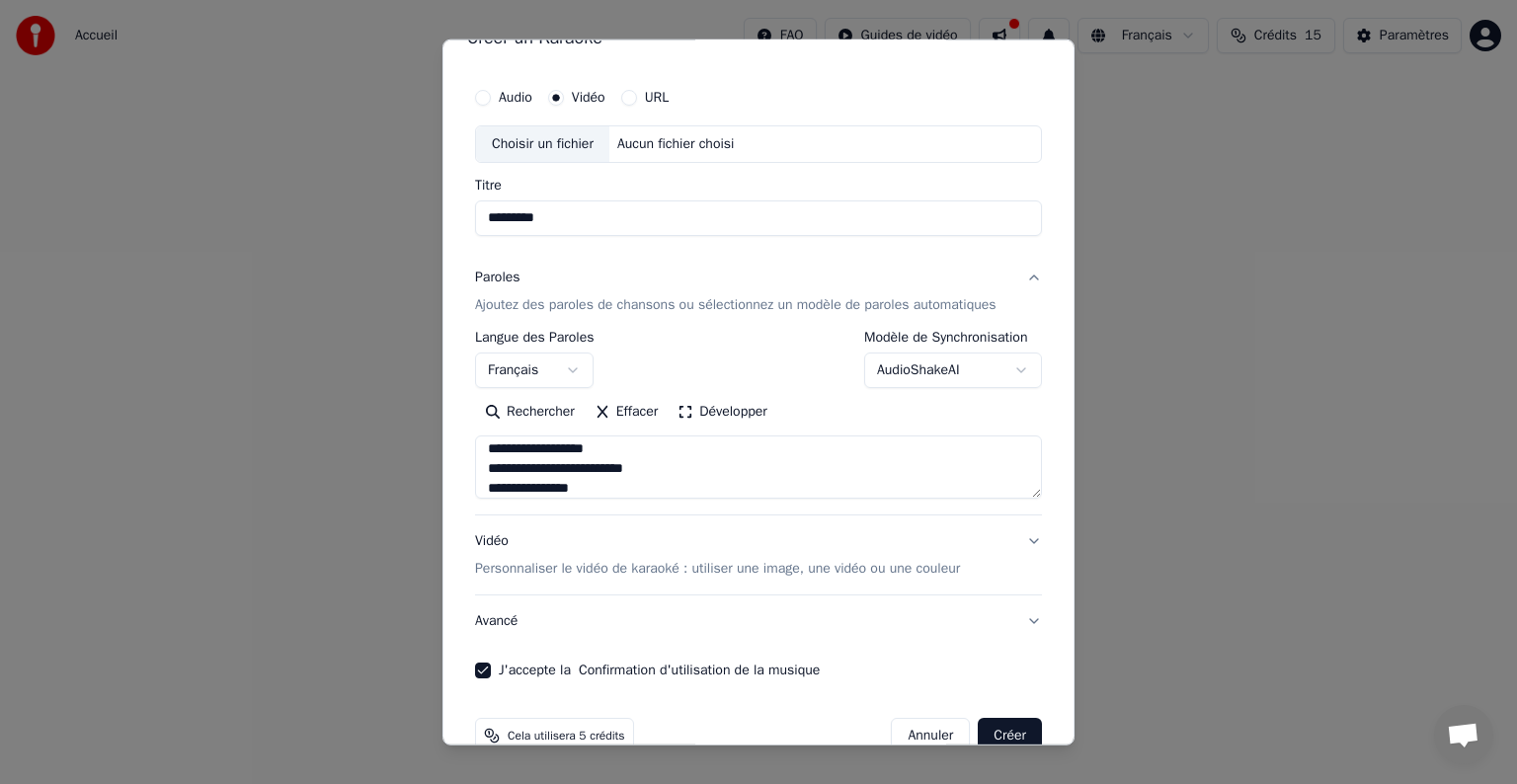 scroll, scrollTop: 774, scrollLeft: 0, axis: vertical 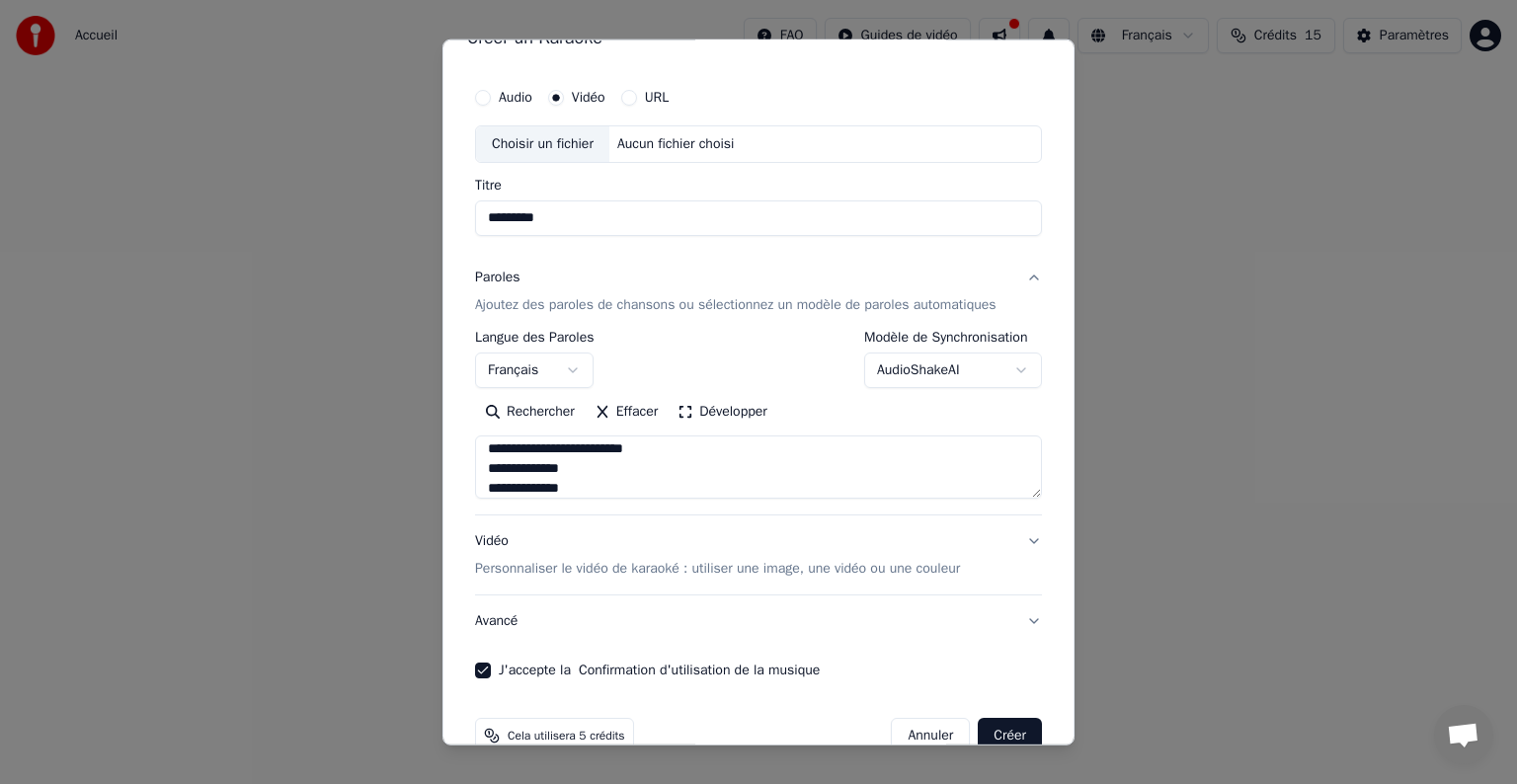 click on "**********" at bounding box center (758, 467) 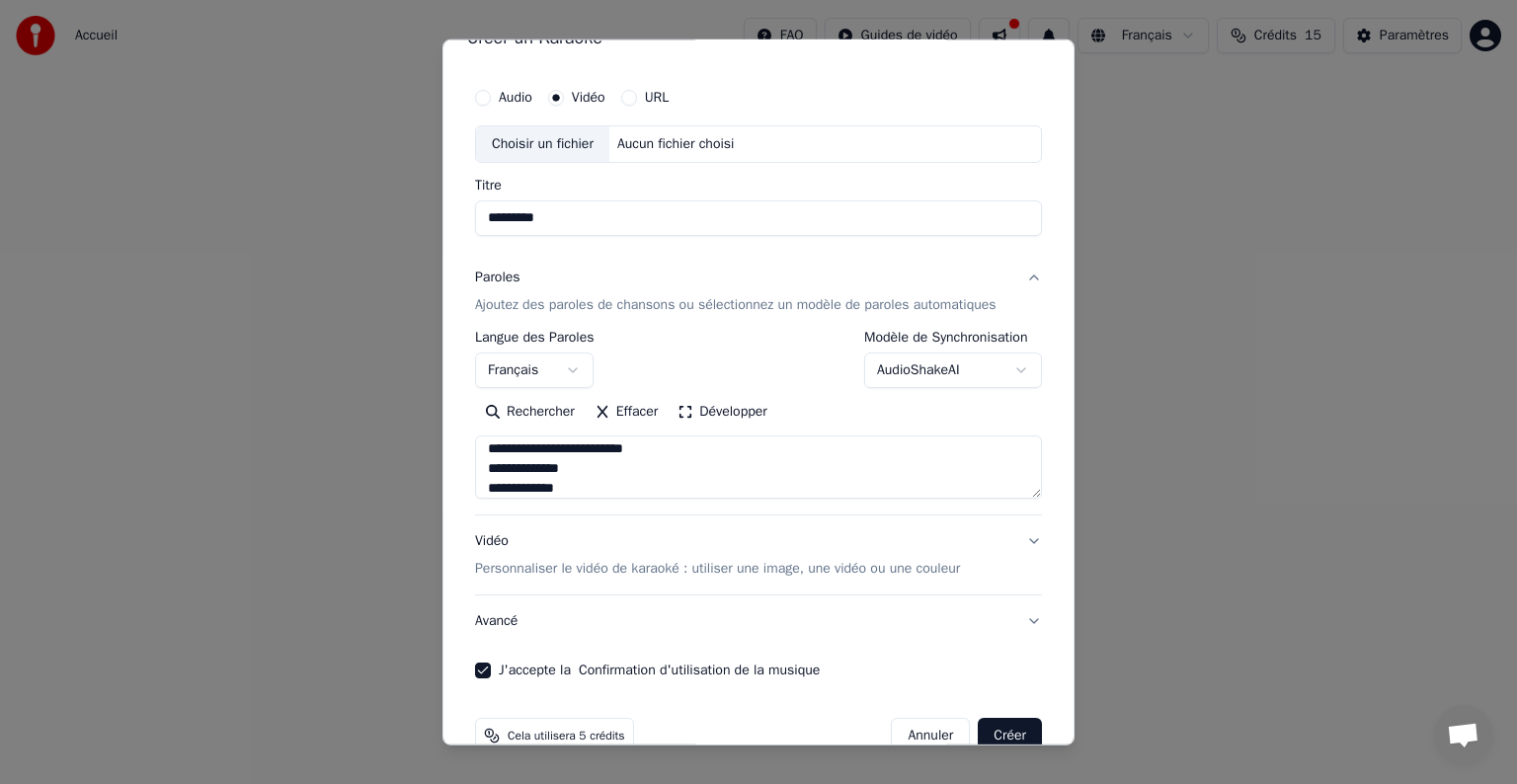 click on "**********" at bounding box center [758, 467] 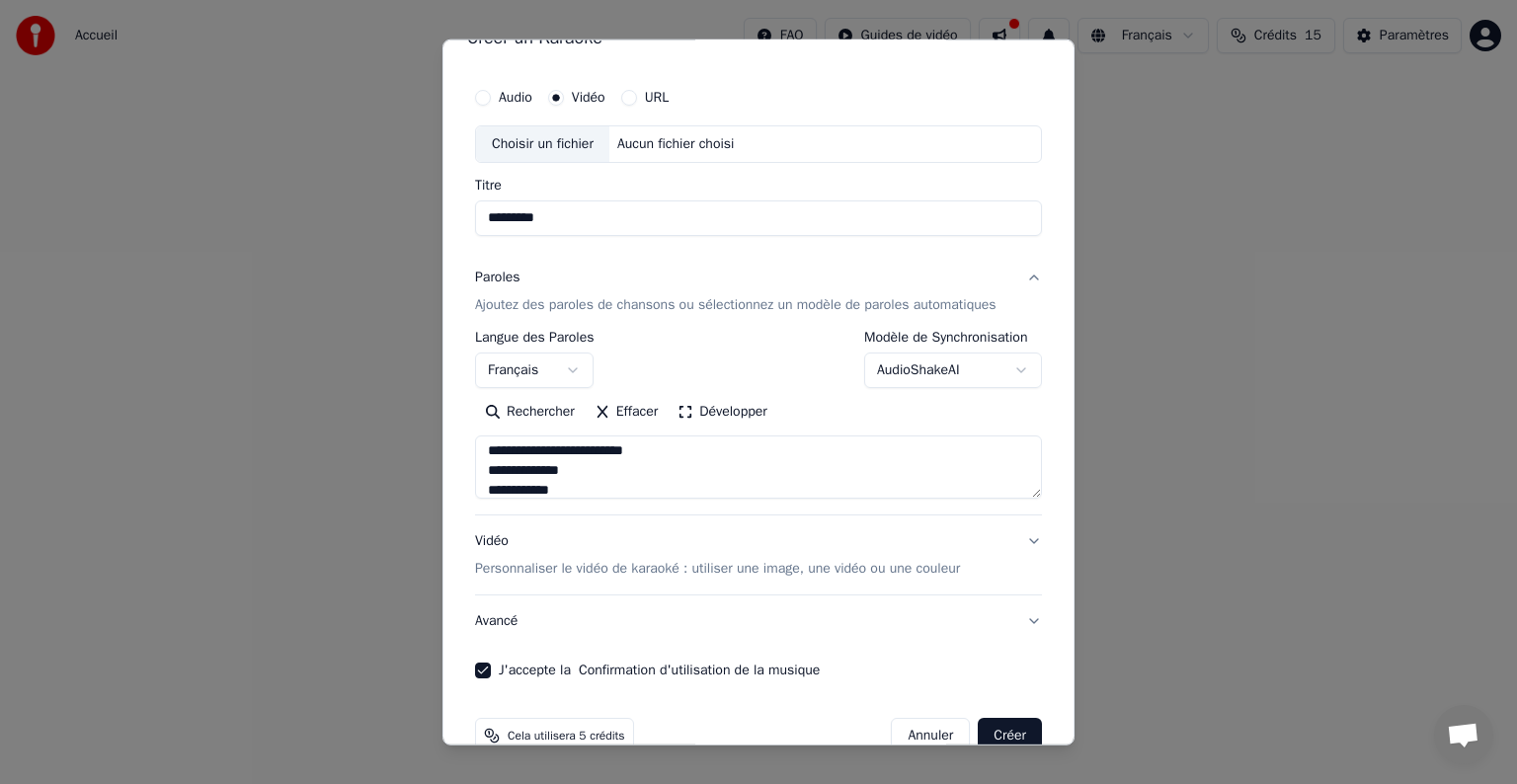 scroll, scrollTop: 774, scrollLeft: 0, axis: vertical 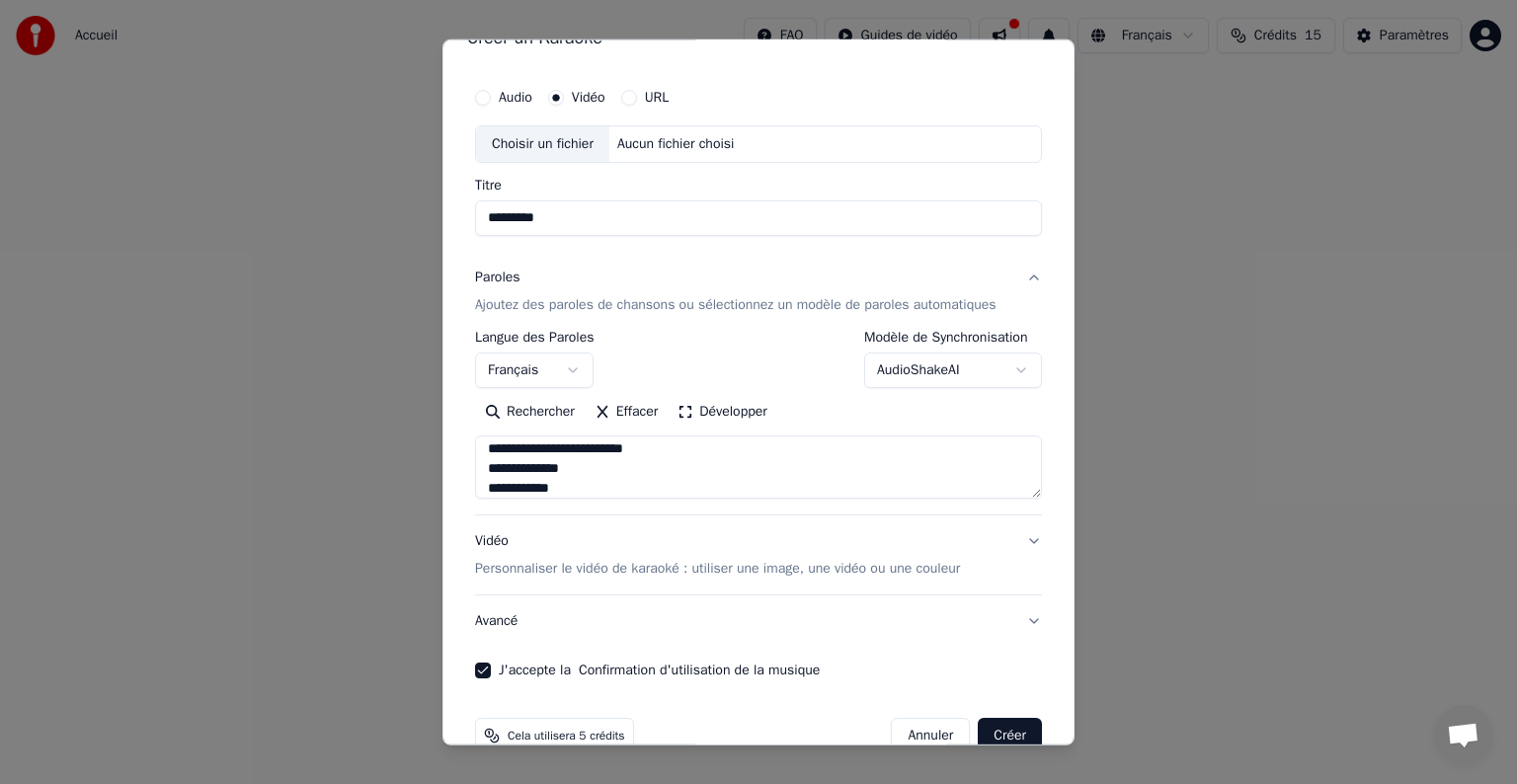 click on "**********" at bounding box center [758, 467] 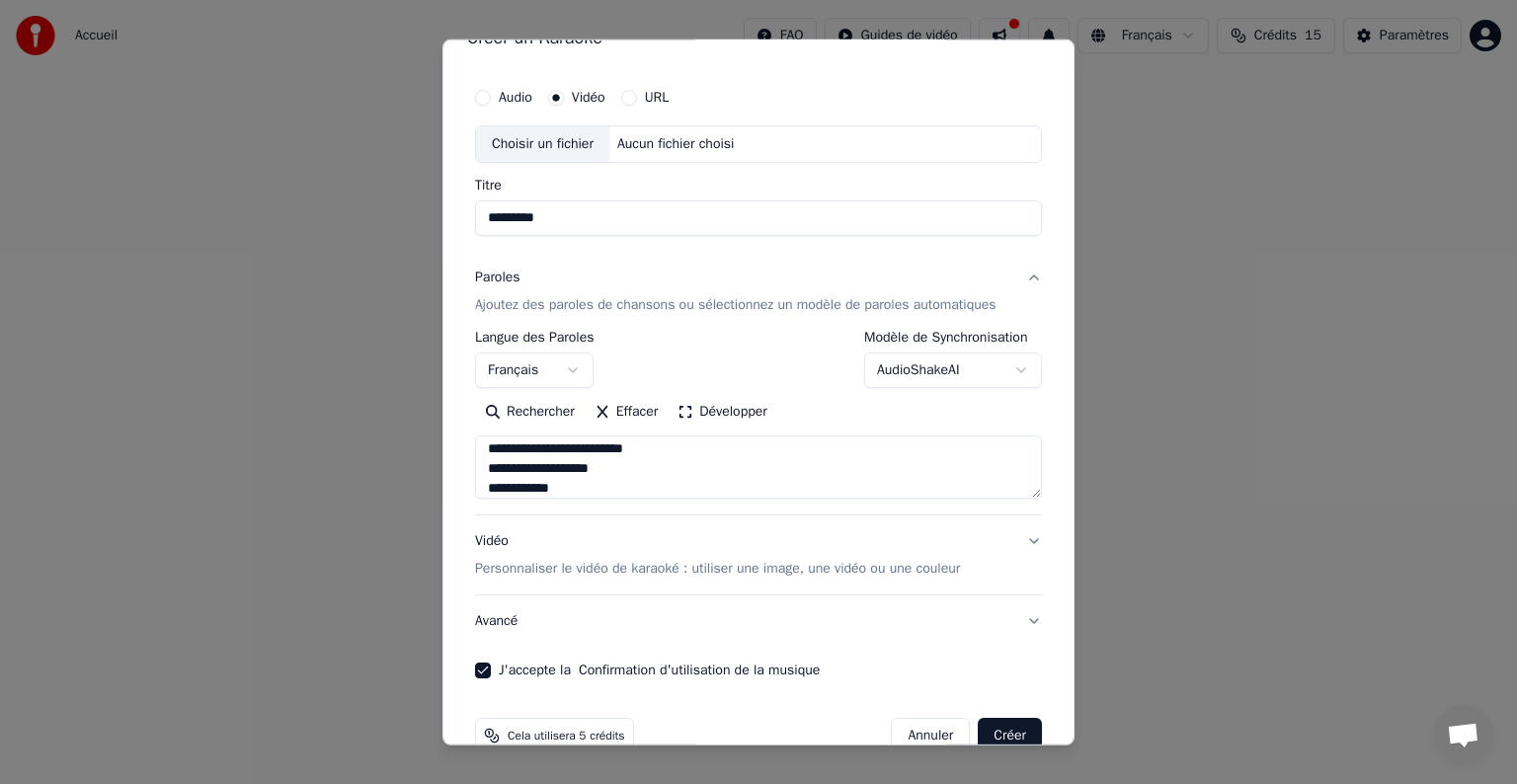 click on "**********" at bounding box center (758, 467) 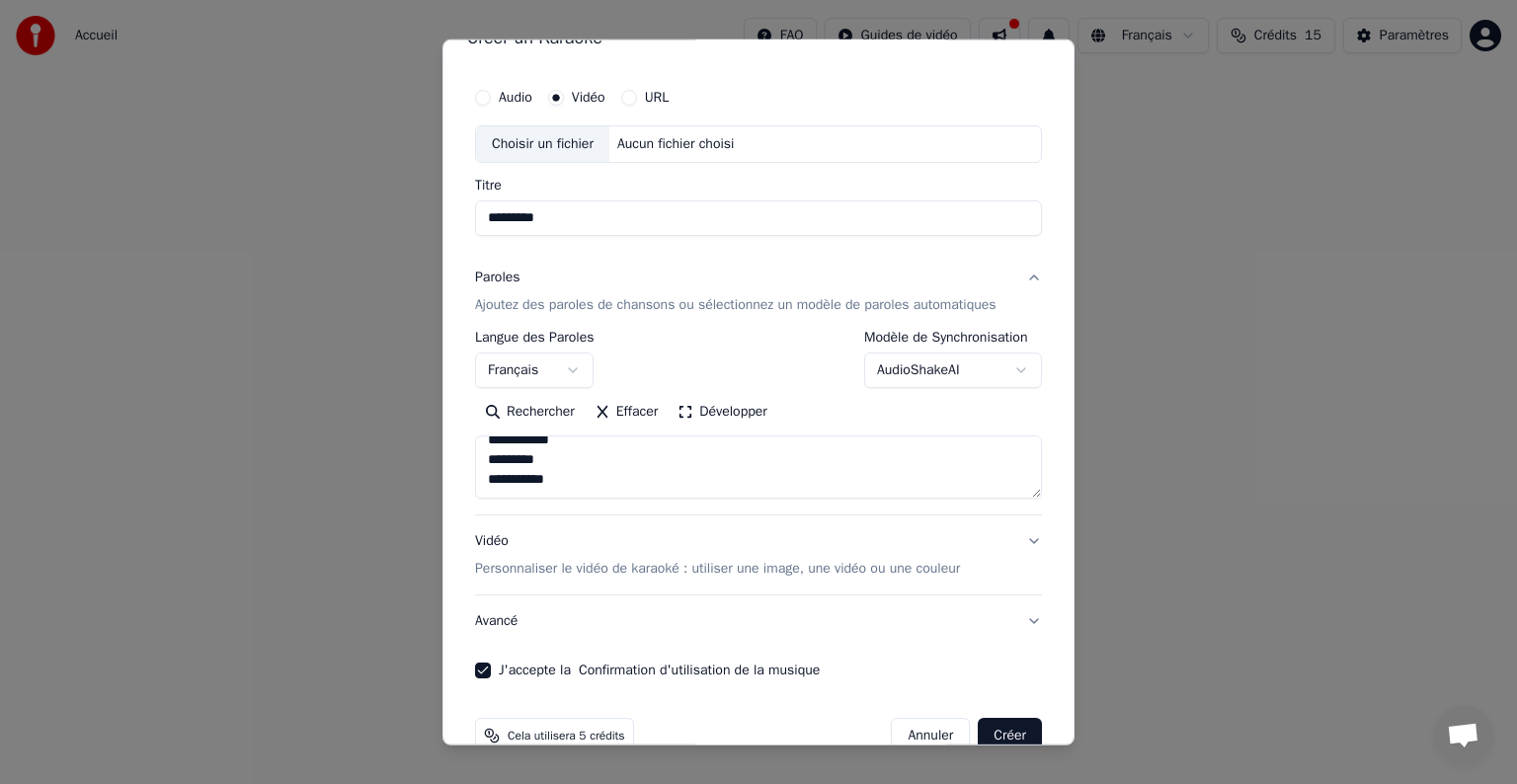scroll, scrollTop: 861, scrollLeft: 0, axis: vertical 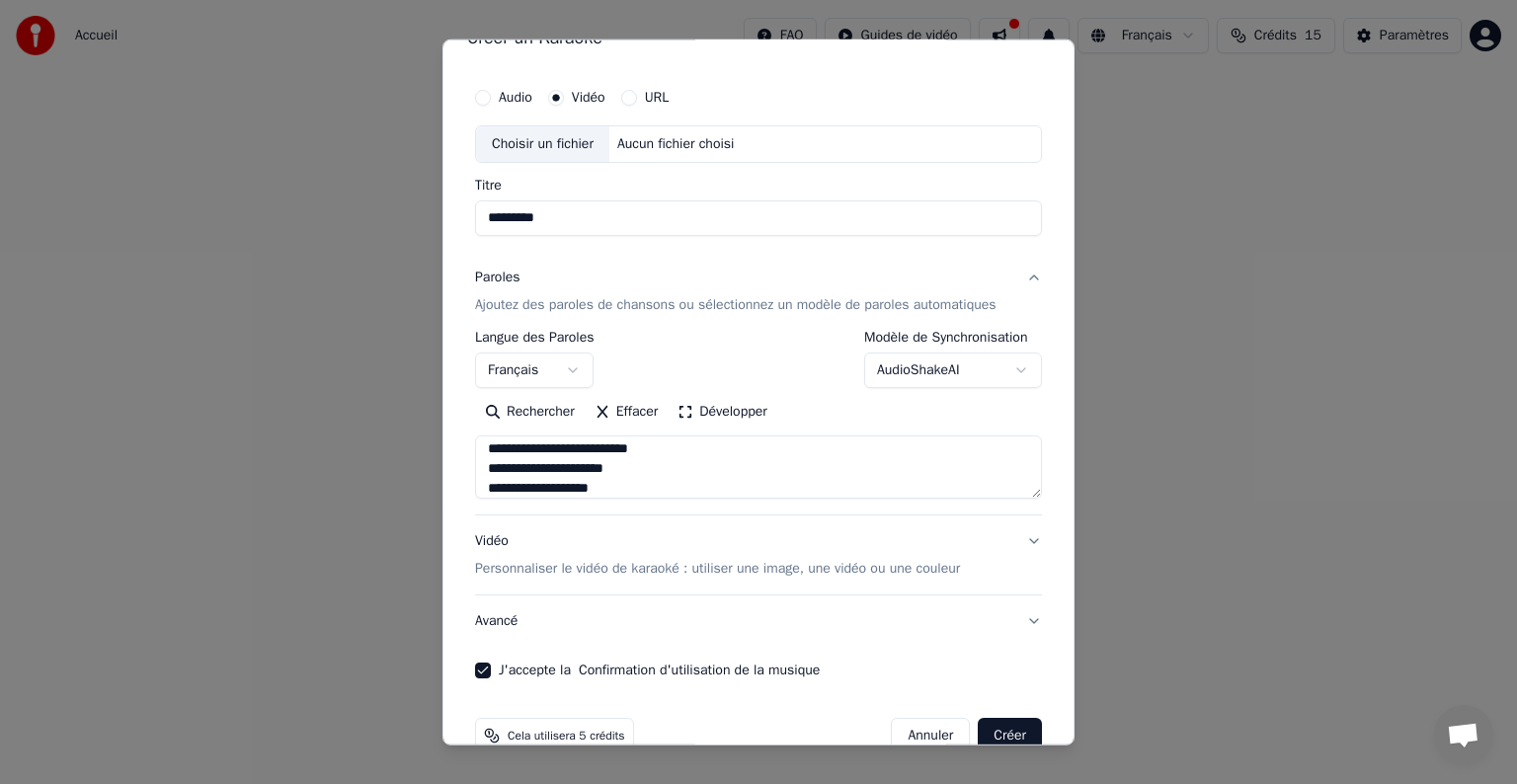 click on "**********" at bounding box center (758, 467) 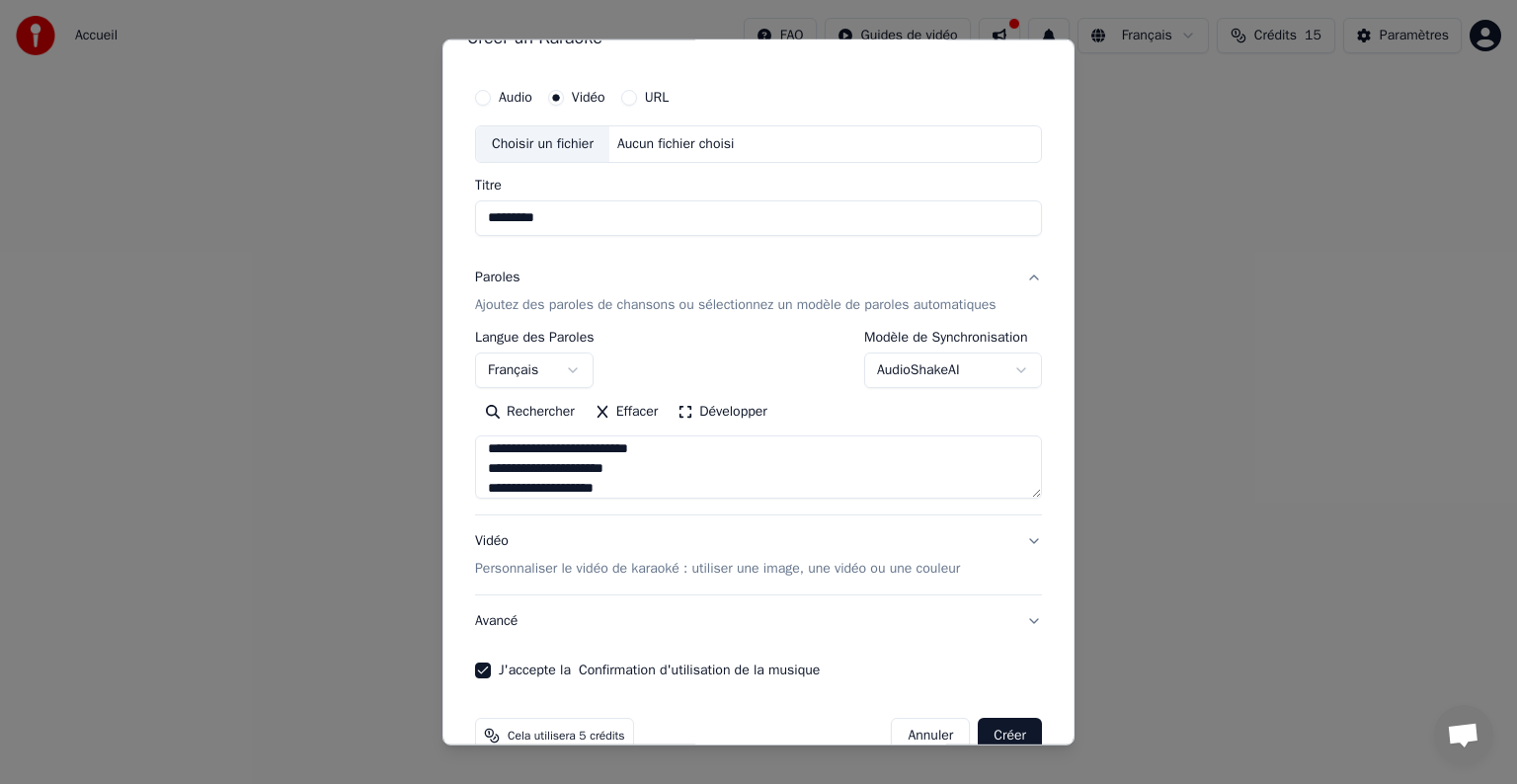 click on "**********" at bounding box center (758, 467) 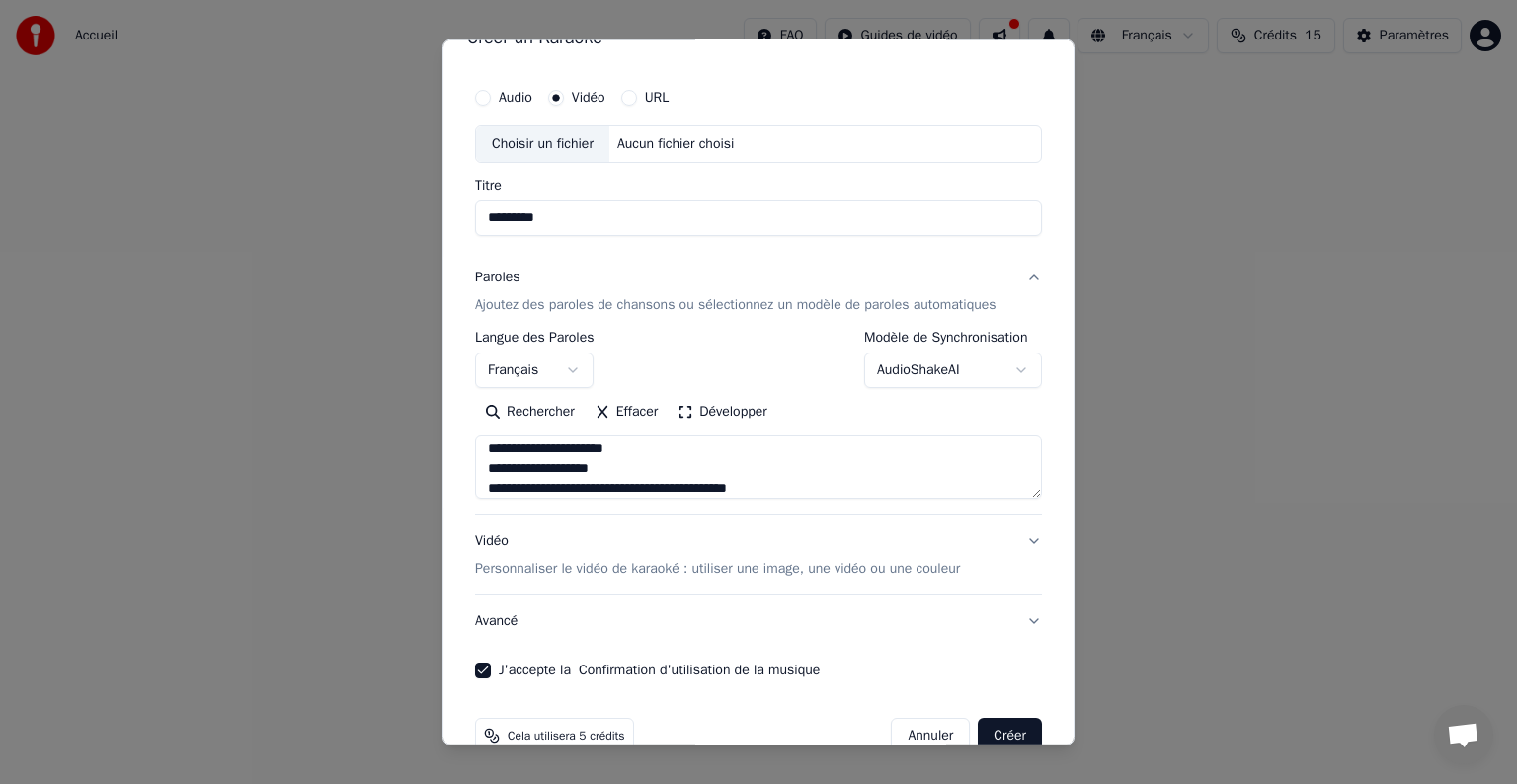 scroll, scrollTop: 912, scrollLeft: 0, axis: vertical 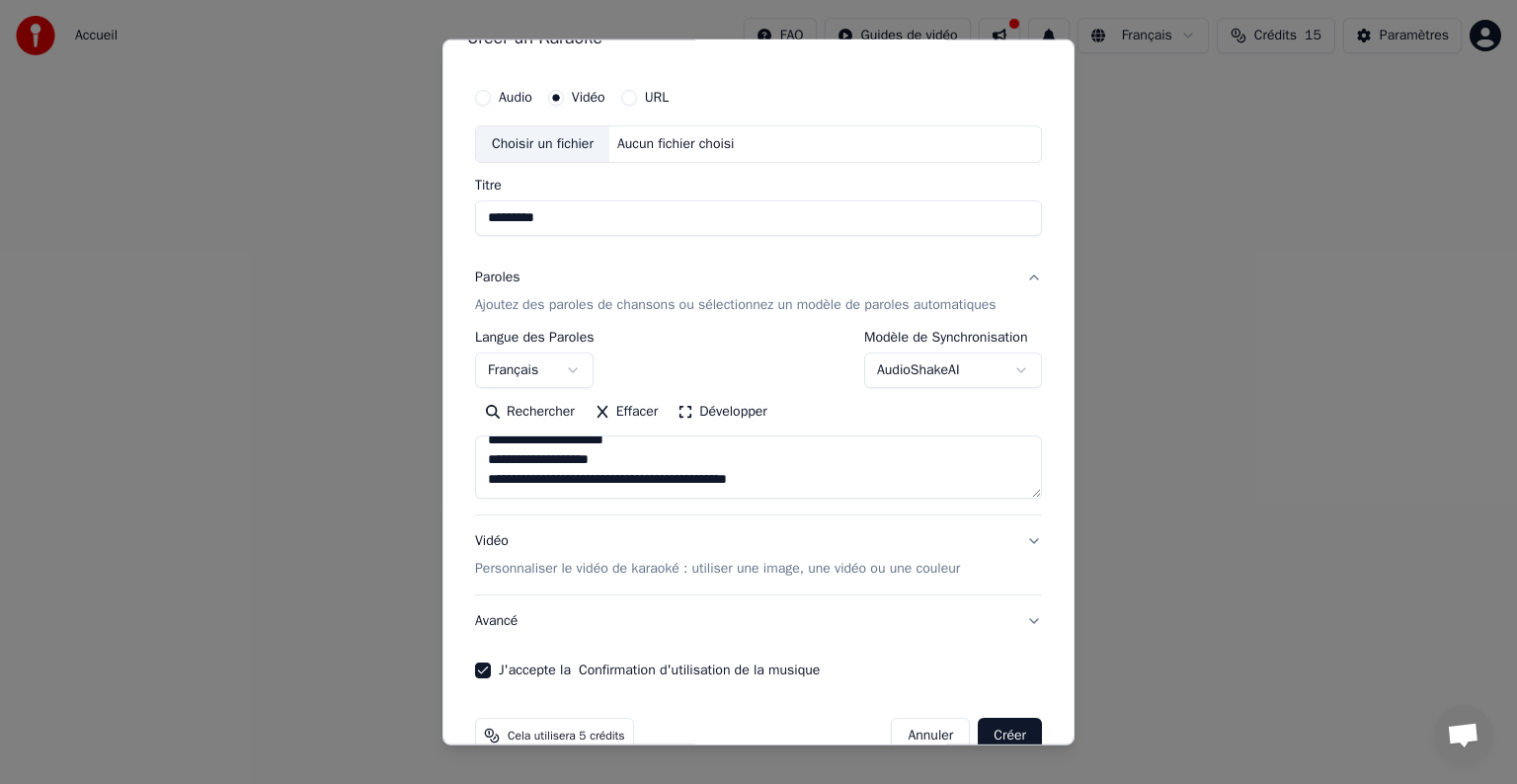 click on "**********" at bounding box center (758, 467) 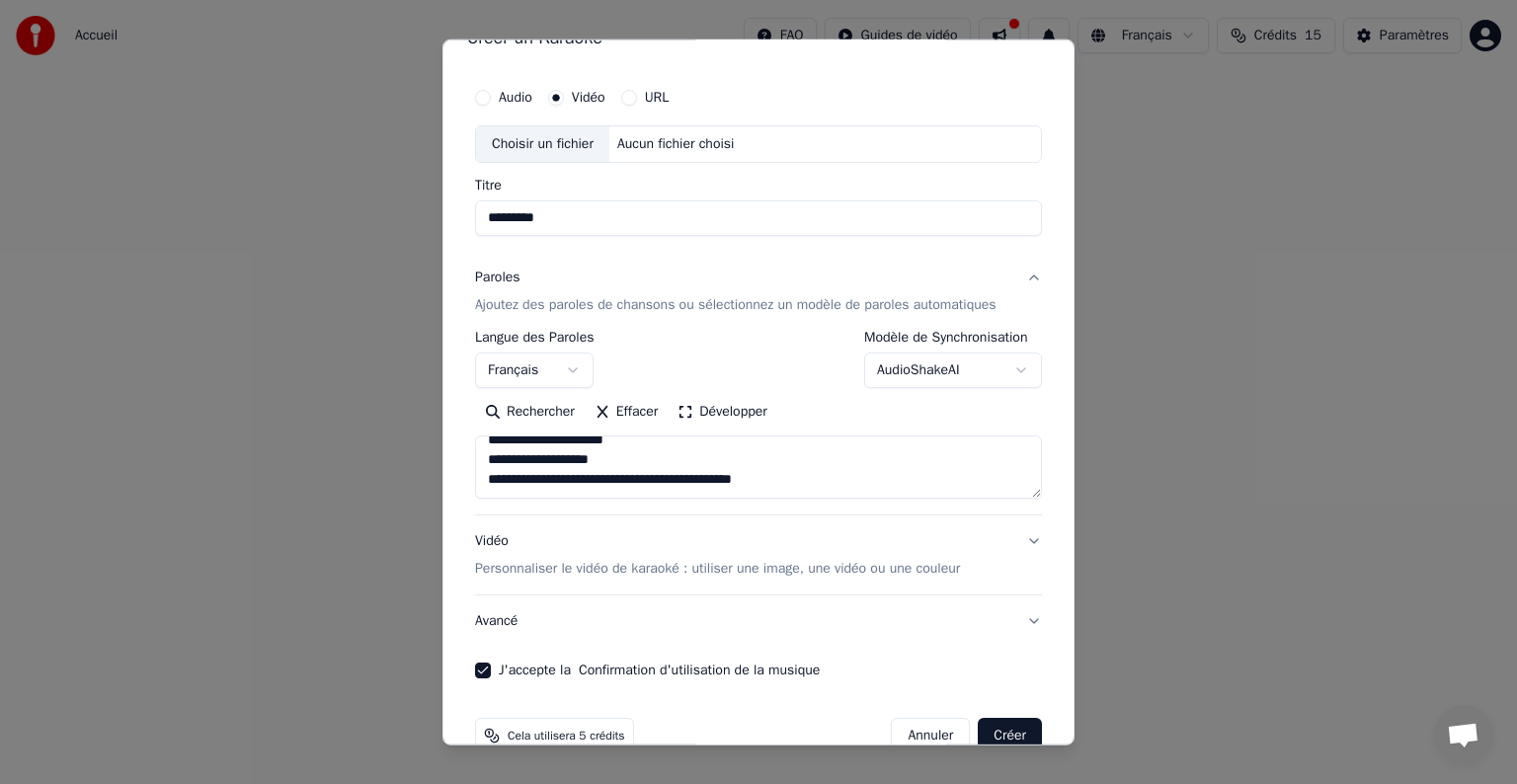 click on "**********" at bounding box center (758, 467) 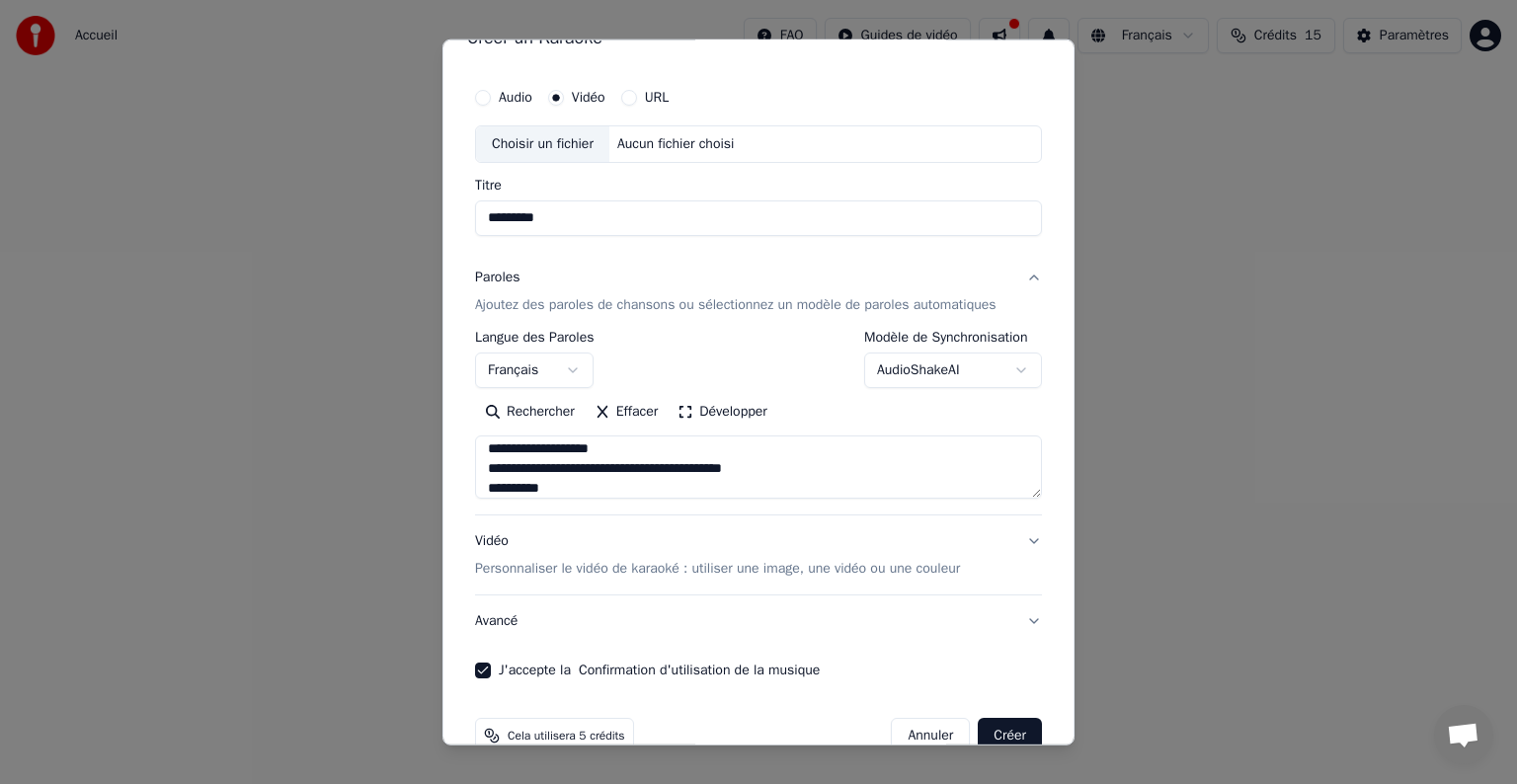 click on "**********" at bounding box center (758, 467) 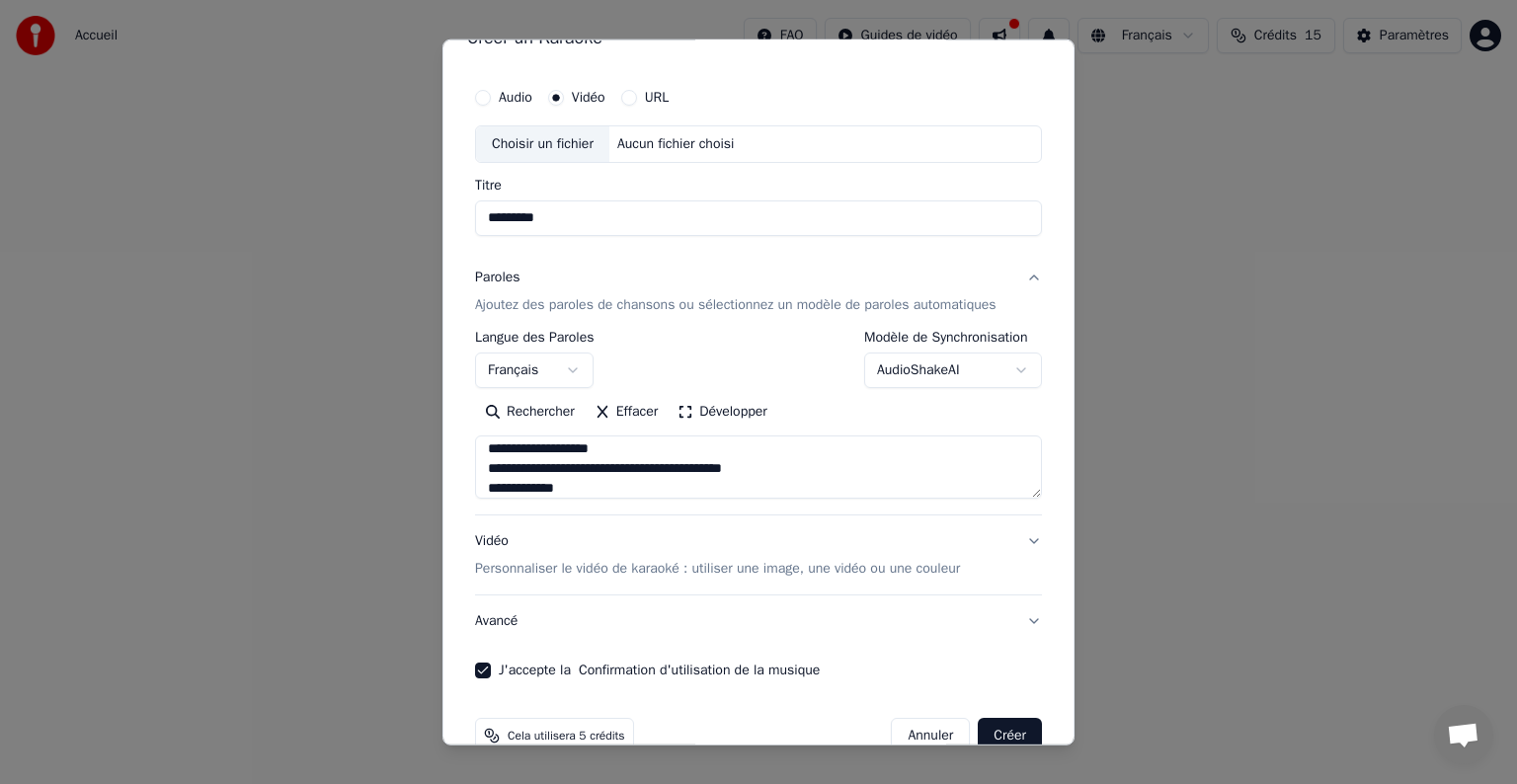 click on "**********" at bounding box center (758, 467) 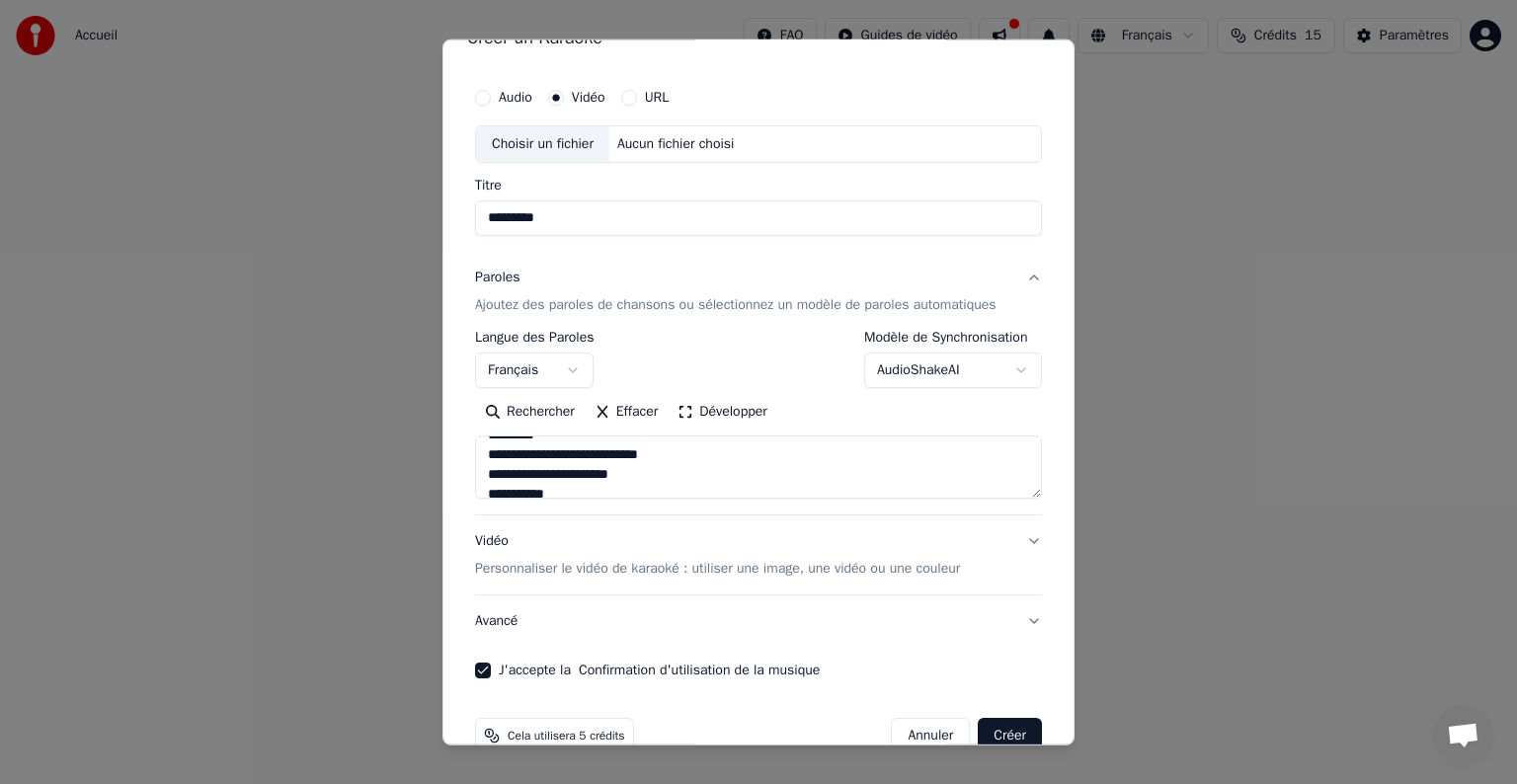 scroll, scrollTop: 434, scrollLeft: 0, axis: vertical 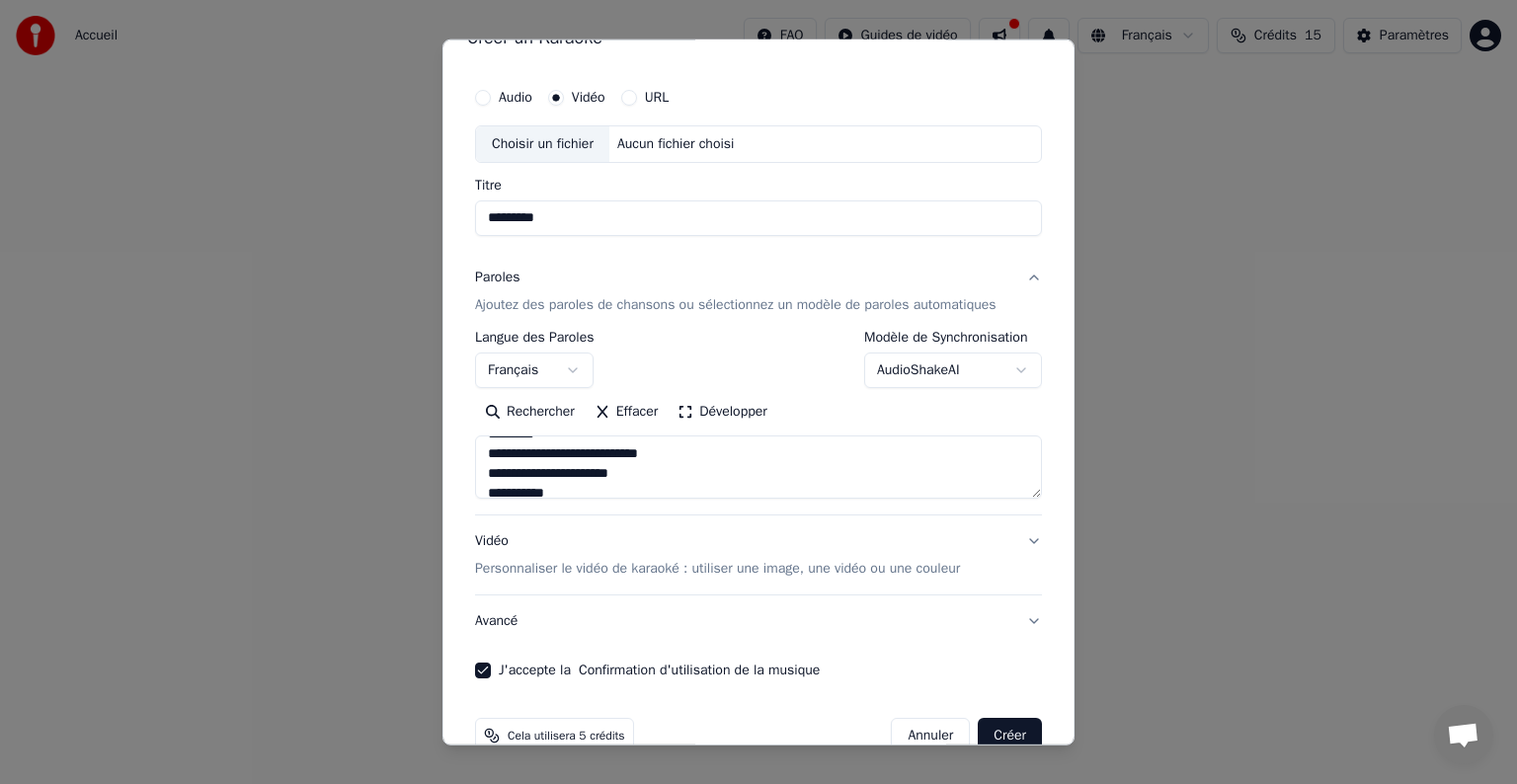 drag, startPoint x: 548, startPoint y: 490, endPoint x: 477, endPoint y: 450, distance: 81.49233 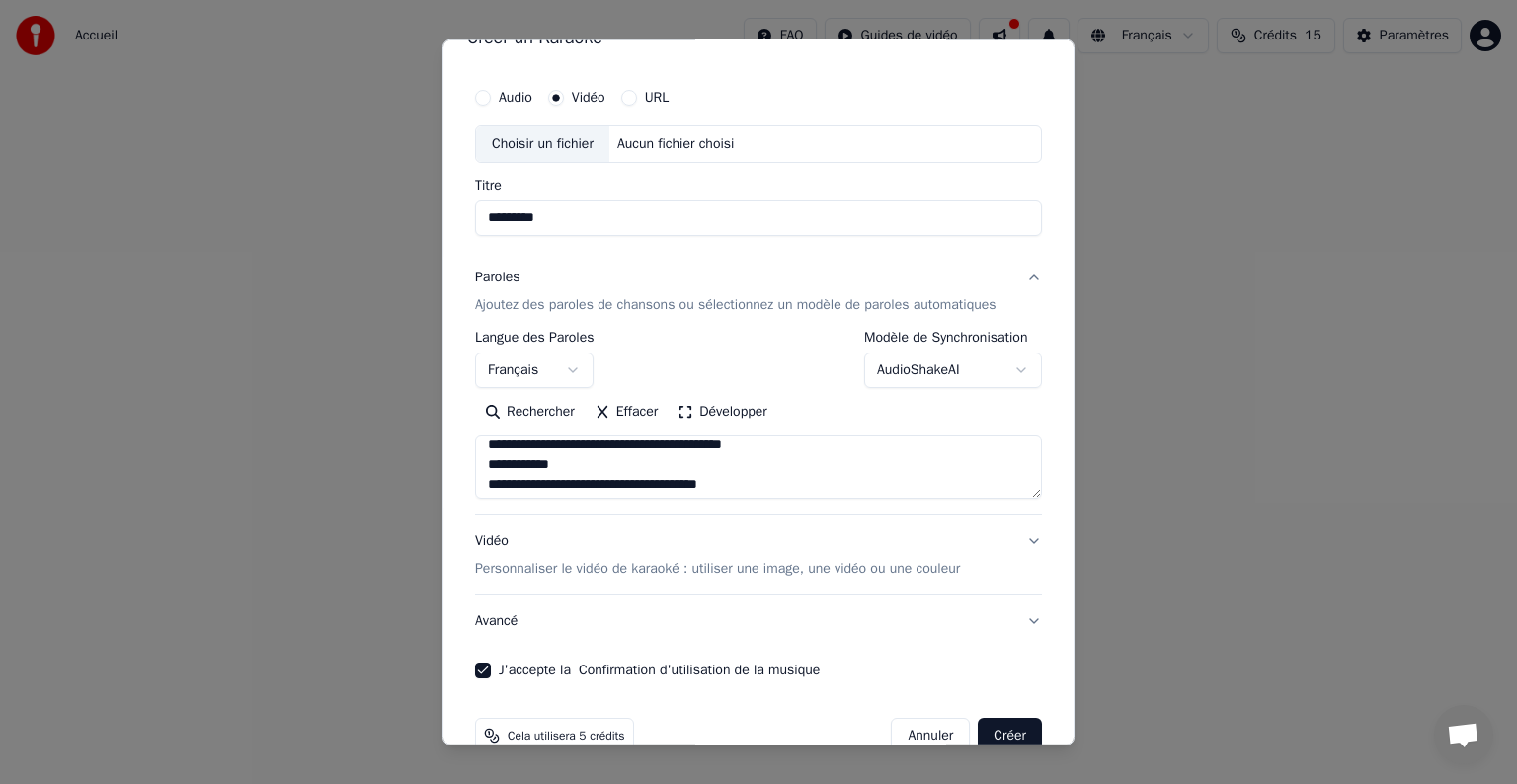 scroll, scrollTop: 999, scrollLeft: 0, axis: vertical 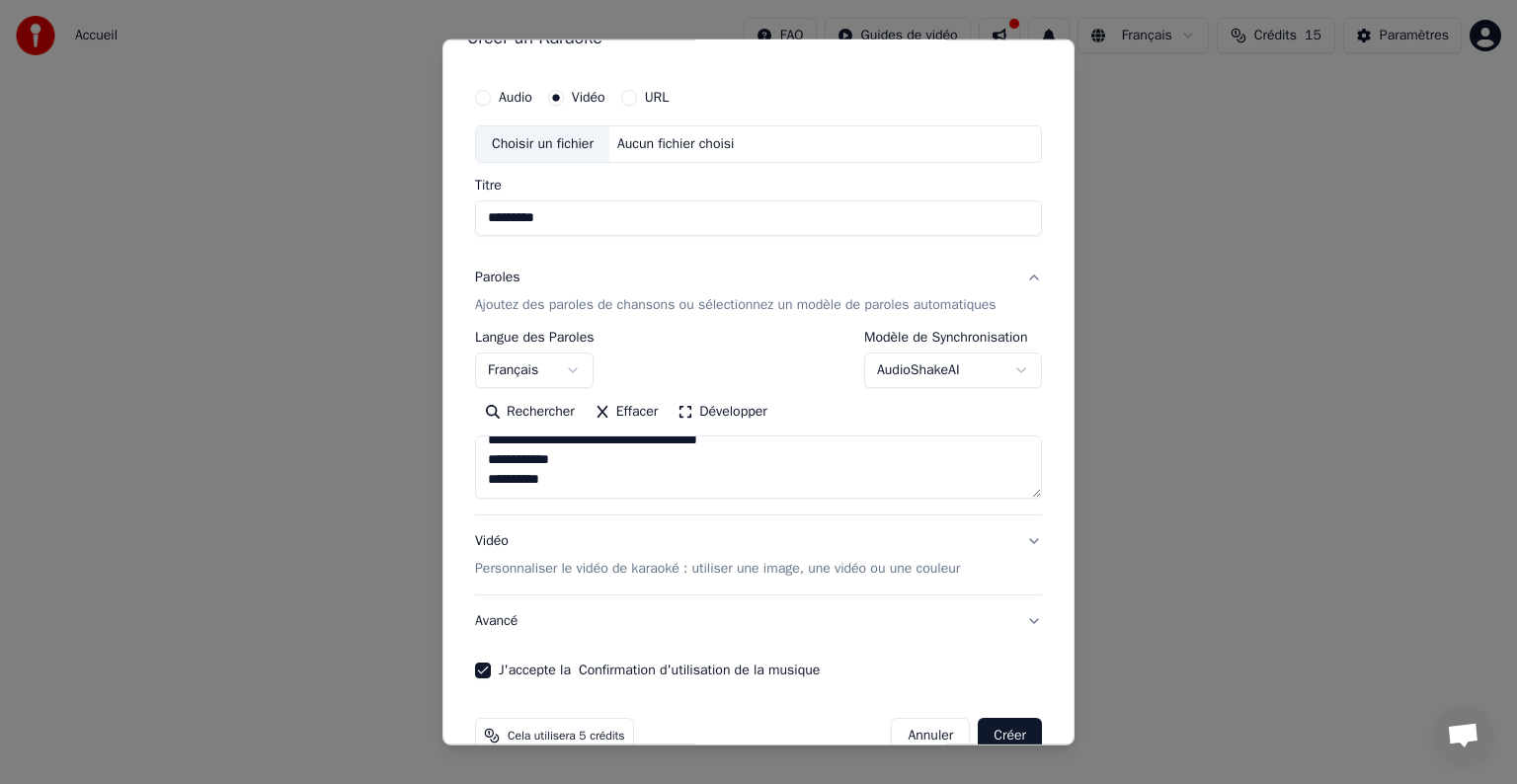 click at bounding box center [758, 467] 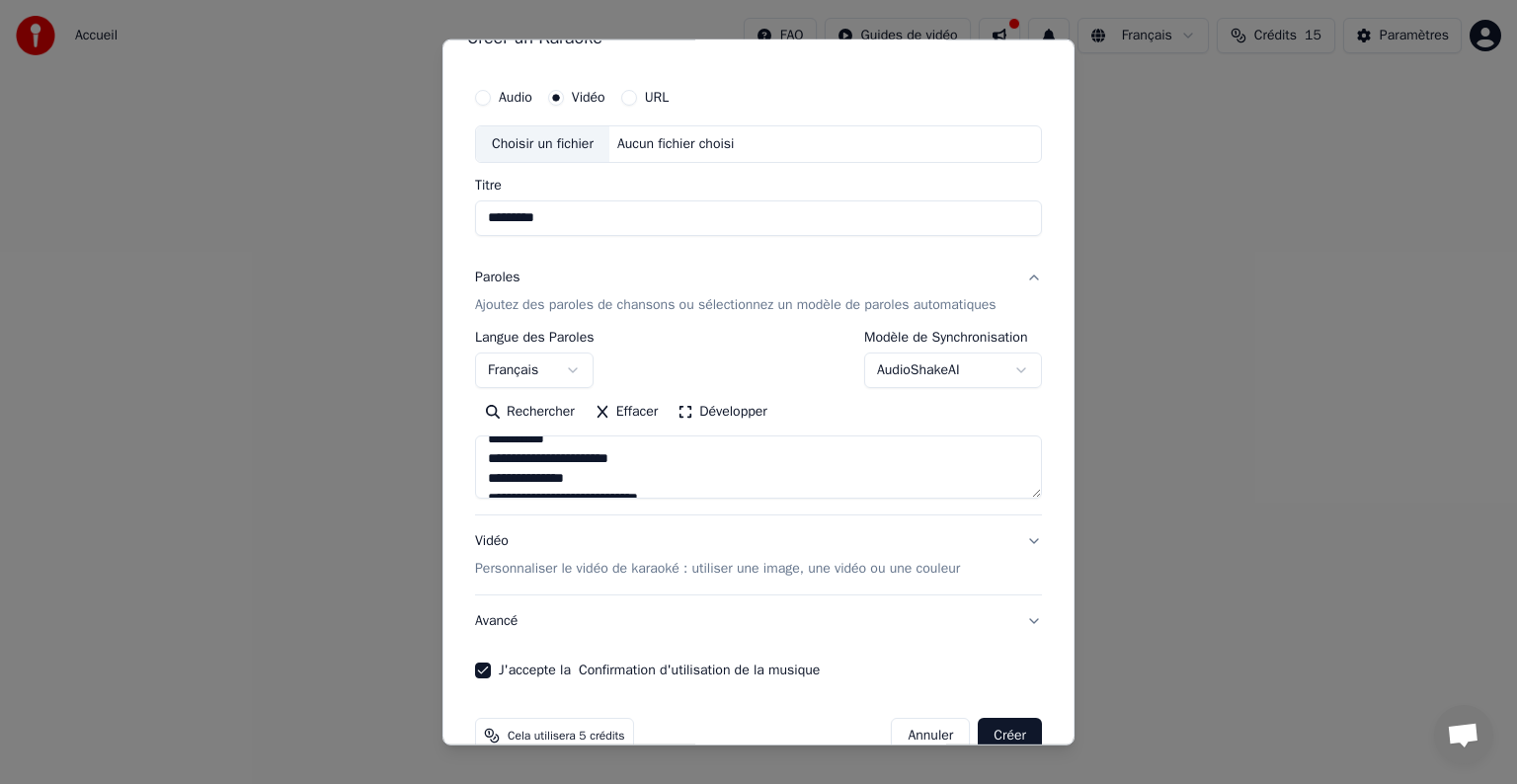 scroll, scrollTop: 490, scrollLeft: 0, axis: vertical 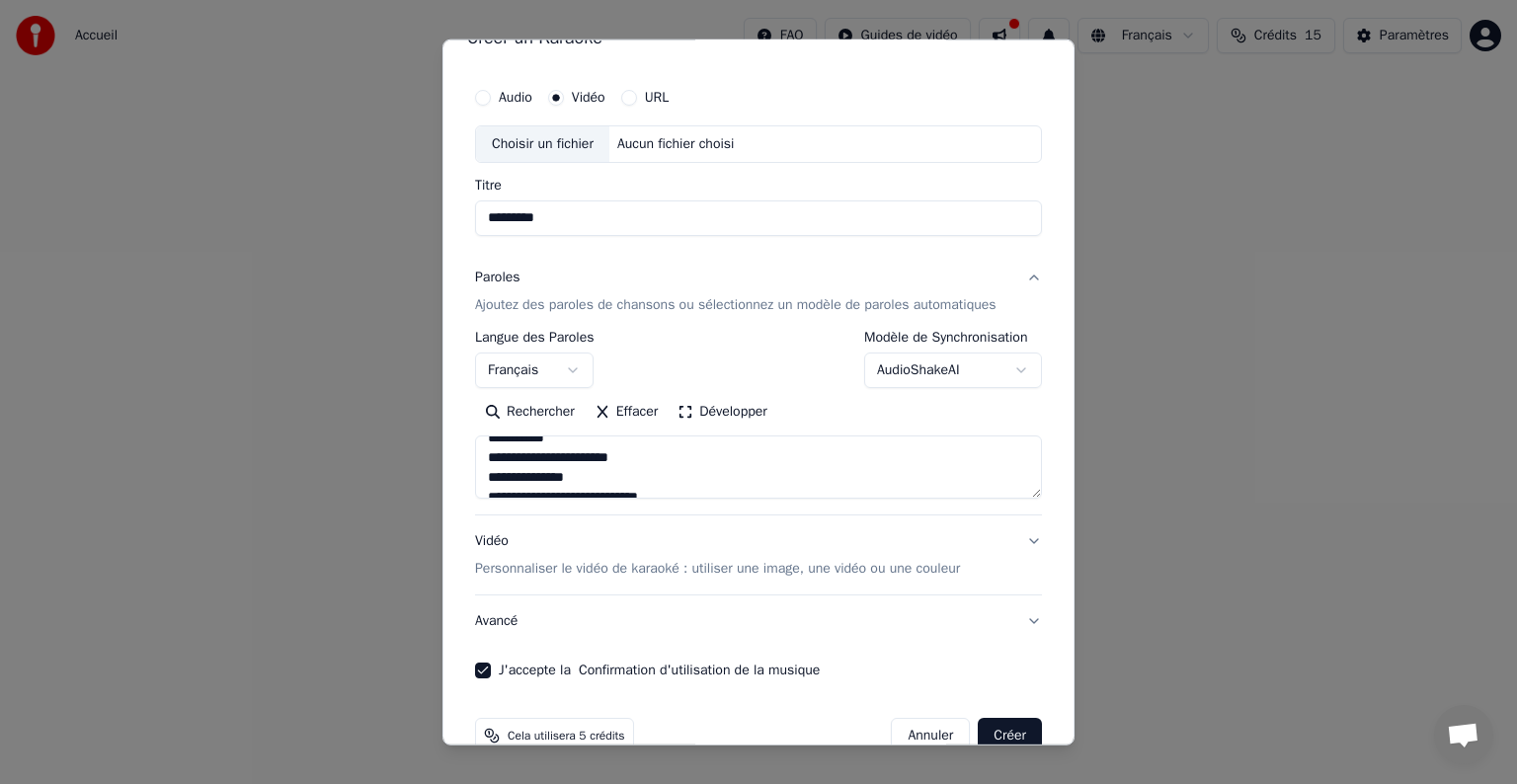 drag, startPoint x: 575, startPoint y: 474, endPoint x: 474, endPoint y: 459, distance: 102.10779 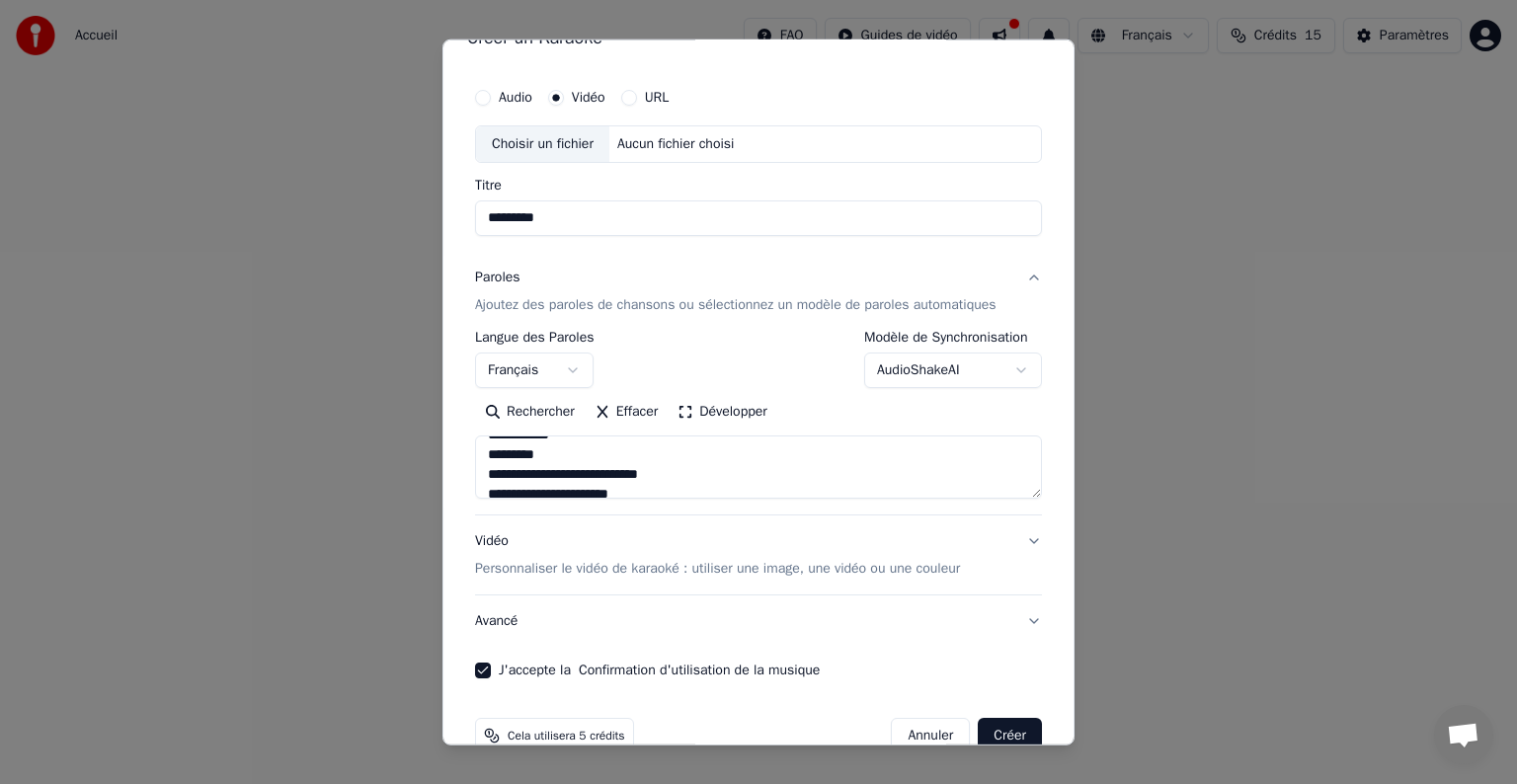 scroll, scrollTop: 1039, scrollLeft: 0, axis: vertical 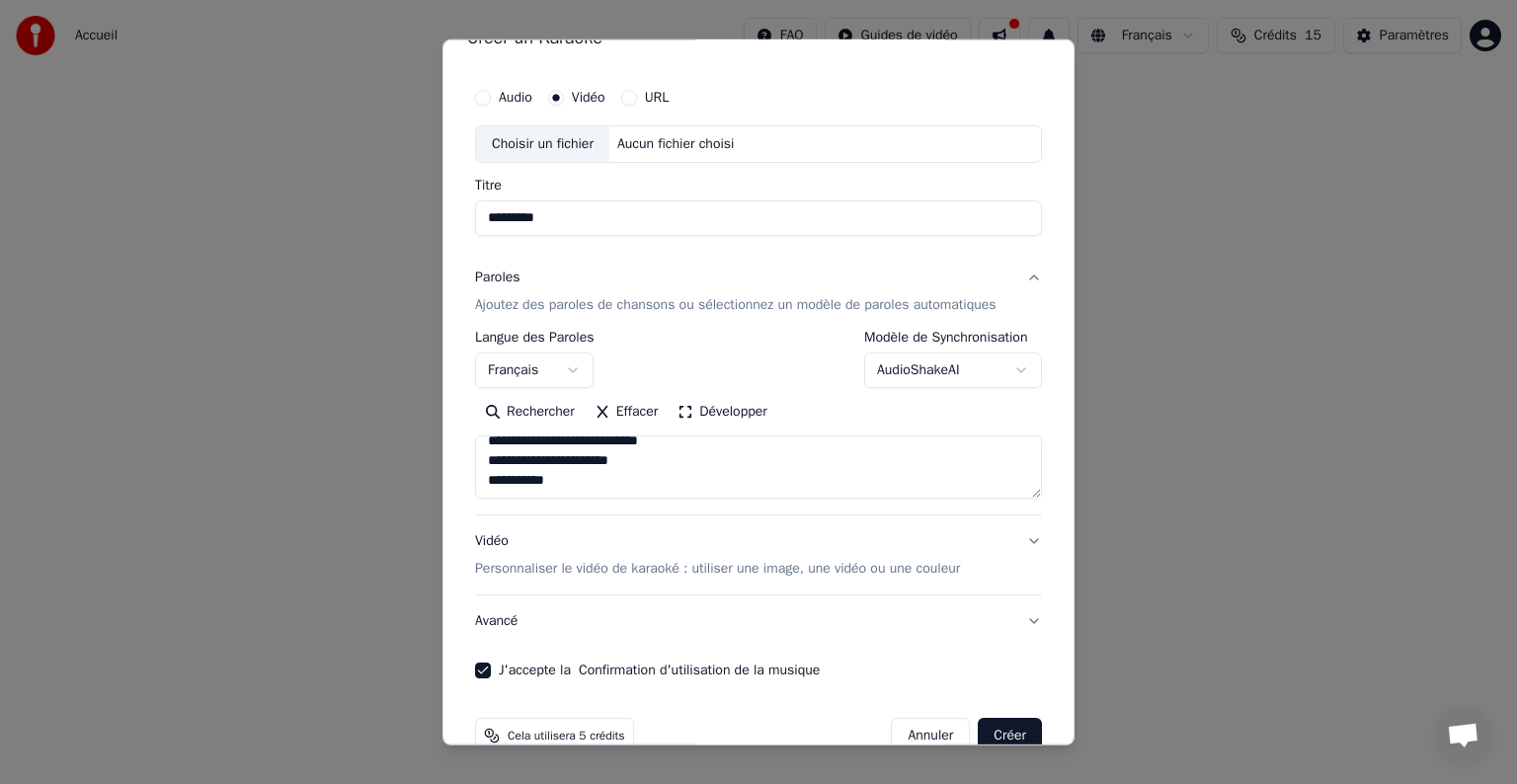 click at bounding box center (758, 467) 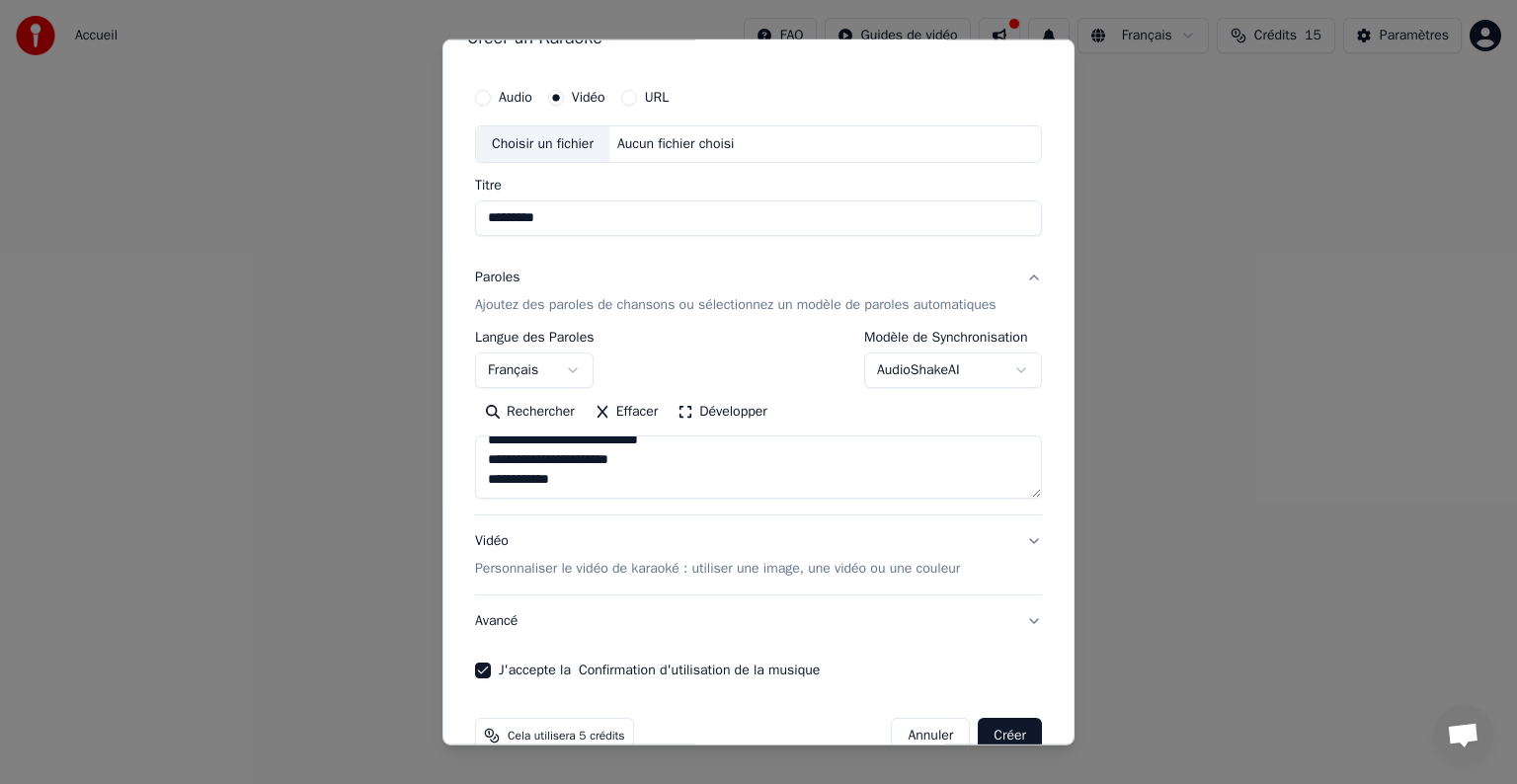 paste on "**********" 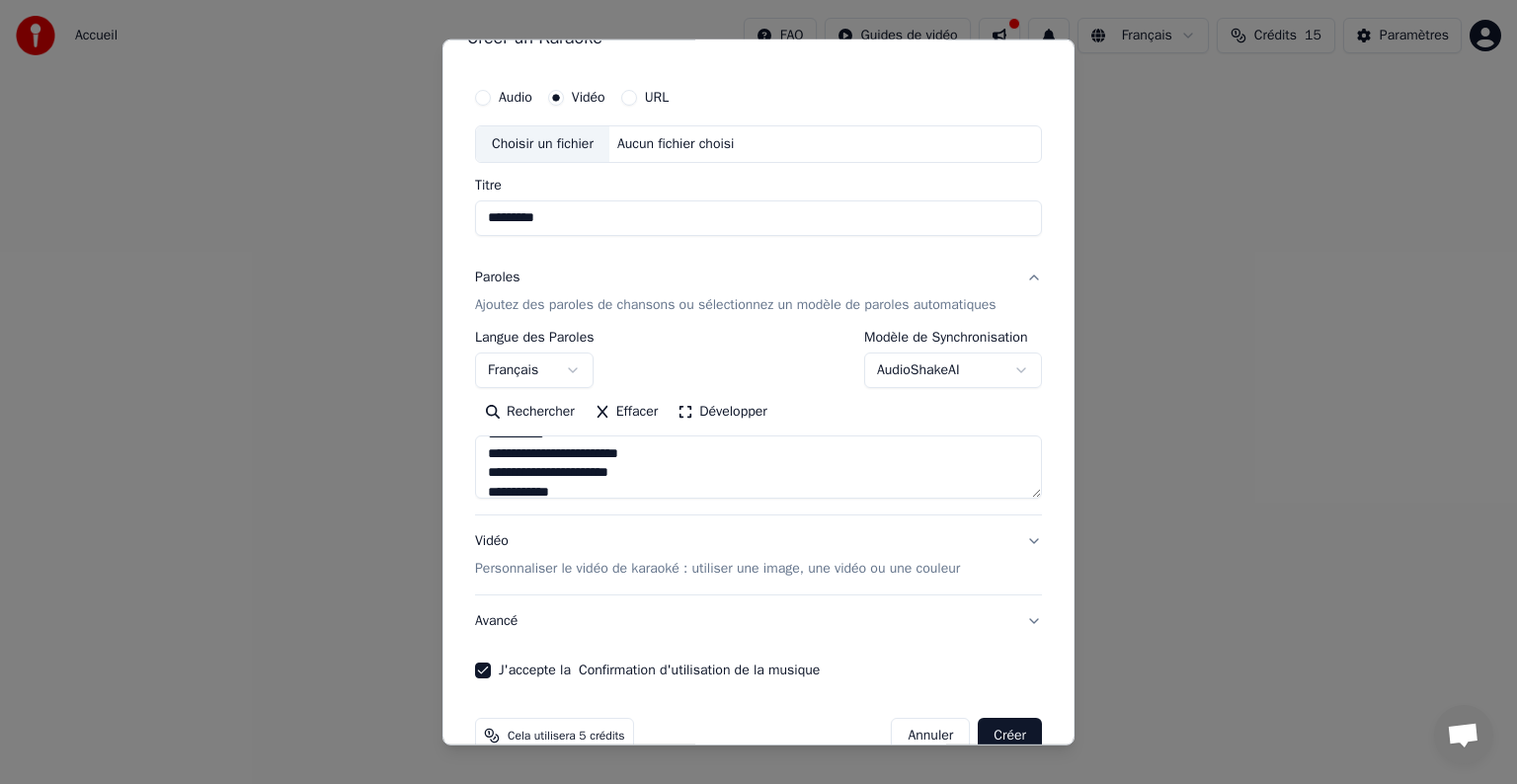 scroll, scrollTop: 577, scrollLeft: 0, axis: vertical 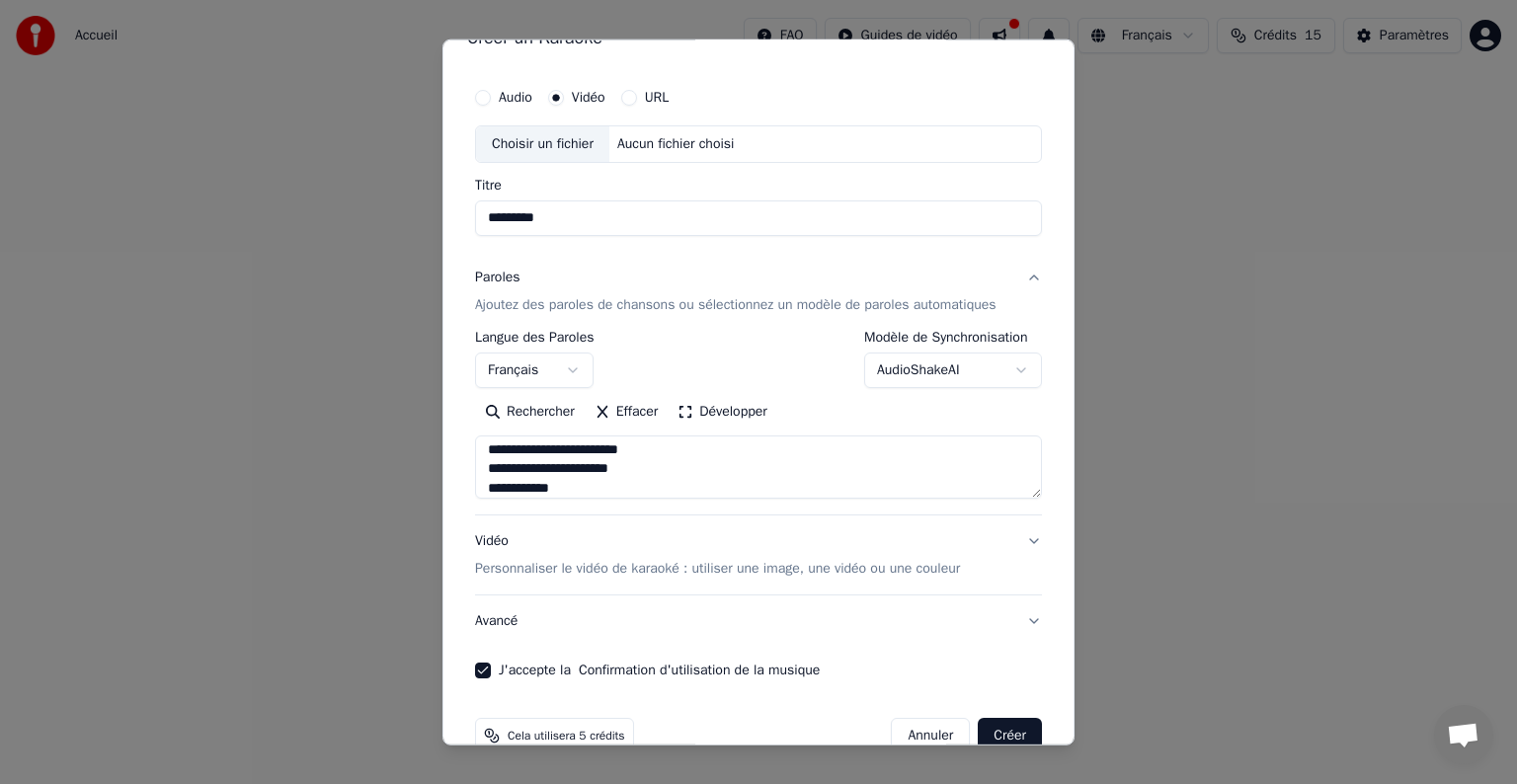 click at bounding box center [758, 467] 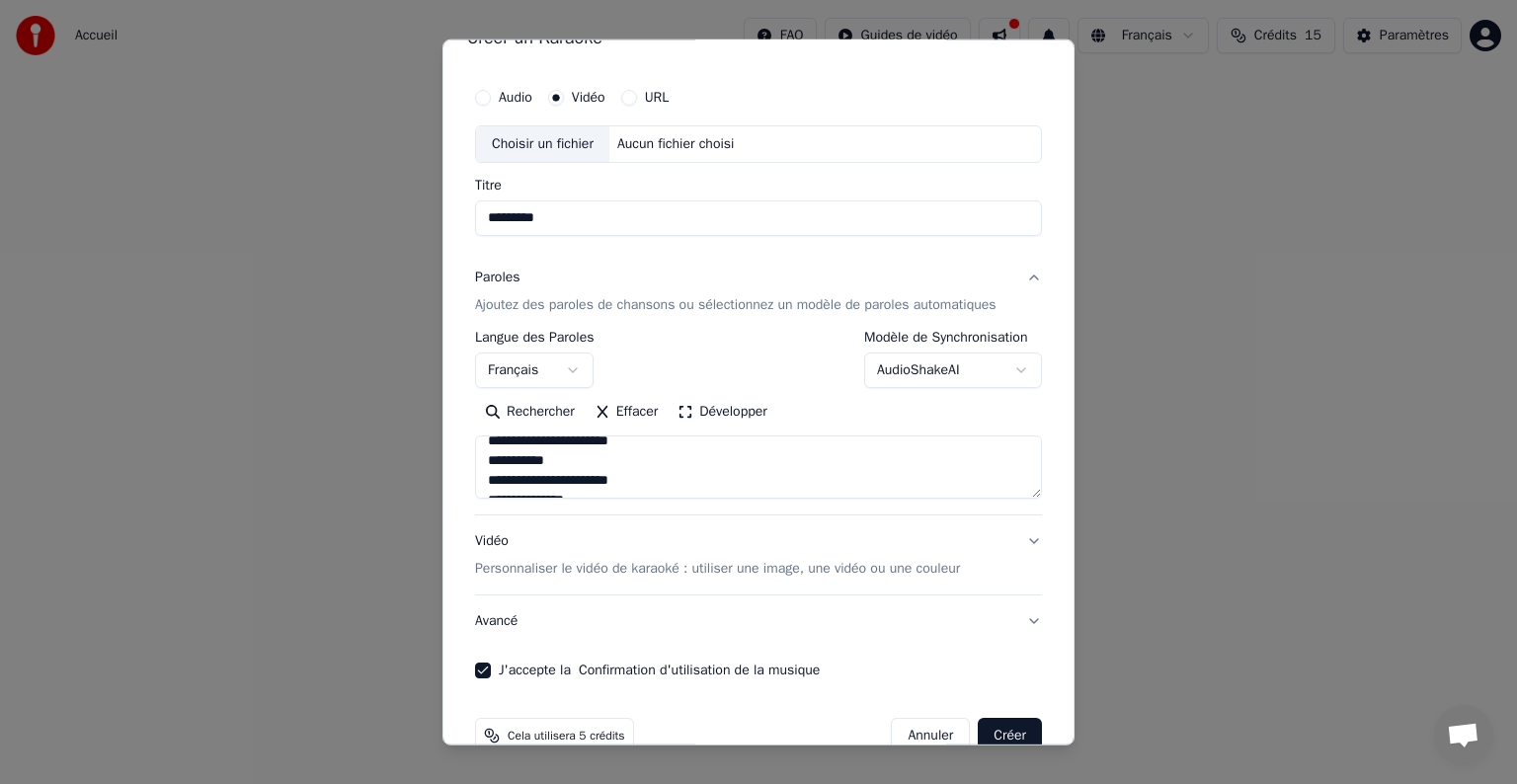 scroll, scrollTop: 517, scrollLeft: 0, axis: vertical 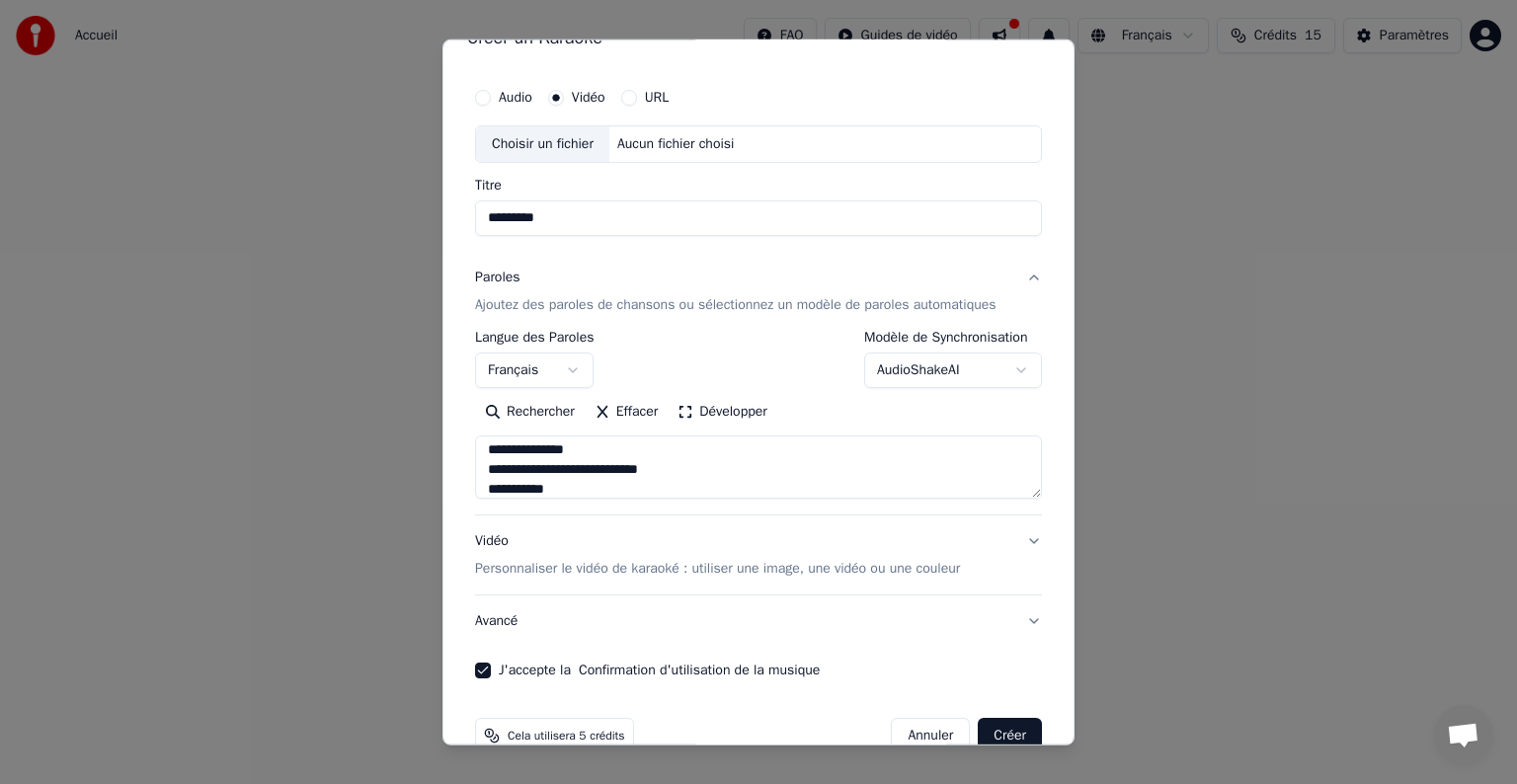 drag, startPoint x: 573, startPoint y: 489, endPoint x: 478, endPoint y: 466, distance: 97.74457 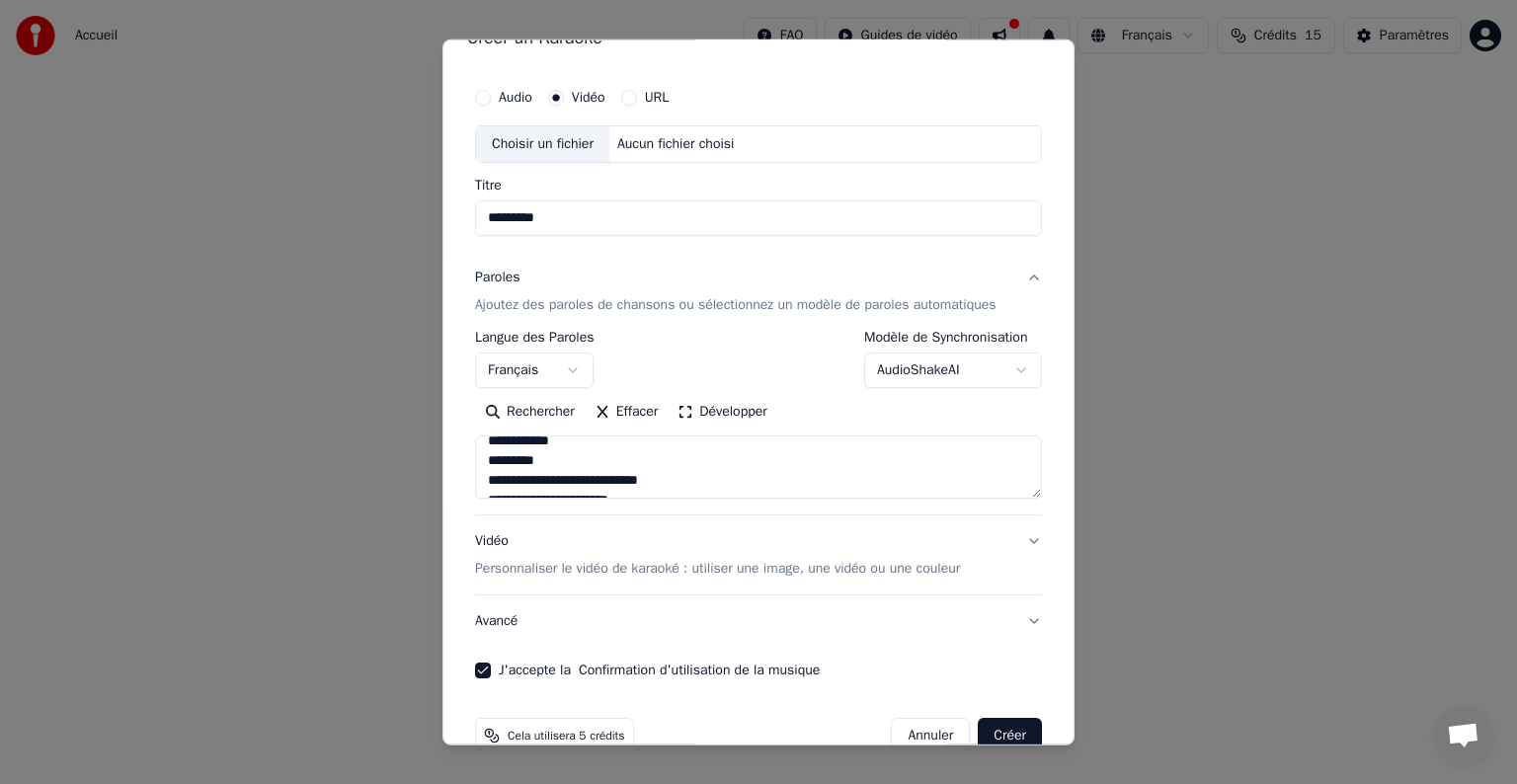 scroll, scrollTop: 1078, scrollLeft: 0, axis: vertical 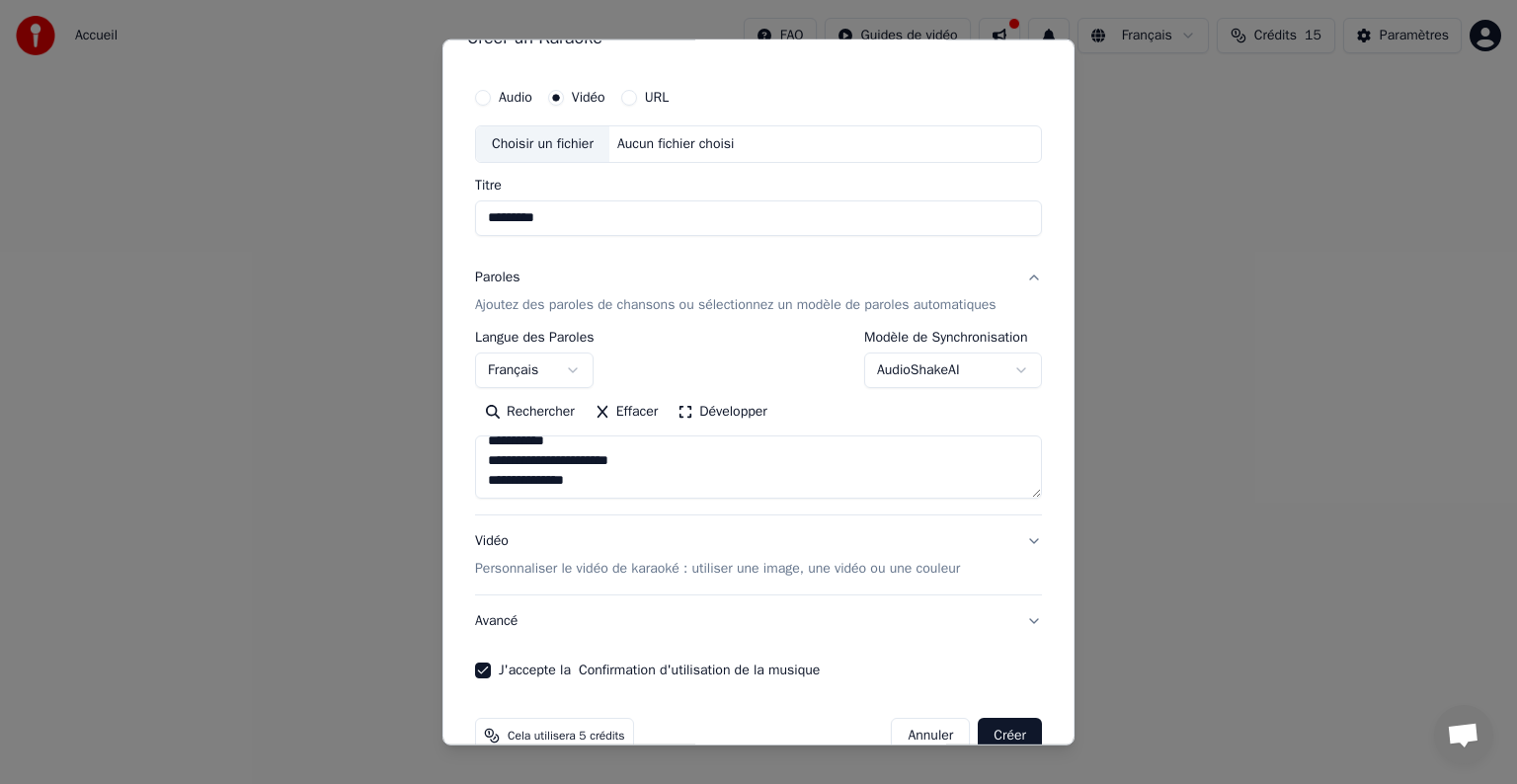 click at bounding box center [758, 467] 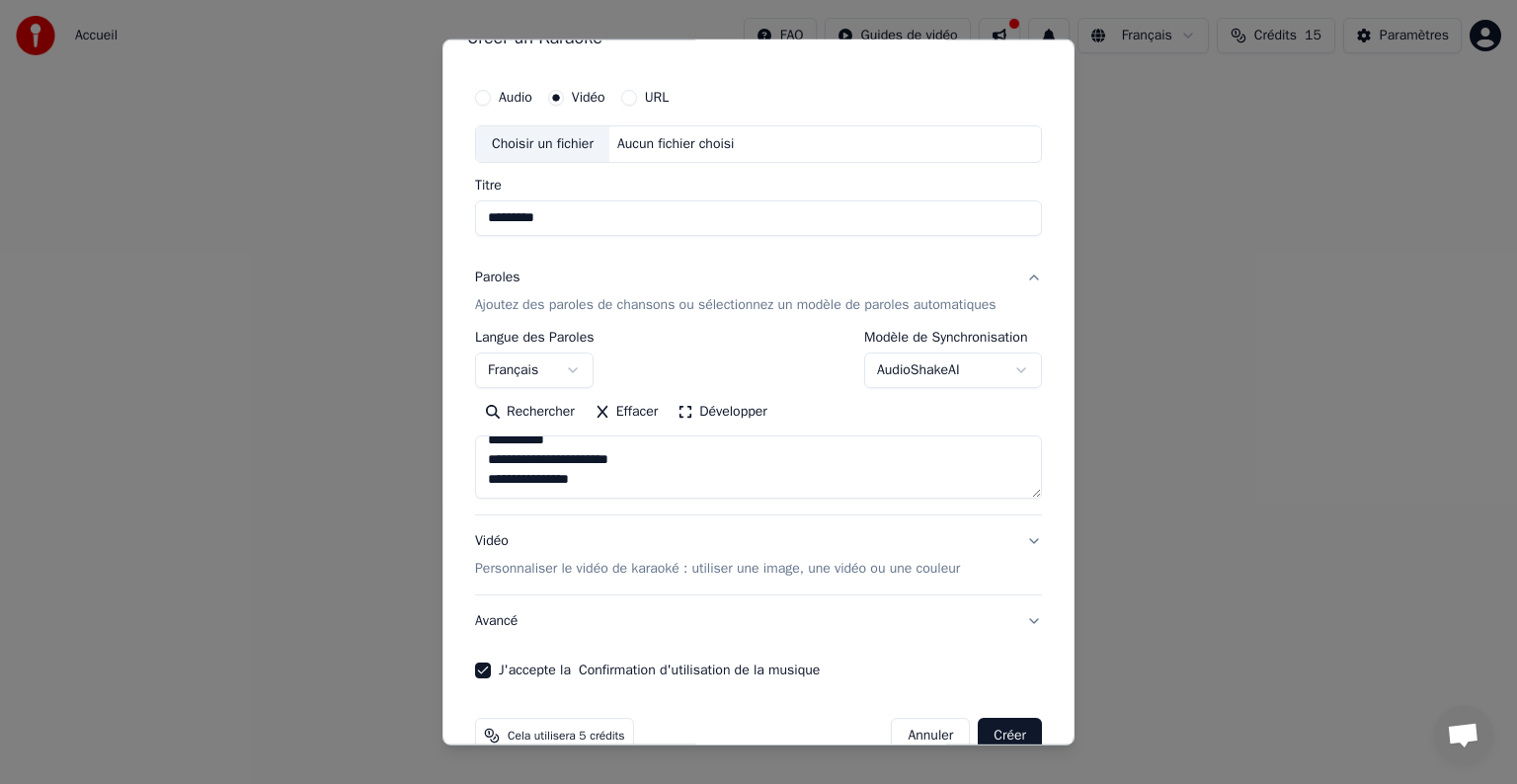 paste on "**********" 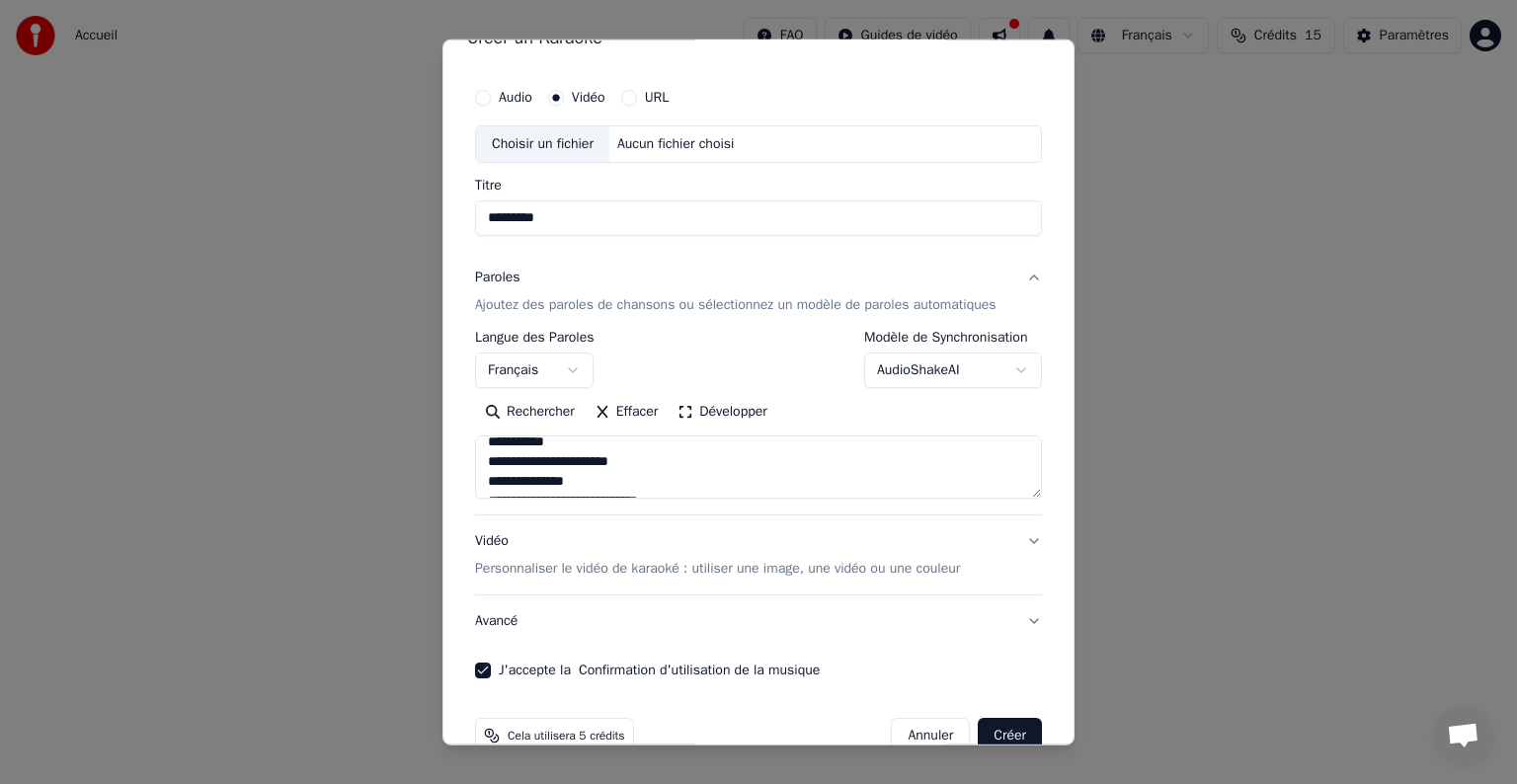 scroll, scrollTop: 1078, scrollLeft: 0, axis: vertical 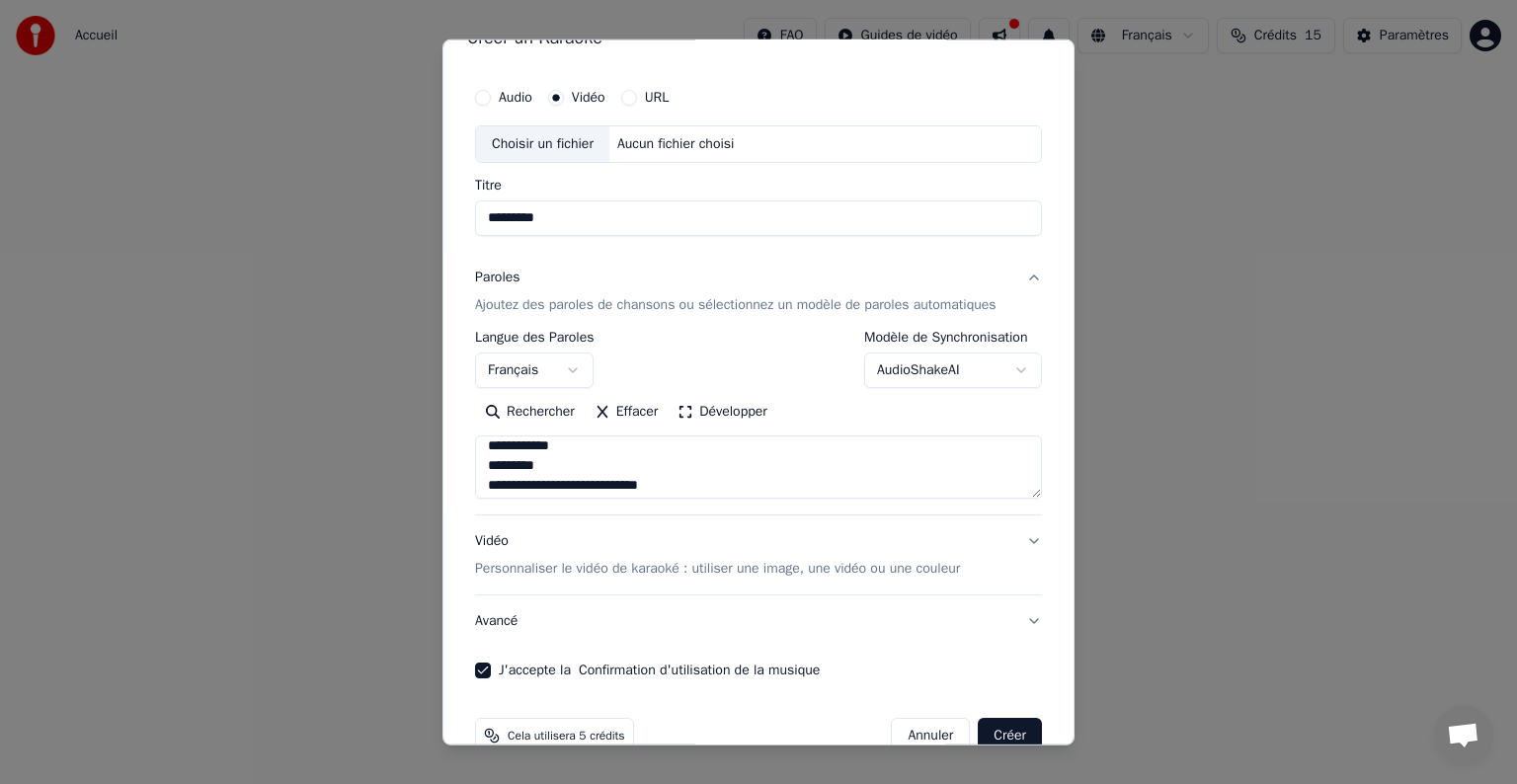 drag, startPoint x: 584, startPoint y: 484, endPoint x: 475, endPoint y: 477, distance: 109.2245 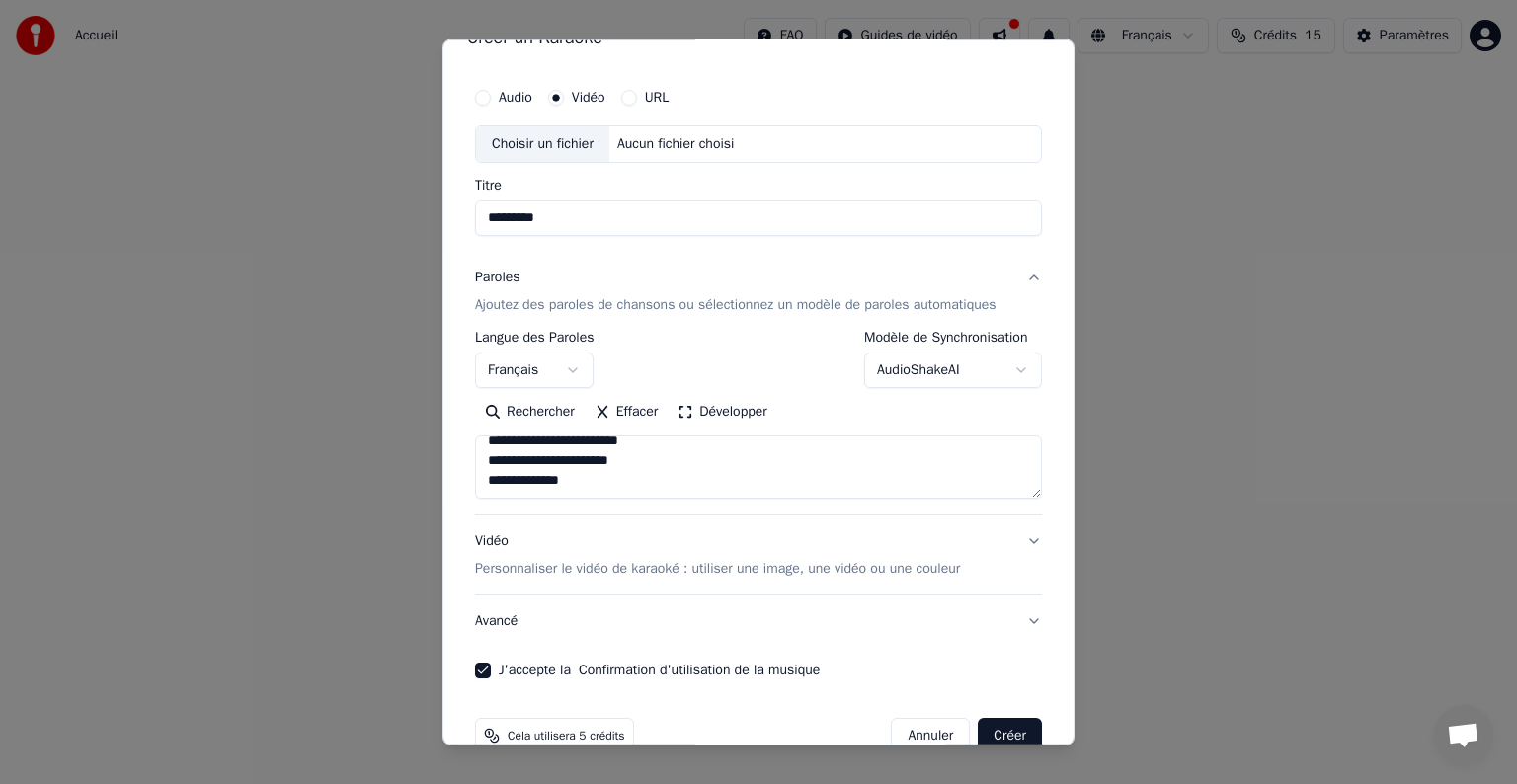 click at bounding box center [758, 467] 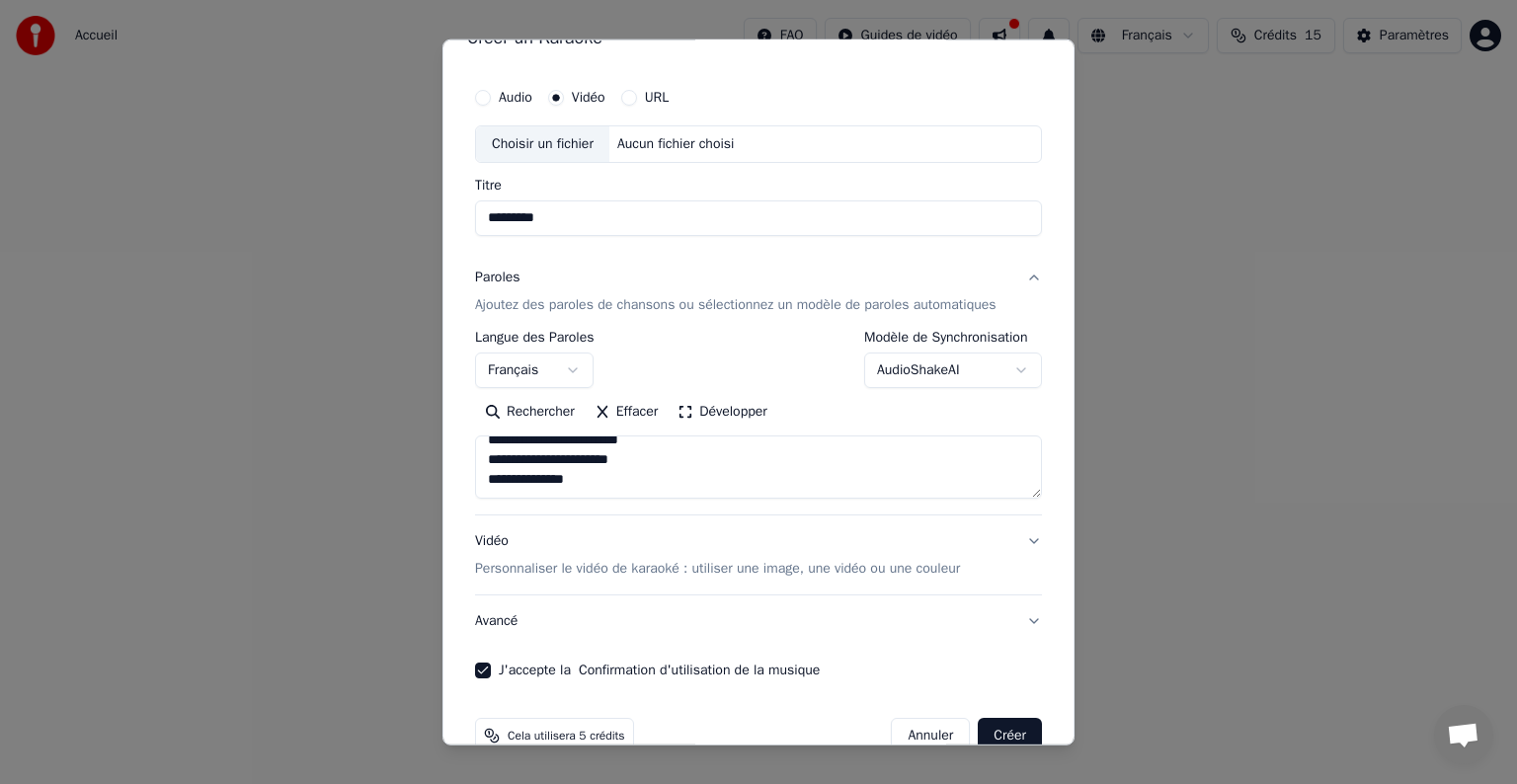 paste on "**********" 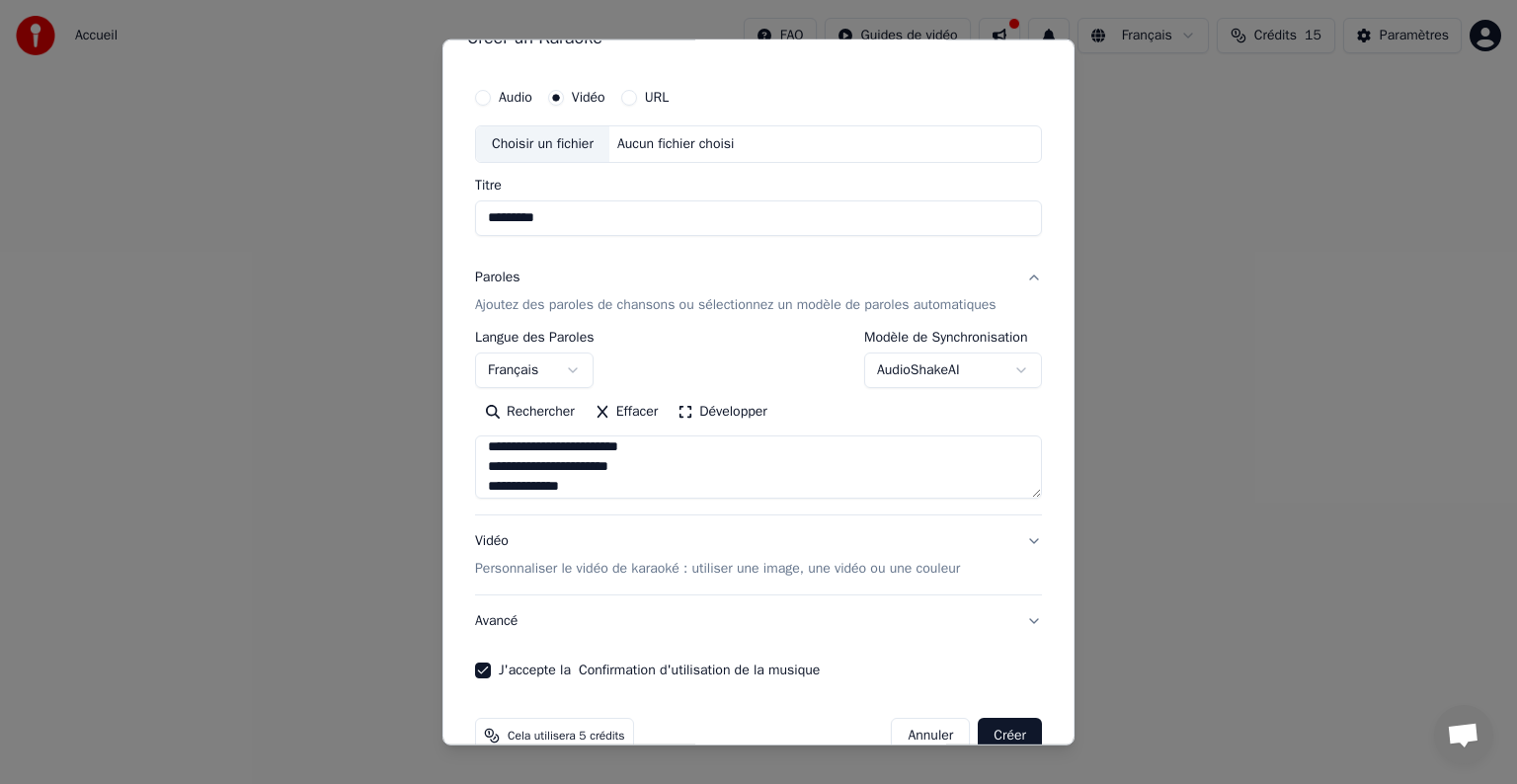 scroll, scrollTop: 1172, scrollLeft: 0, axis: vertical 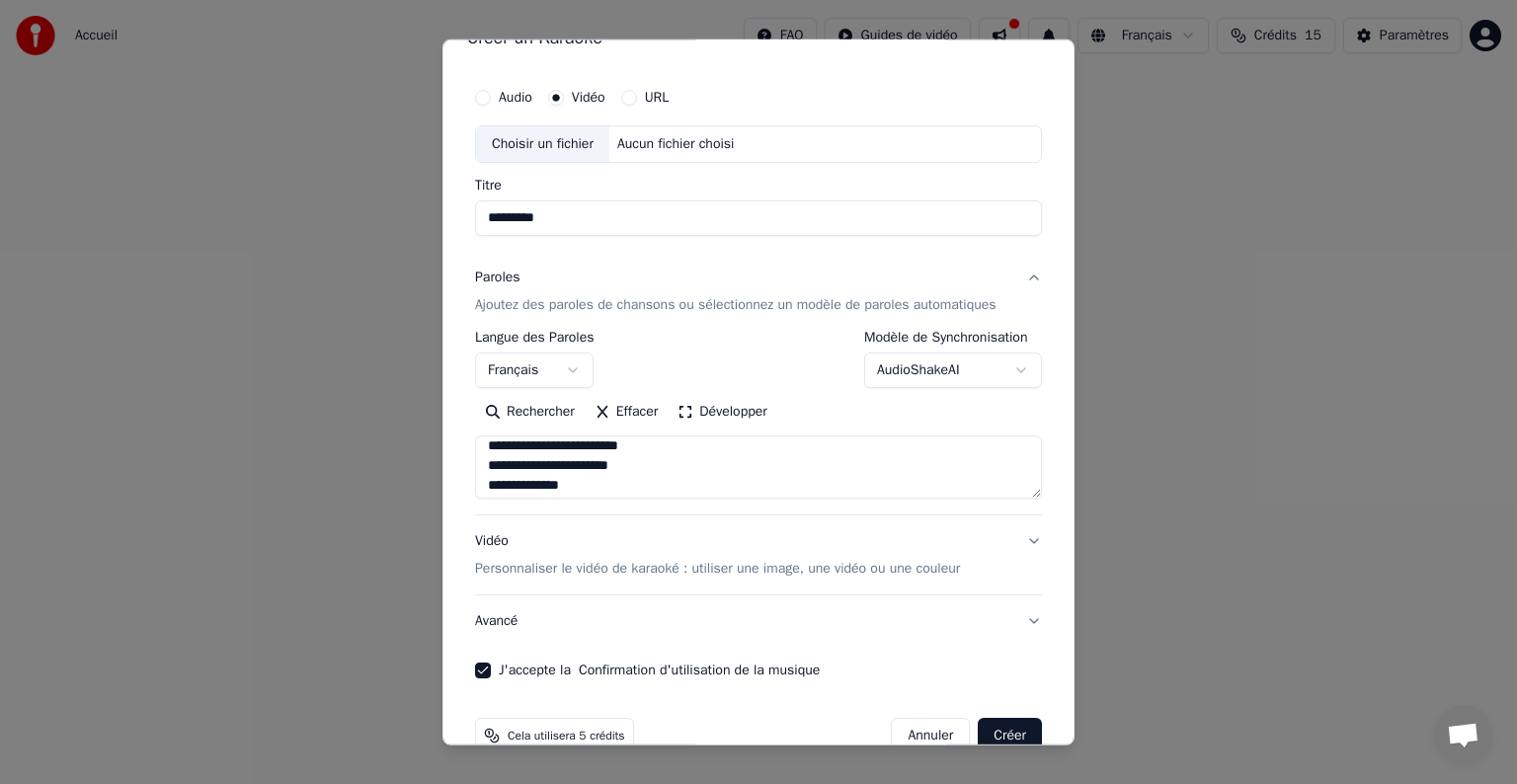 click at bounding box center [758, 467] 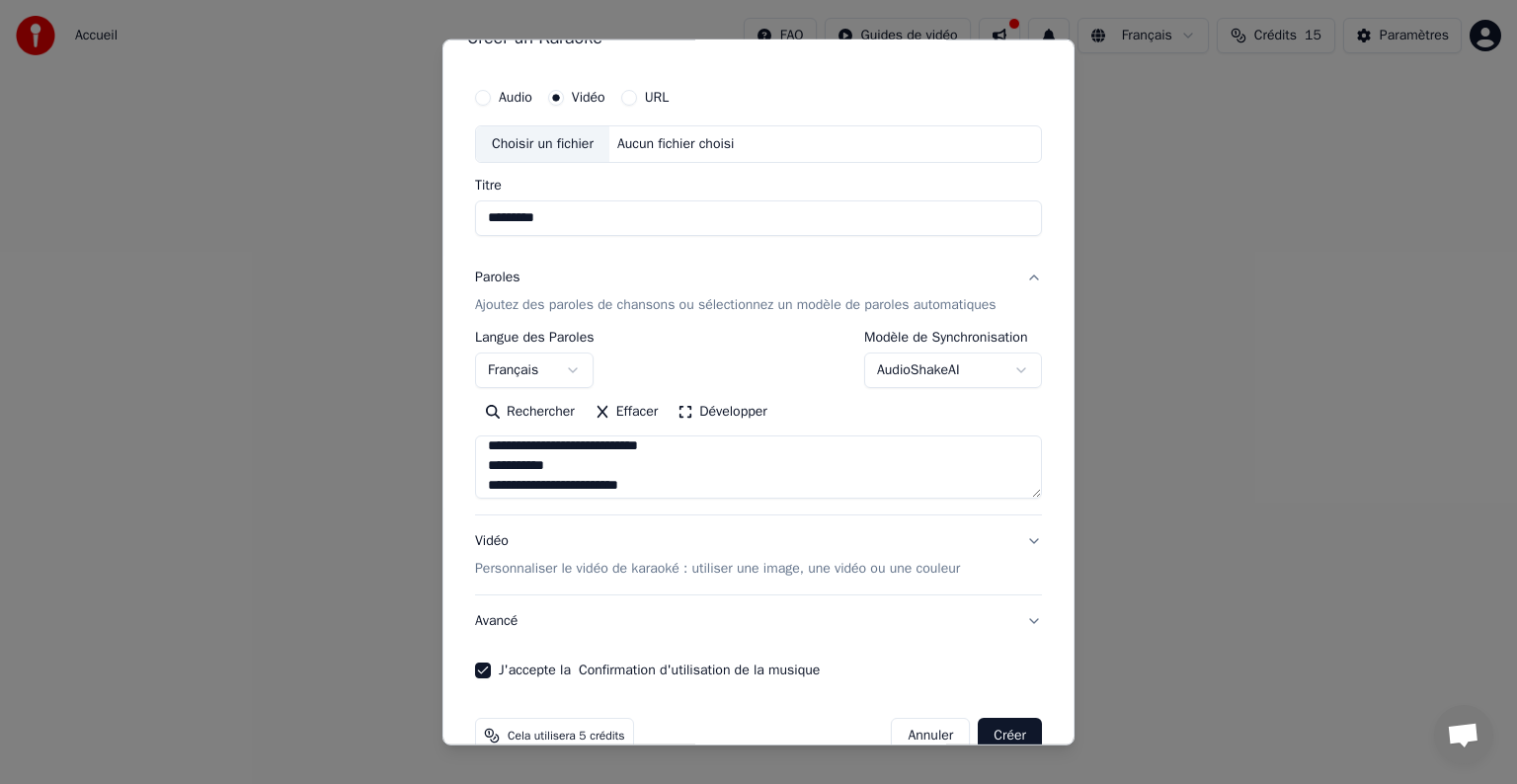 scroll, scrollTop: 1276, scrollLeft: 0, axis: vertical 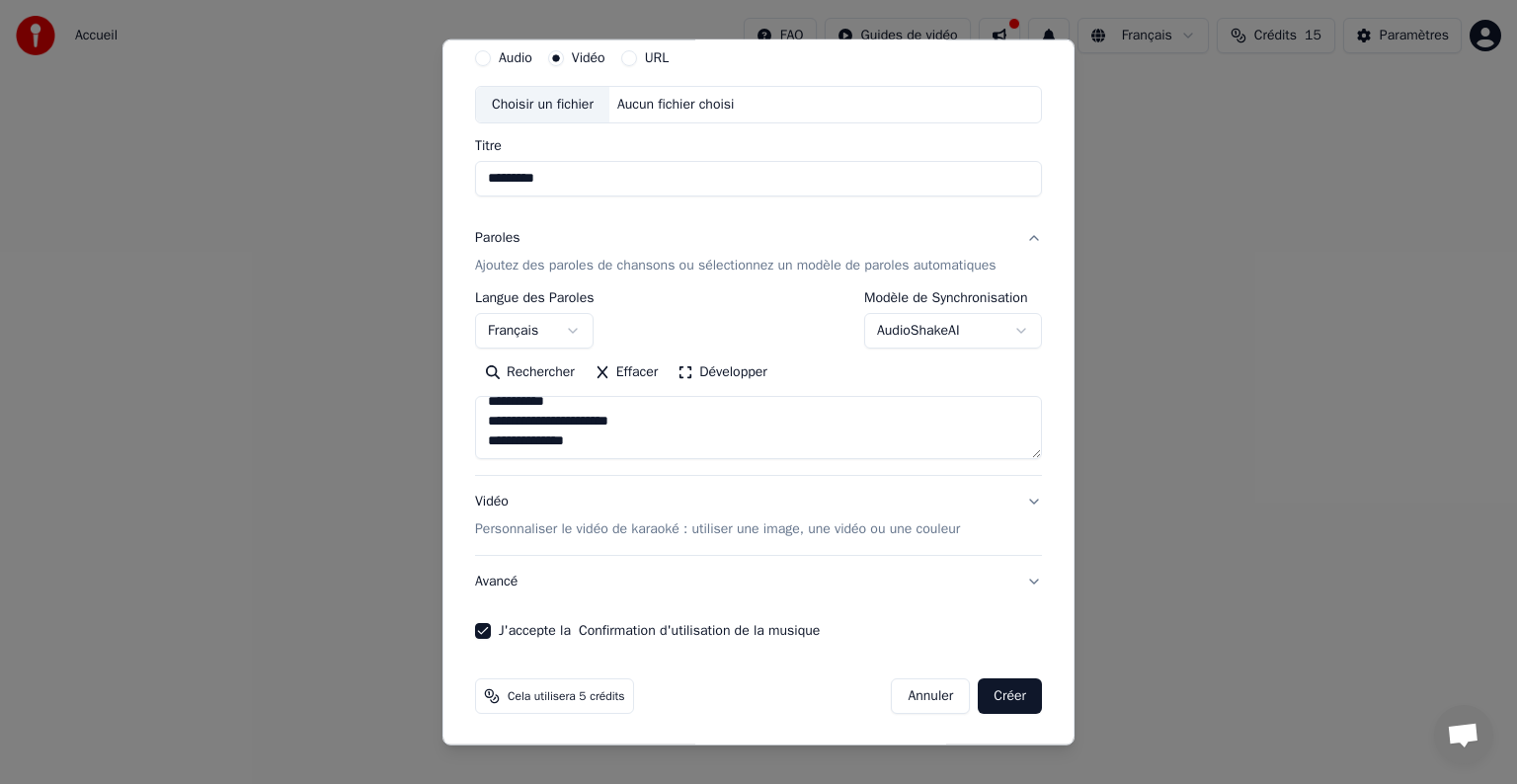 click at bounding box center (758, 428) 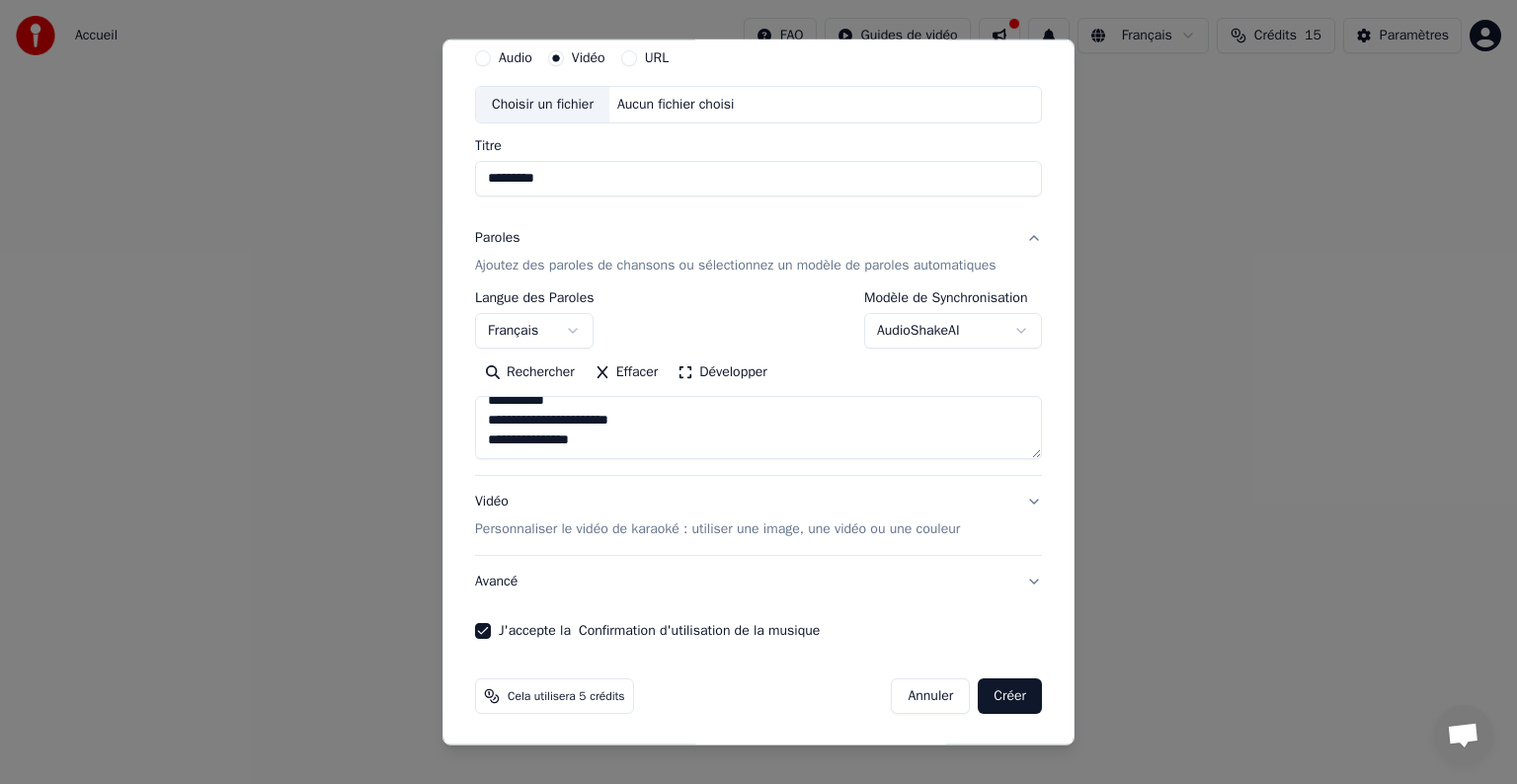 paste on "**********" 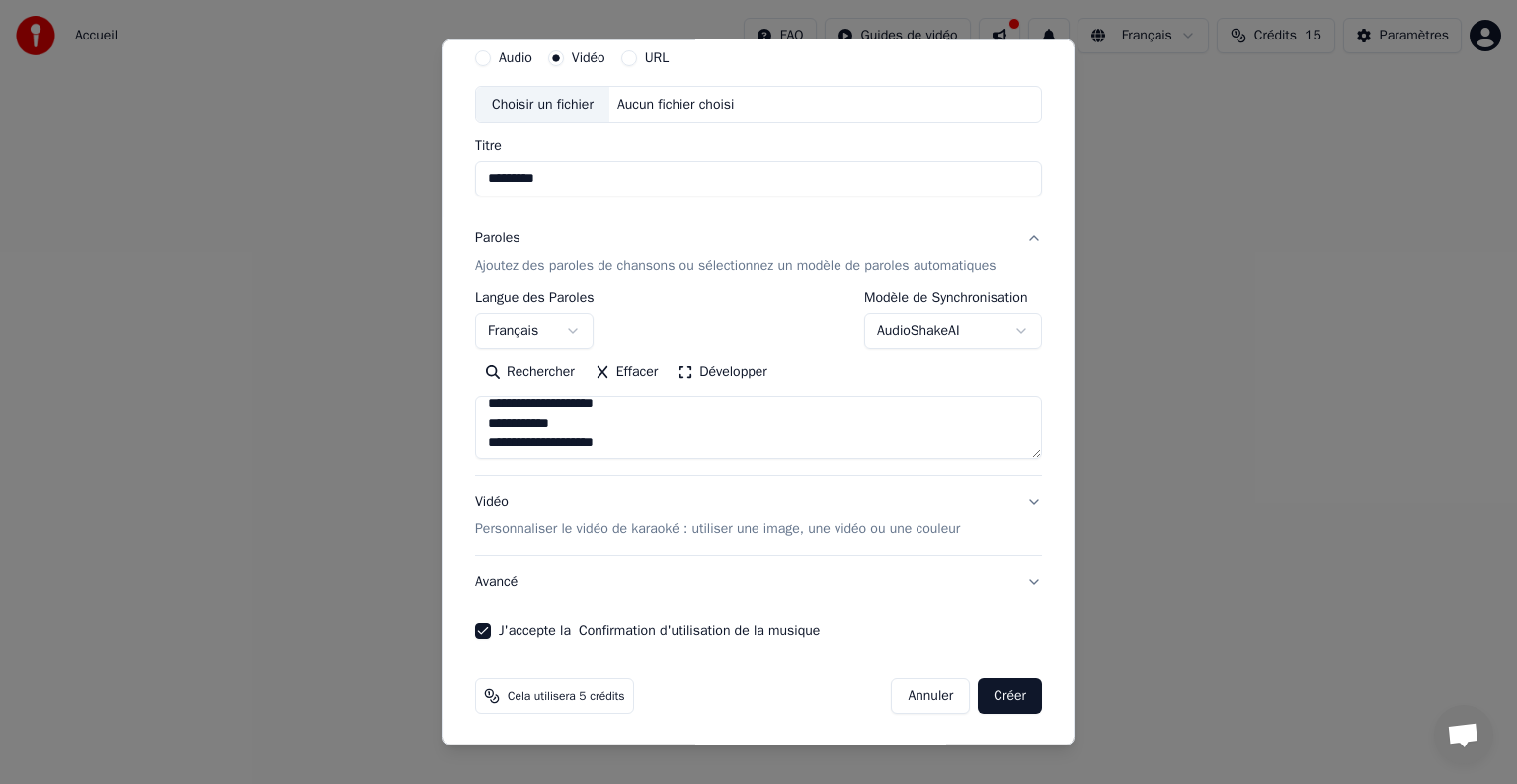 scroll, scrollTop: 0, scrollLeft: 0, axis: both 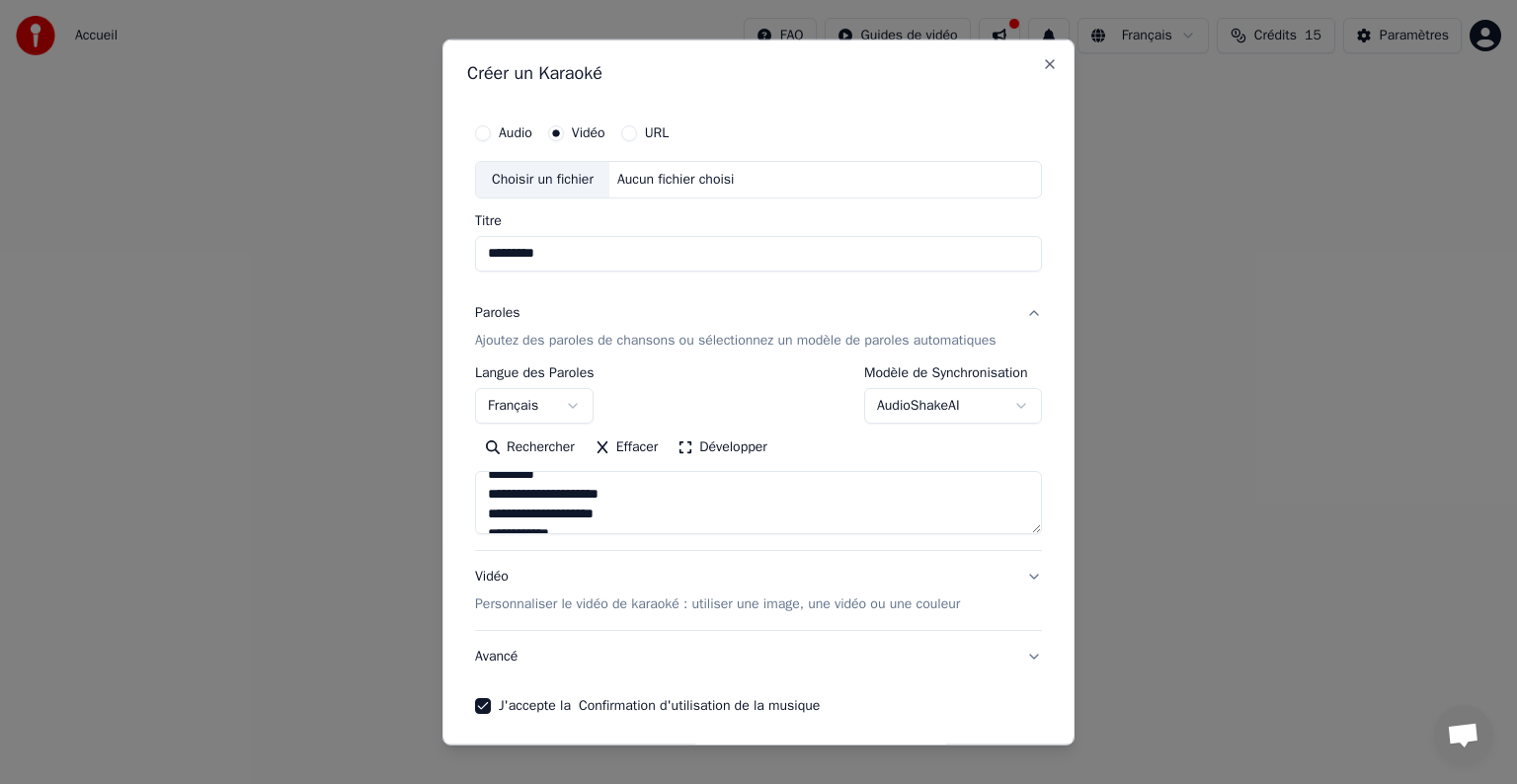 click at bounding box center [758, 503] 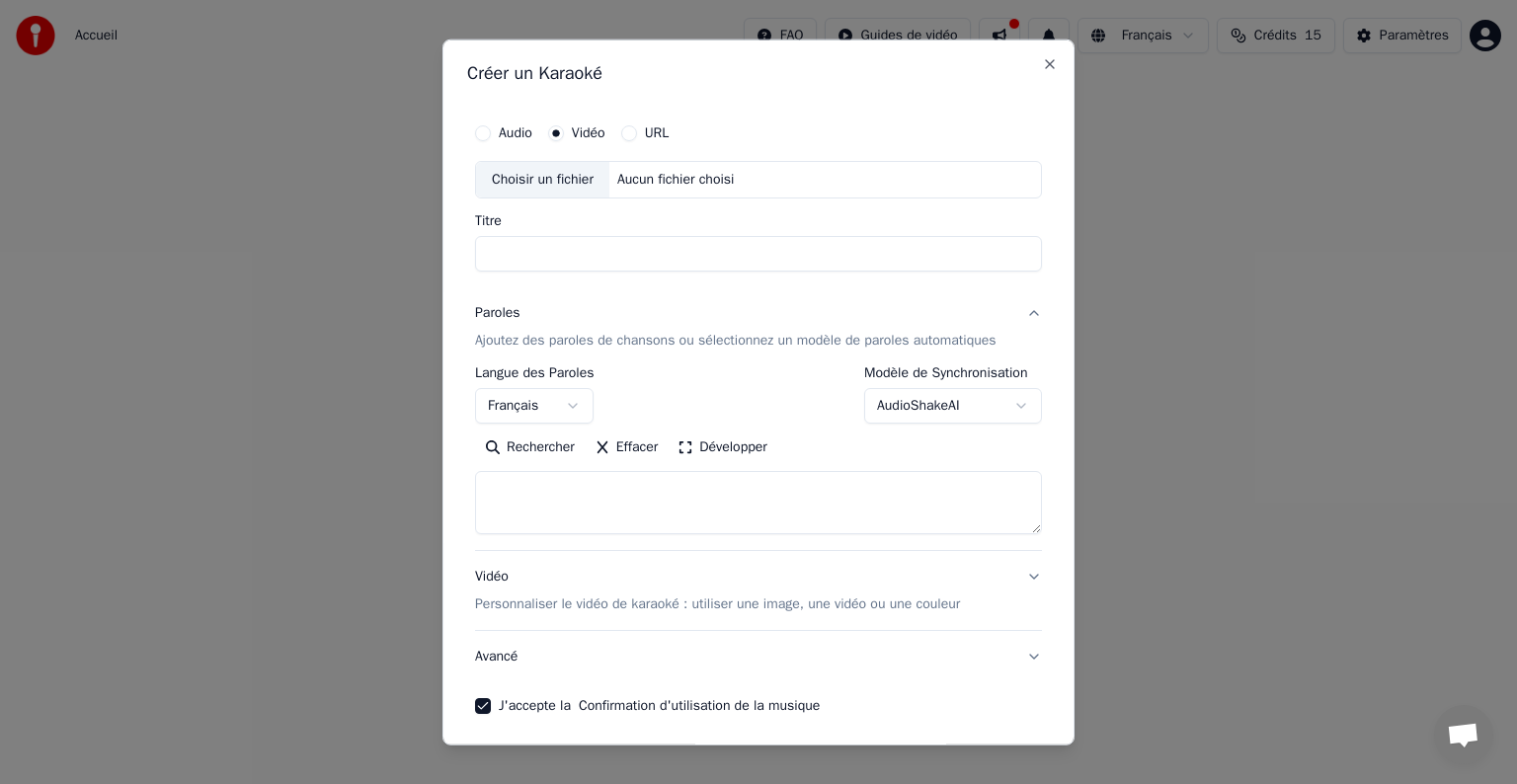 select 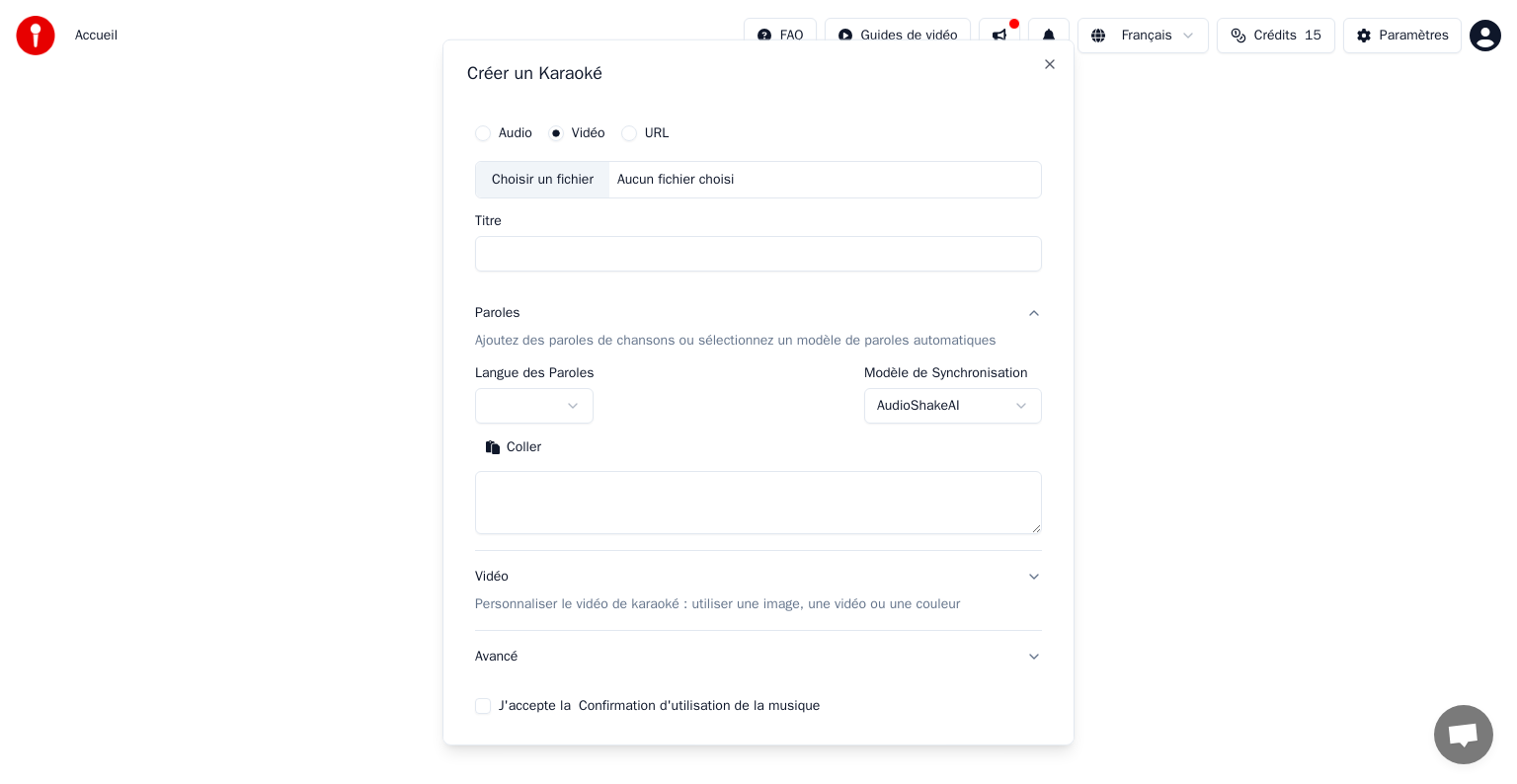 scroll, scrollTop: 0, scrollLeft: 0, axis: both 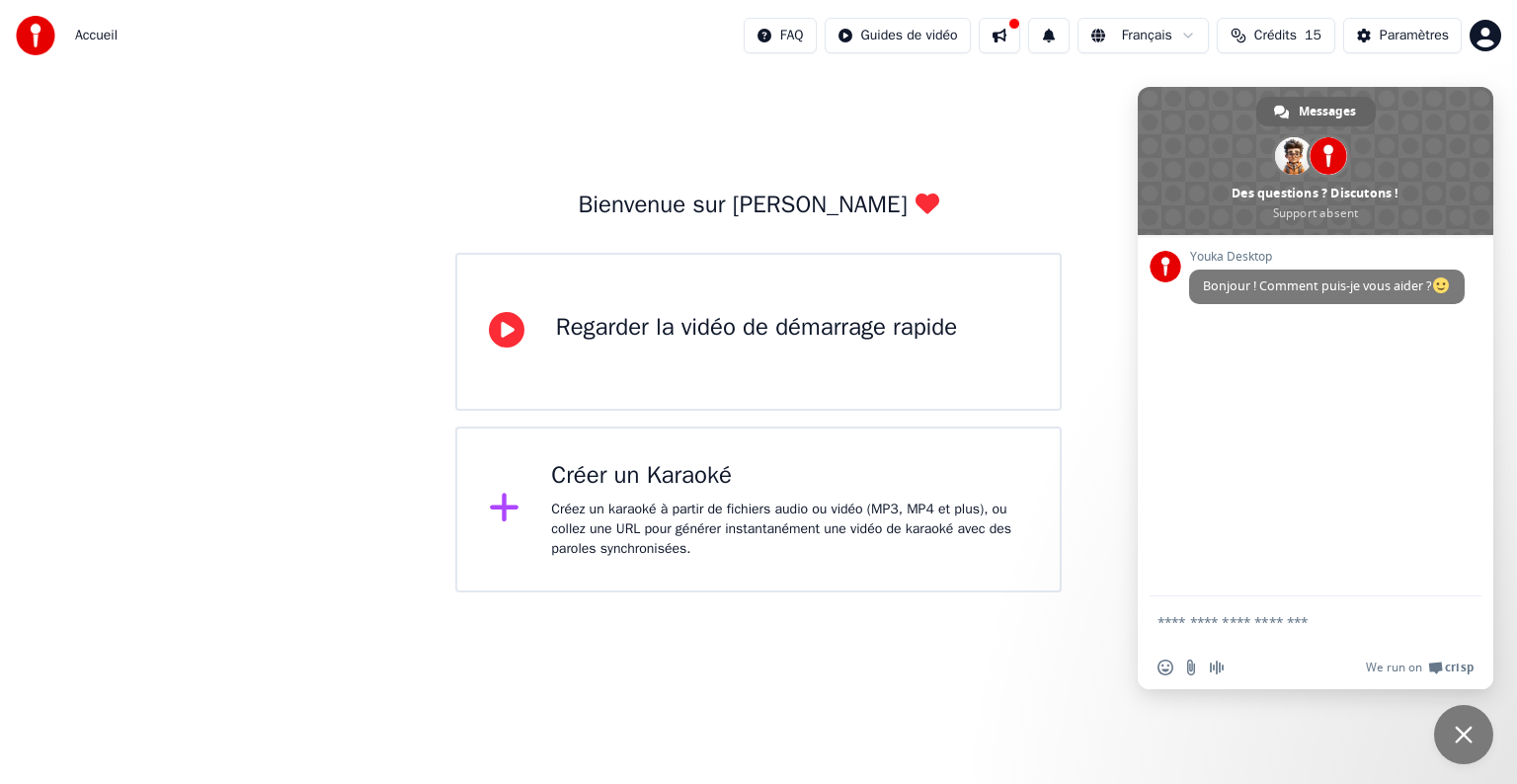 click on "Créer un Karaoké" at bounding box center [789, 476] 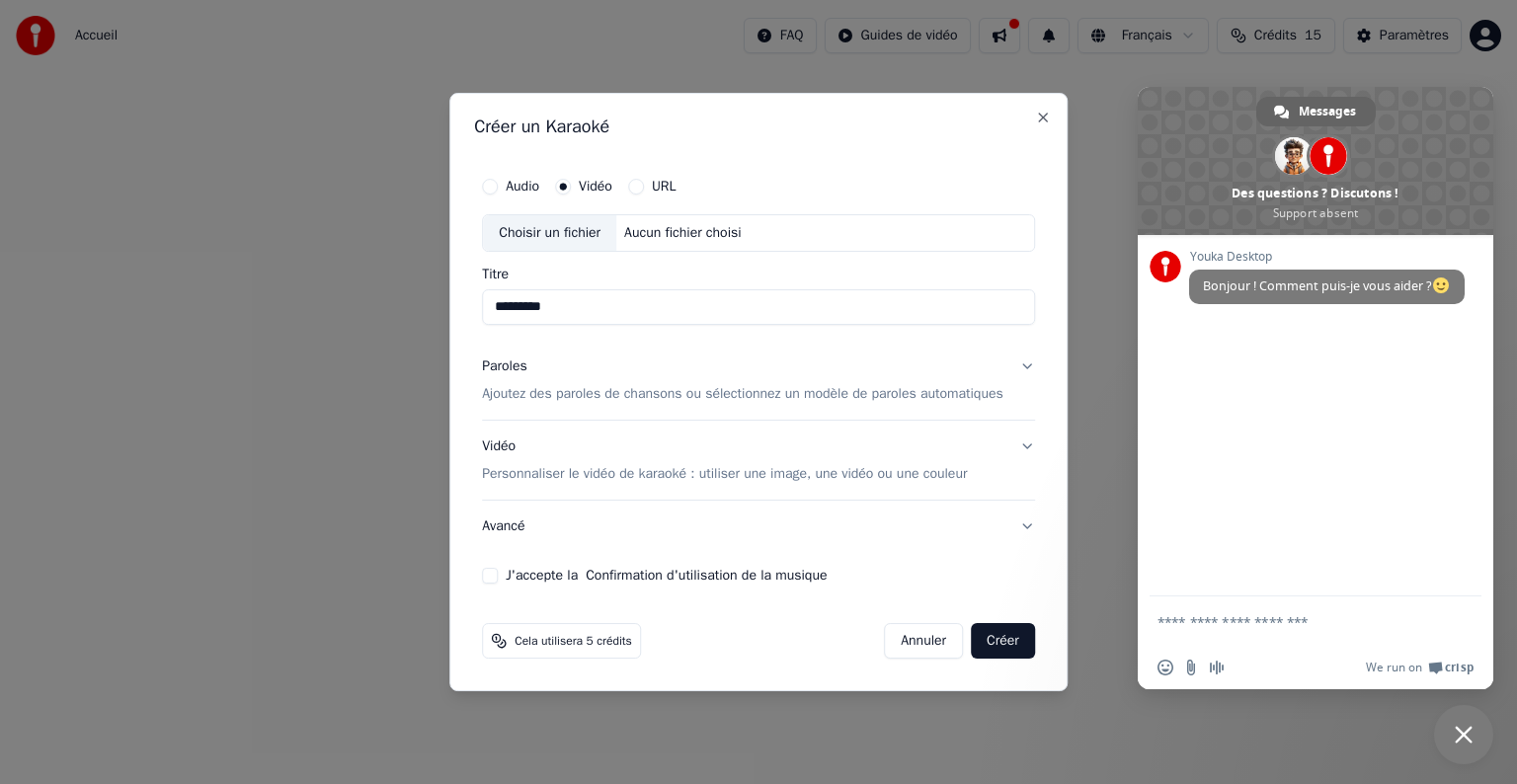 type on "*********" 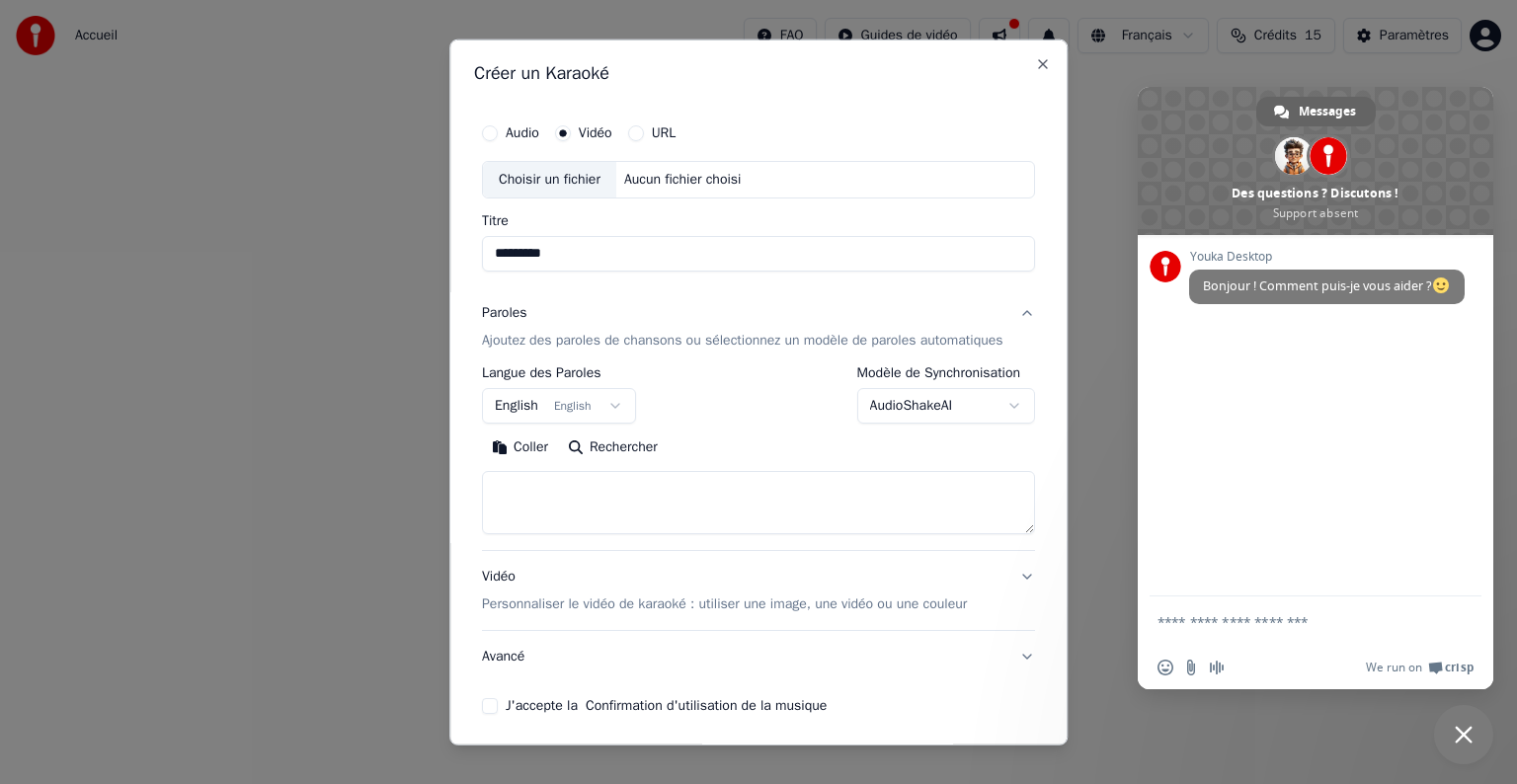 click at bounding box center [758, 503] 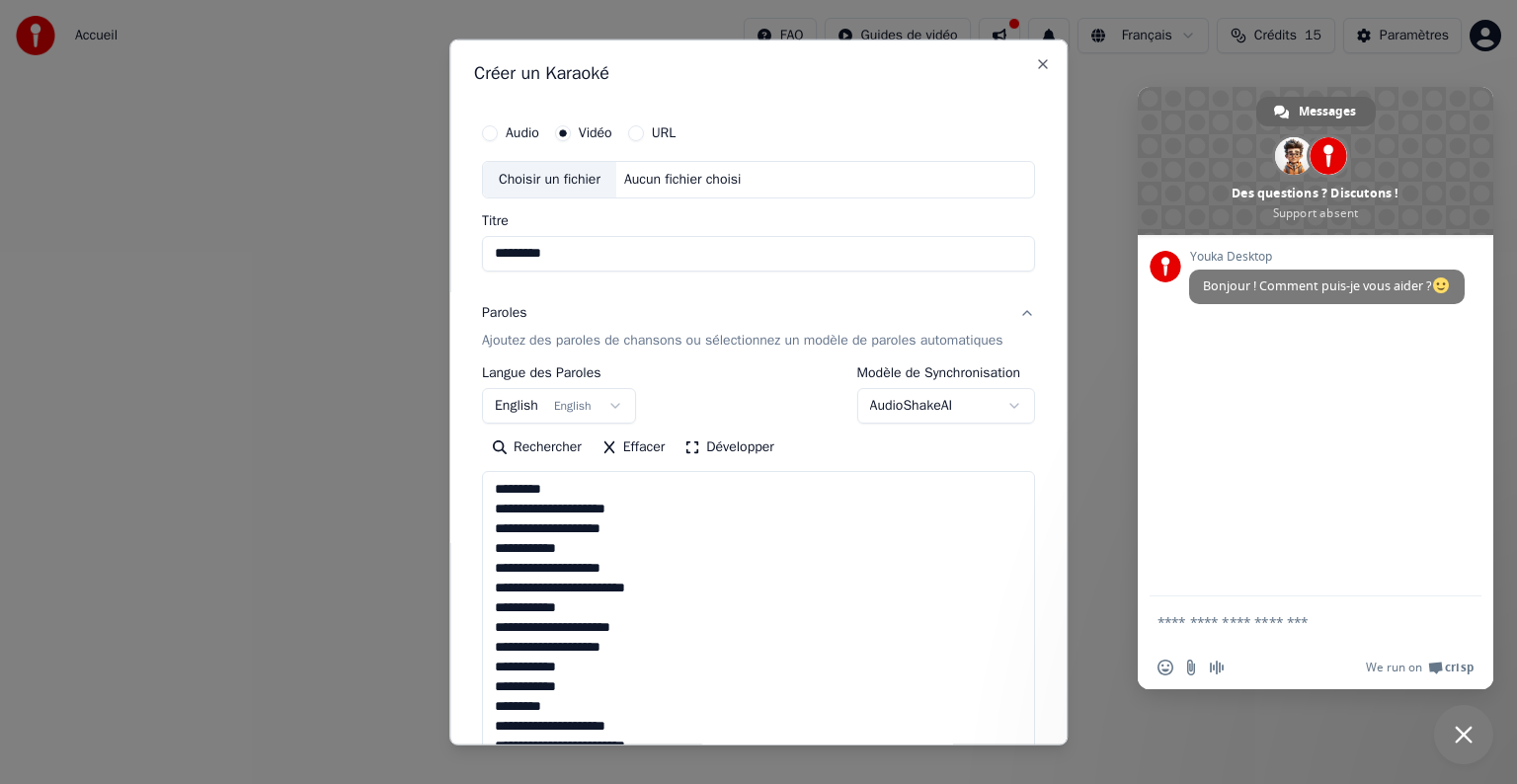 scroll, scrollTop: 1366, scrollLeft: 0, axis: vertical 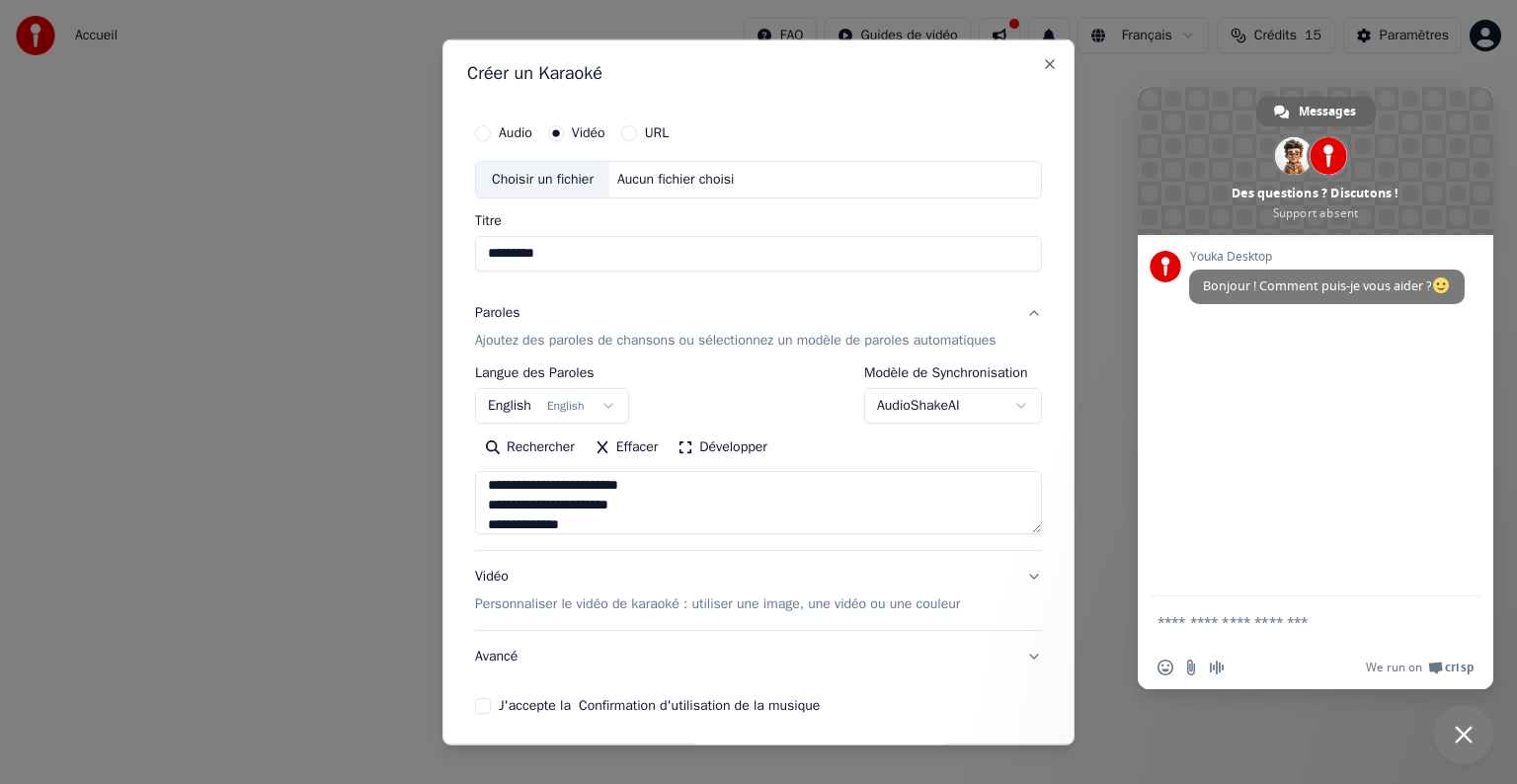 type on "**********" 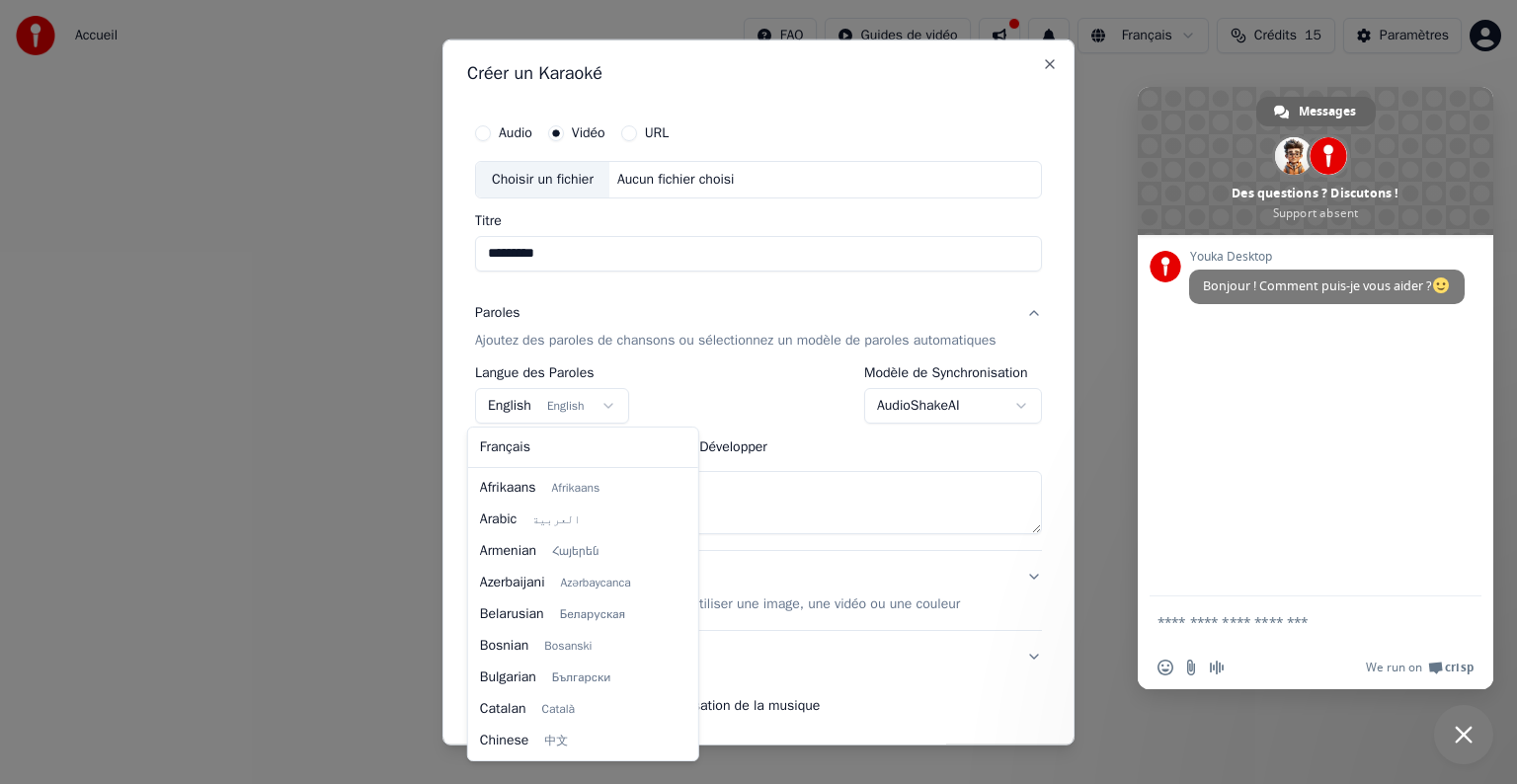 click on "**********" at bounding box center [758, 296] 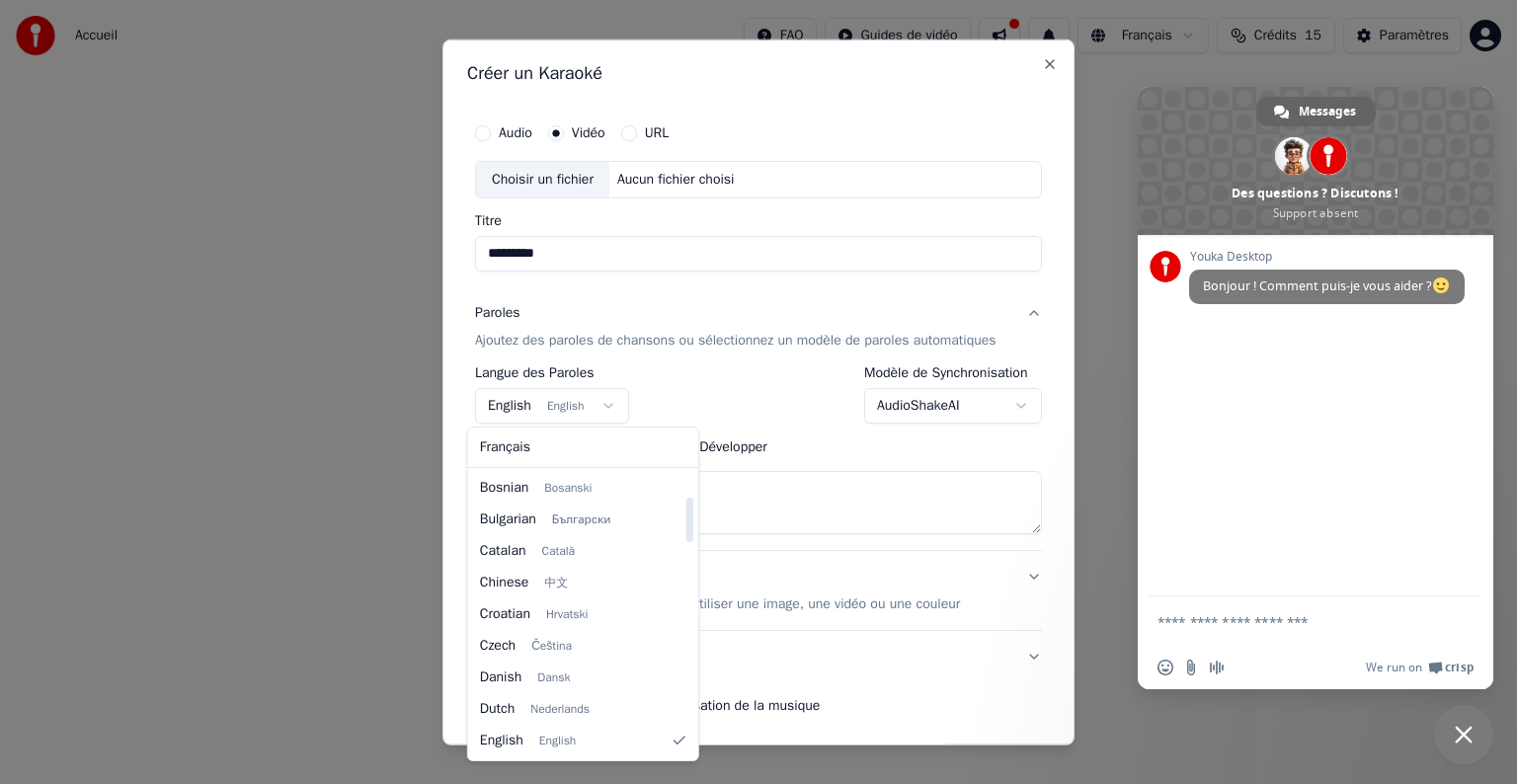 select on "**" 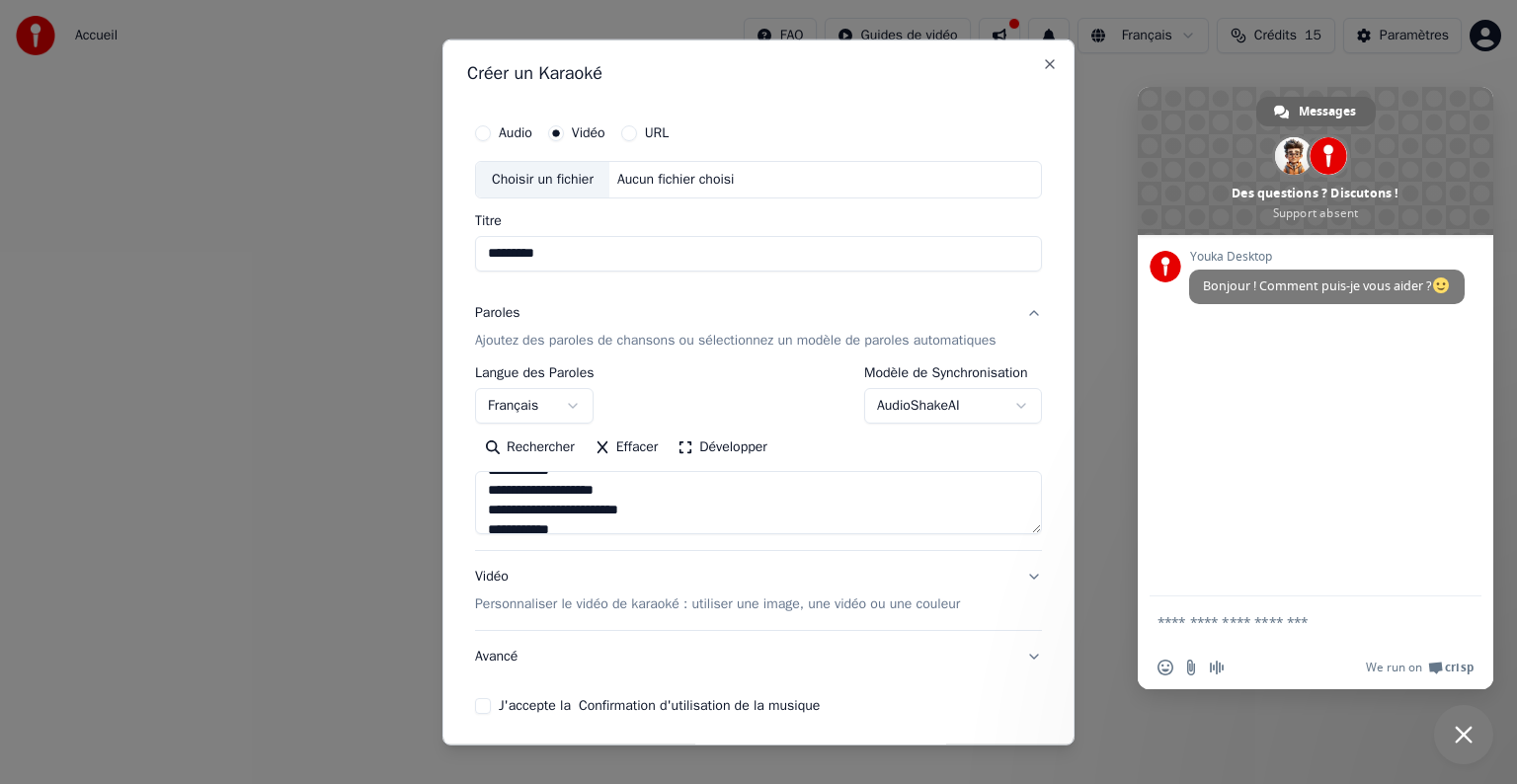 scroll, scrollTop: 0, scrollLeft: 0, axis: both 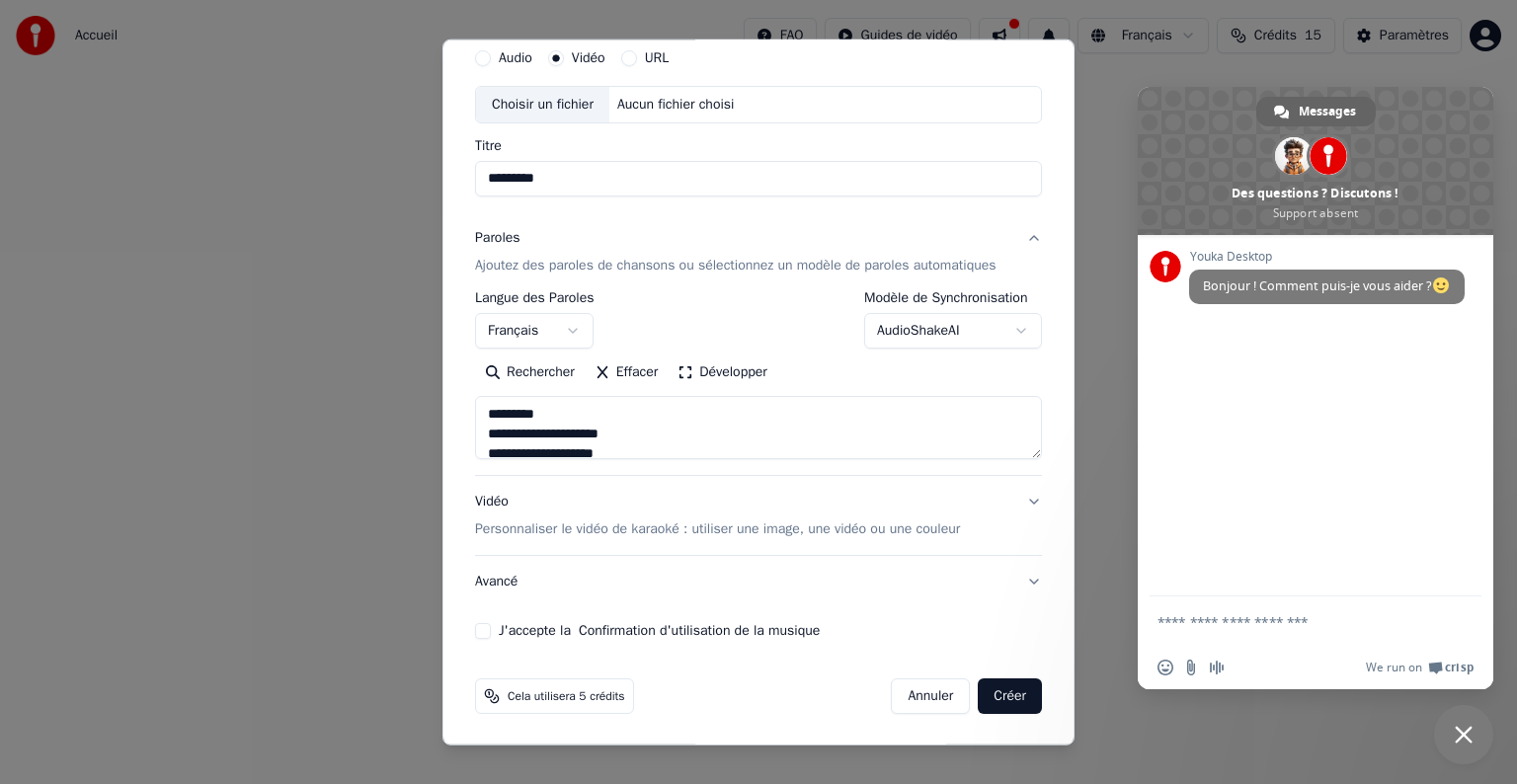 click on "Personnaliser le vidéo de karaoké : utiliser une image, une vidéo ou une couleur" at bounding box center (717, 529) 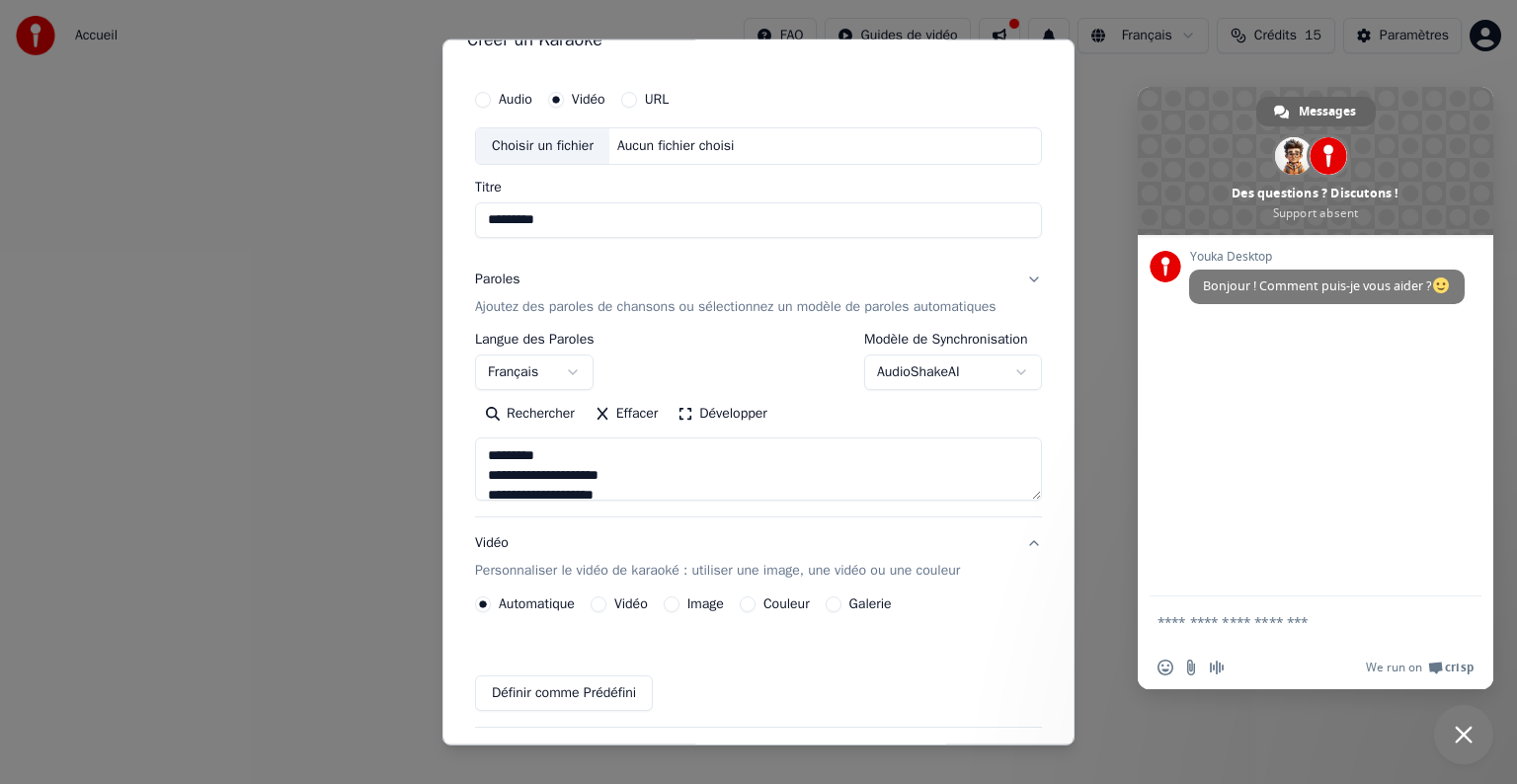 scroll, scrollTop: 22, scrollLeft: 0, axis: vertical 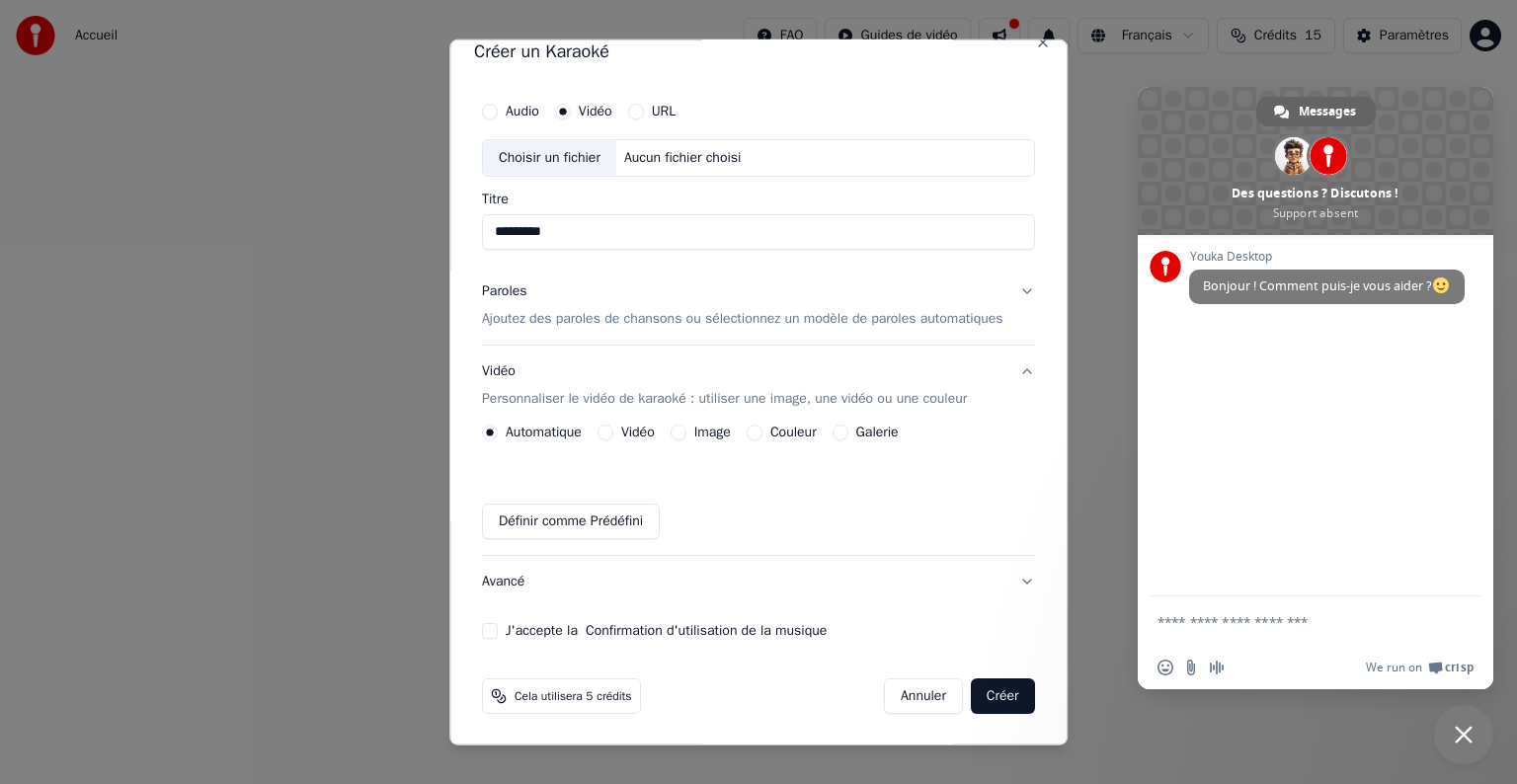 click on "Vidéo" at bounding box center [638, 432] 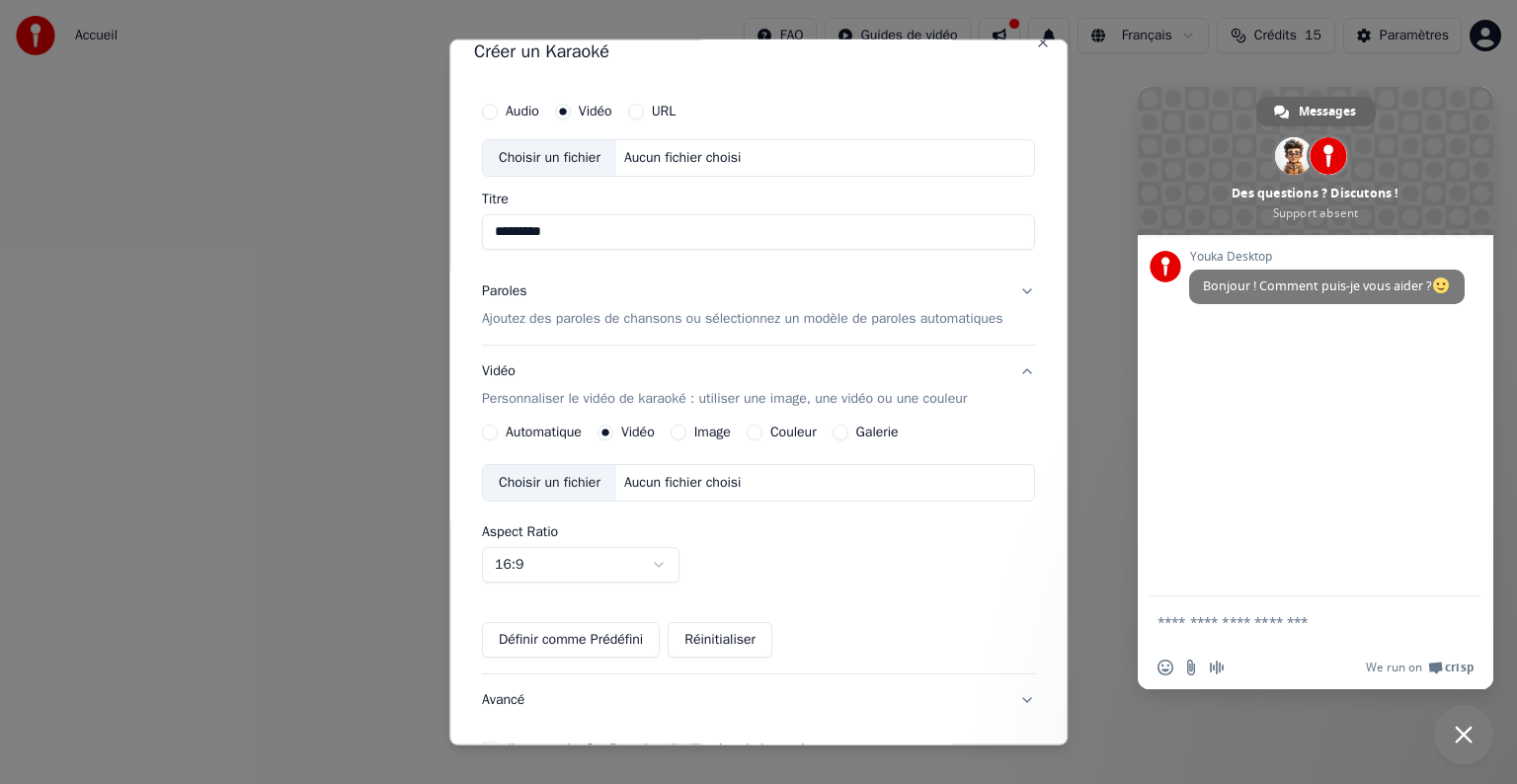 scroll, scrollTop: 139, scrollLeft: 0, axis: vertical 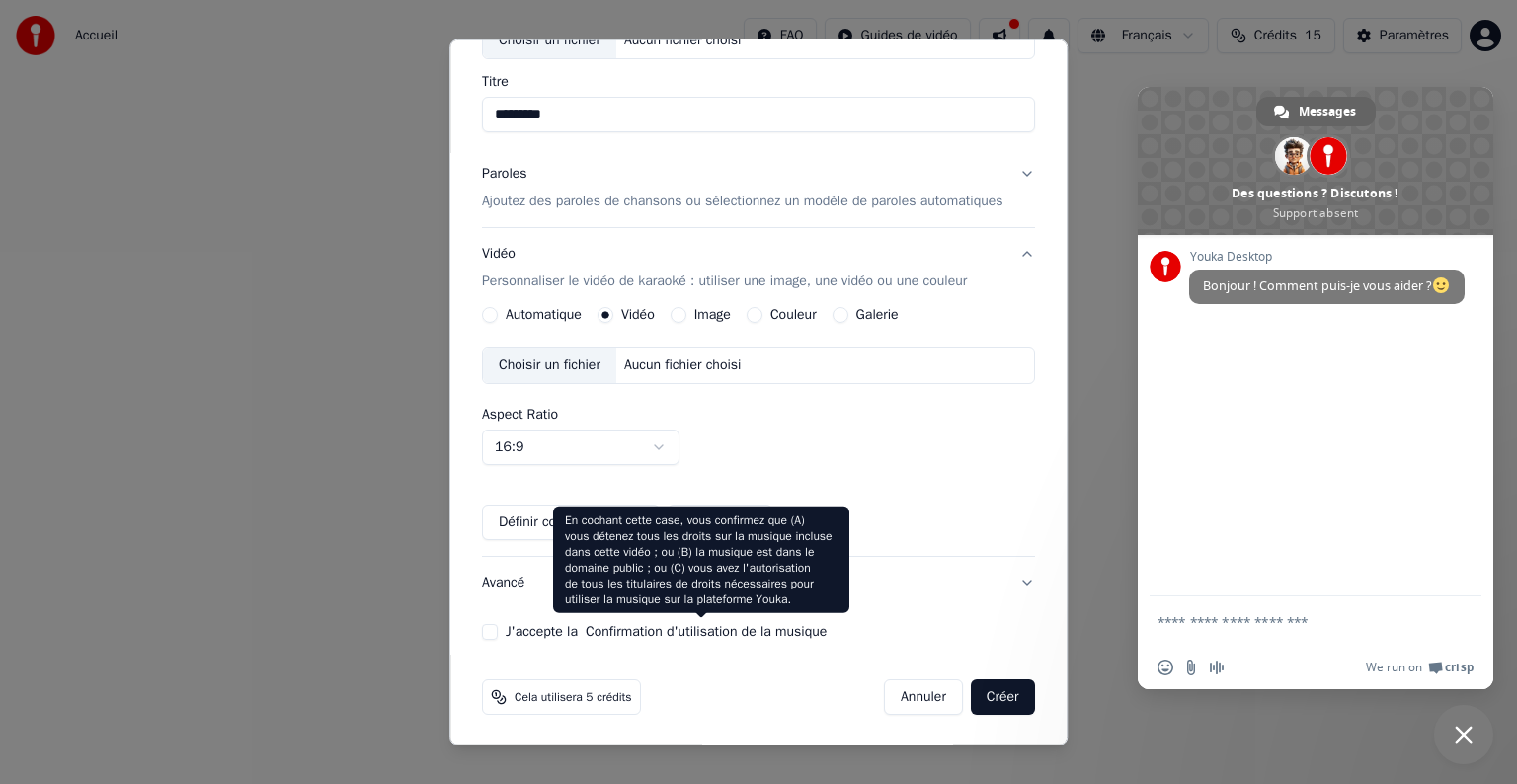 click on "Confirmation d'utilisation de la musique" at bounding box center [706, 632] 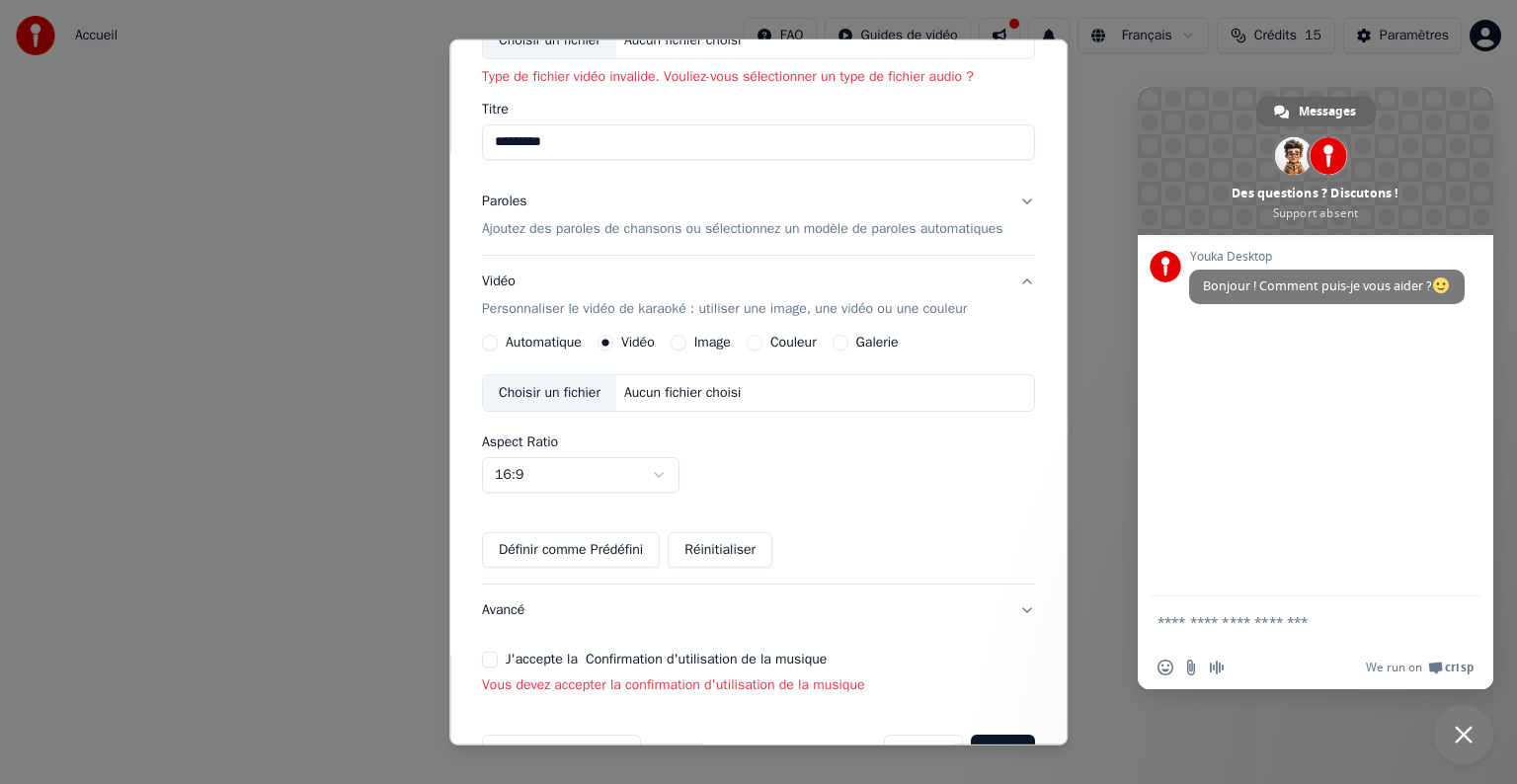 click on "J'accepte la   Confirmation d'utilisation de la musique" at bounding box center [490, 660] 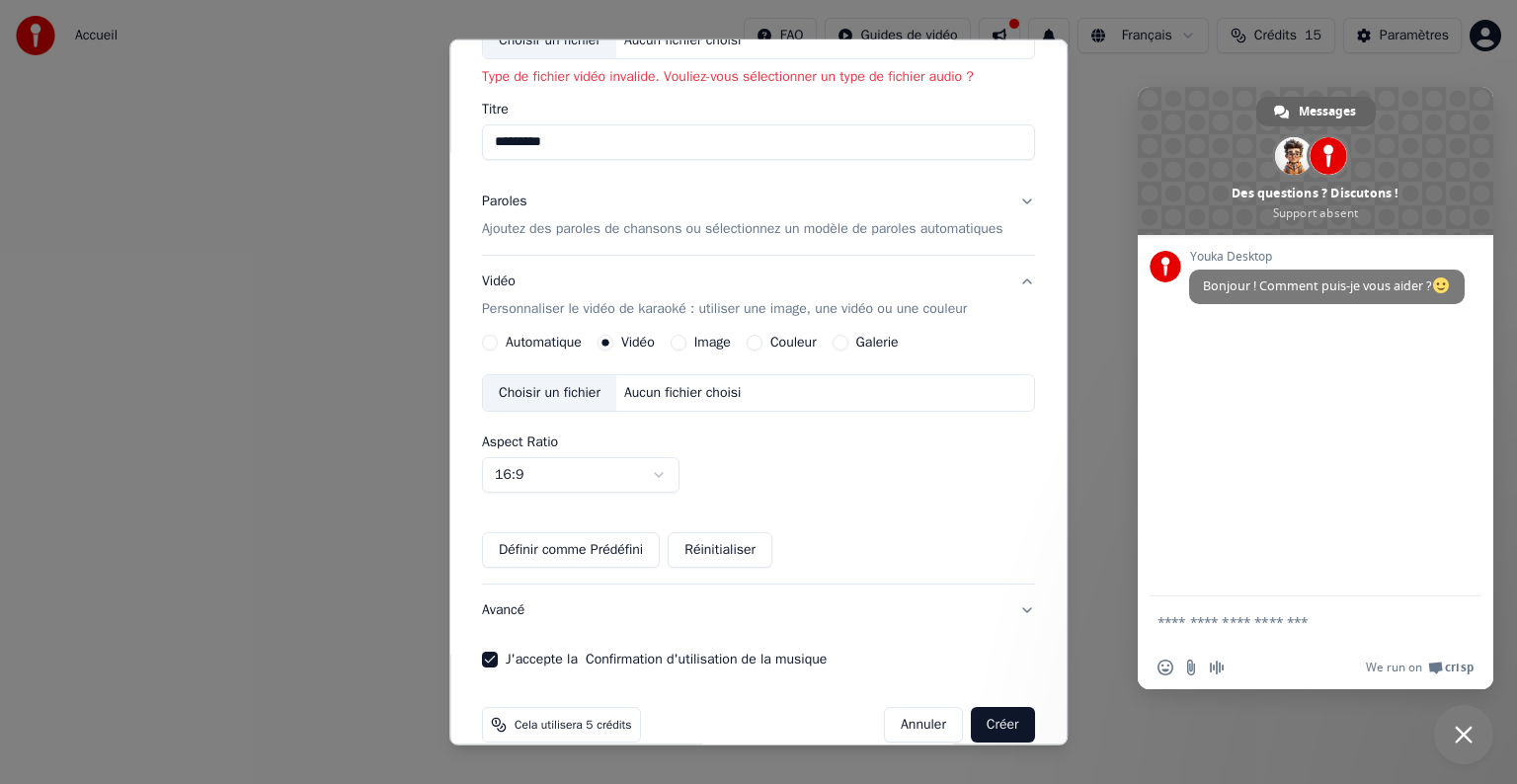 scroll, scrollTop: 167, scrollLeft: 0, axis: vertical 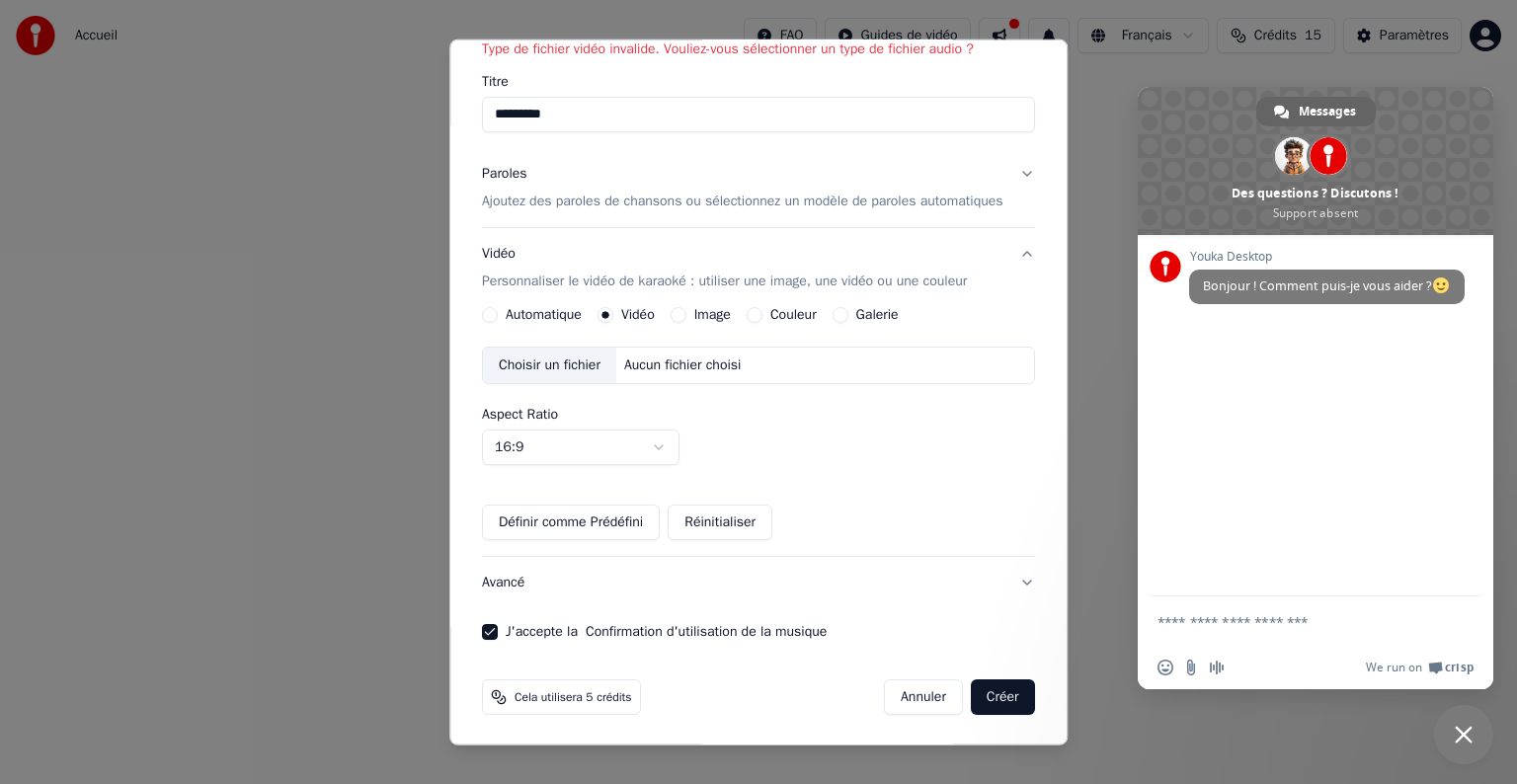 click on "Créer" at bounding box center (1002, 697) 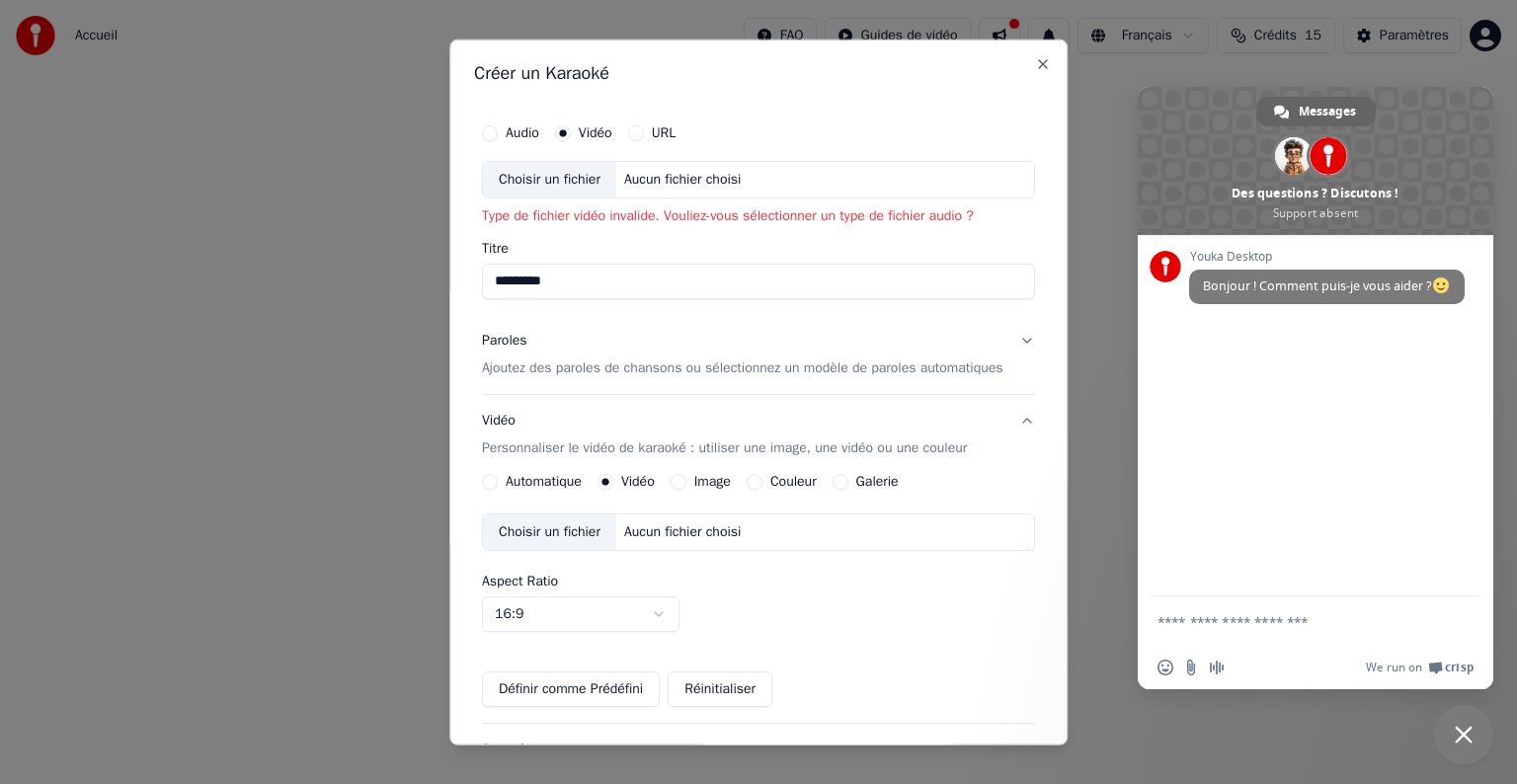 scroll, scrollTop: 26, scrollLeft: 0, axis: vertical 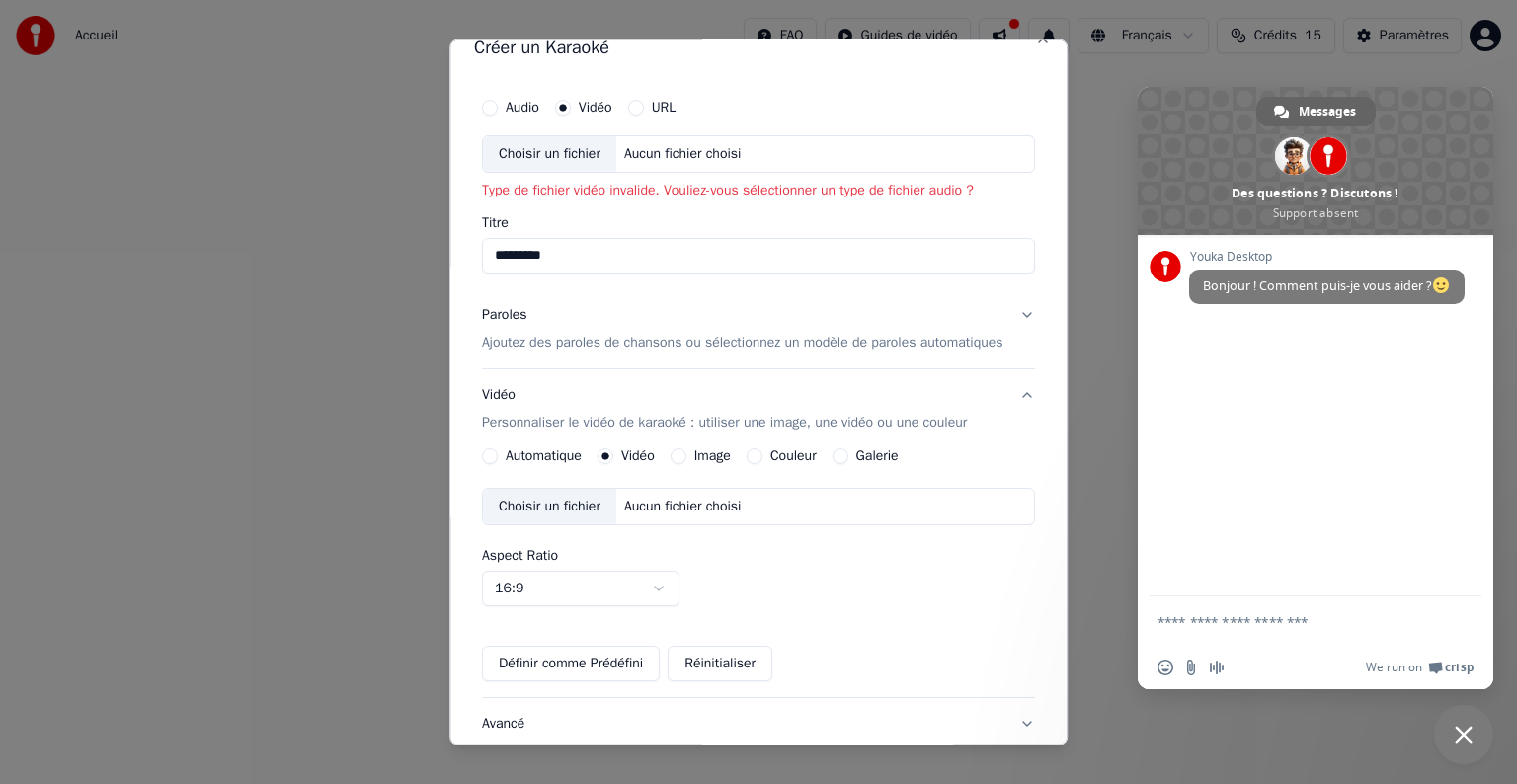click on "Automatique" at bounding box center (543, 456) 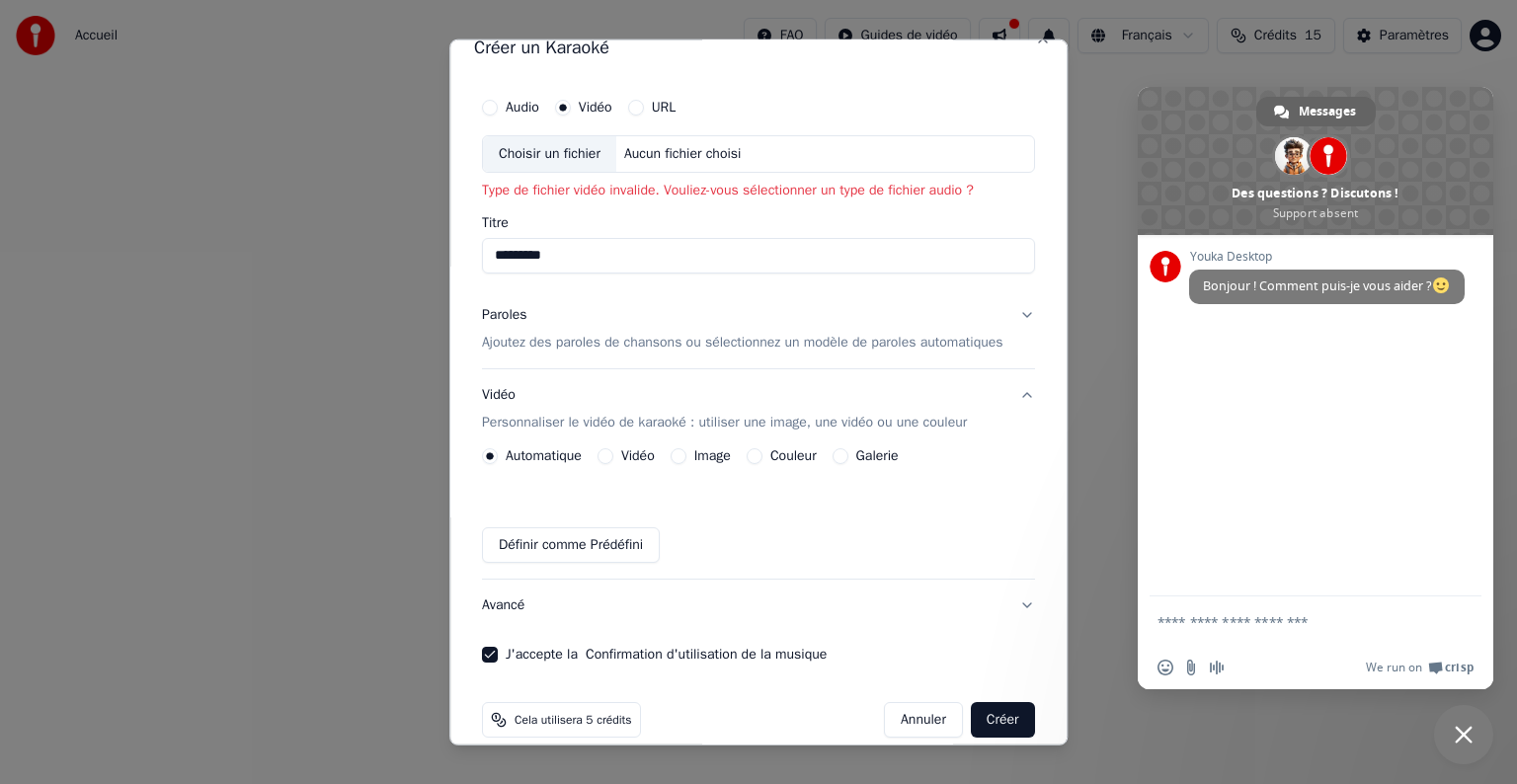 click on "Créer" at bounding box center [1002, 720] 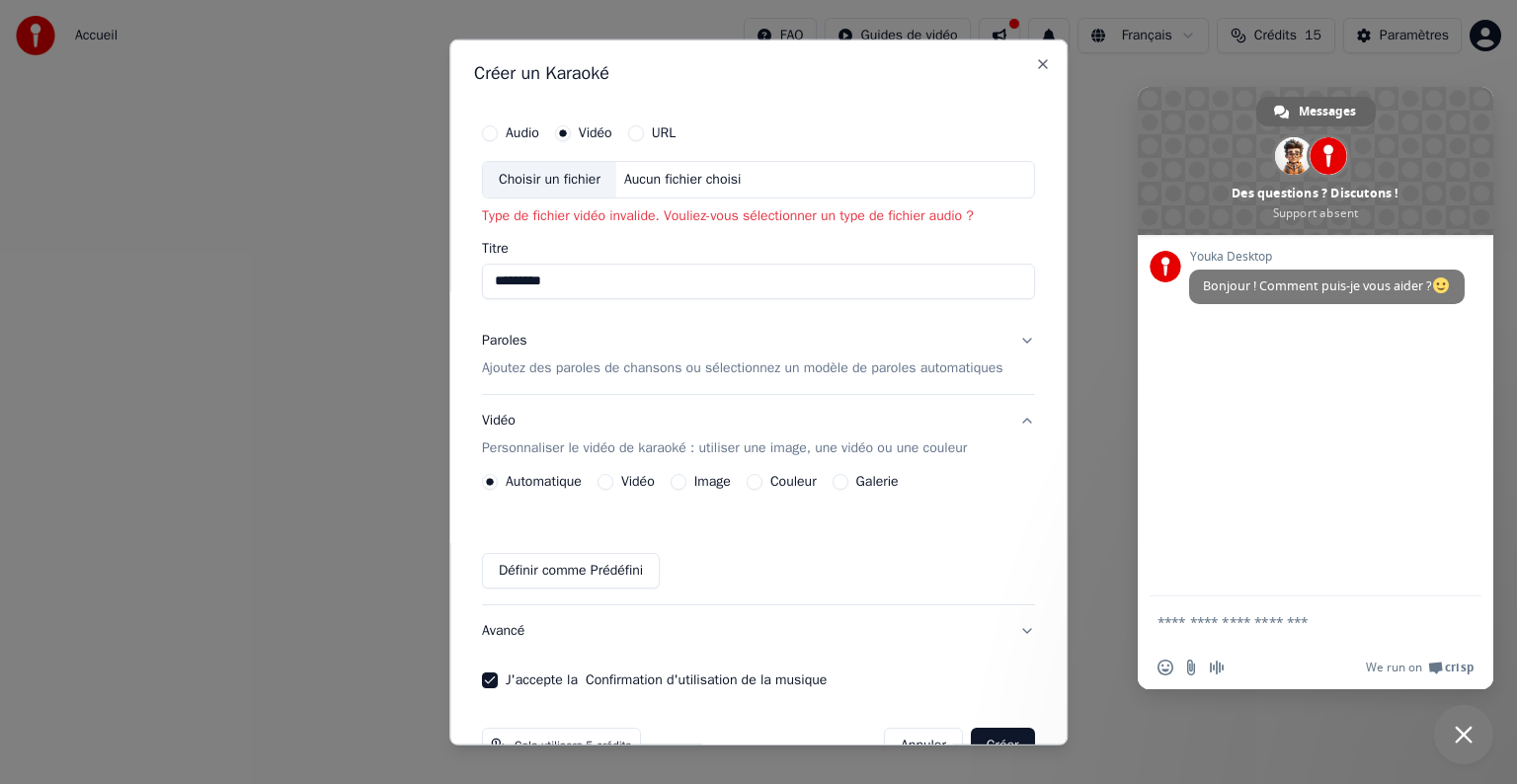 click on "Définir comme Prédéfini" at bounding box center [571, 571] 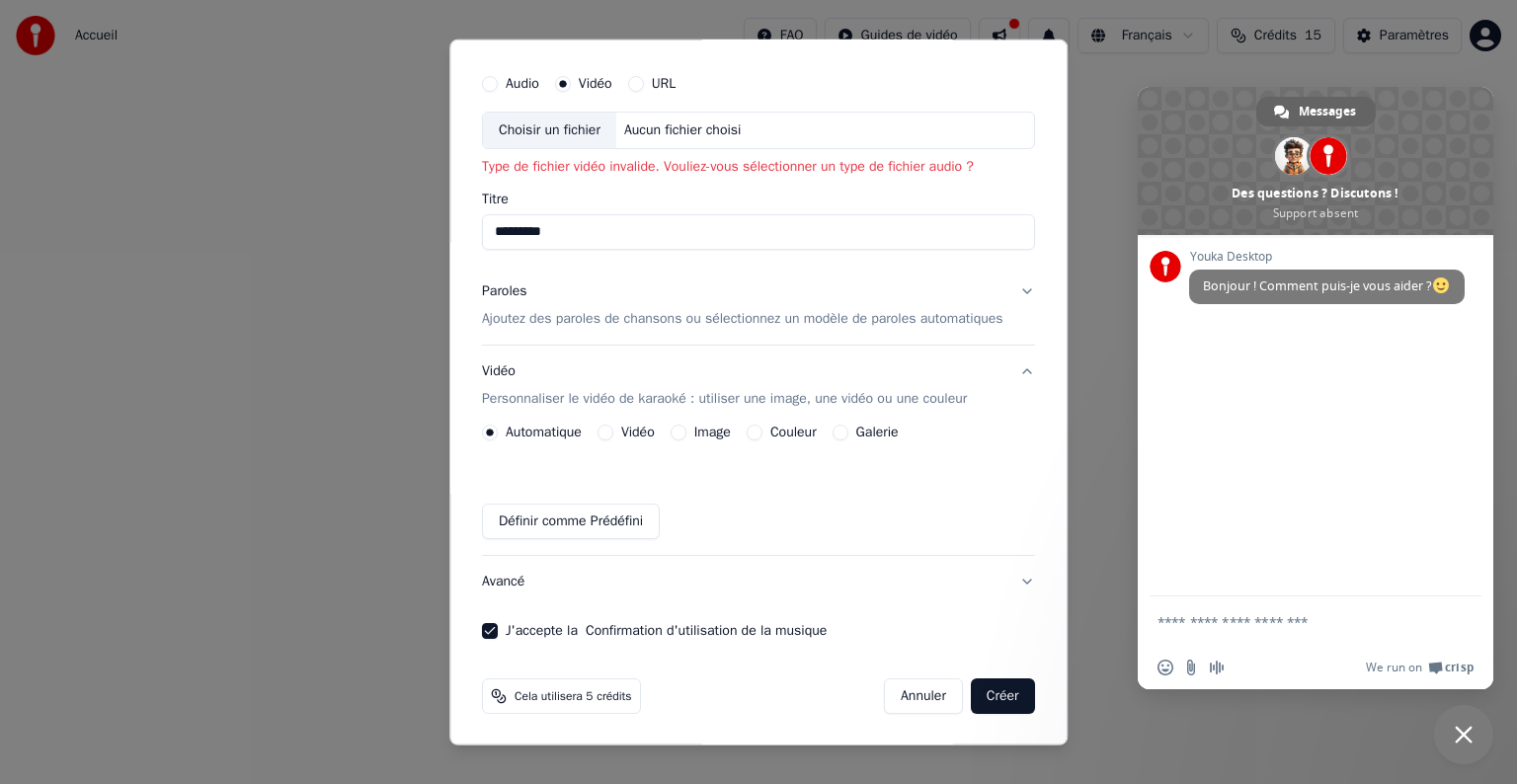scroll, scrollTop: 48, scrollLeft: 0, axis: vertical 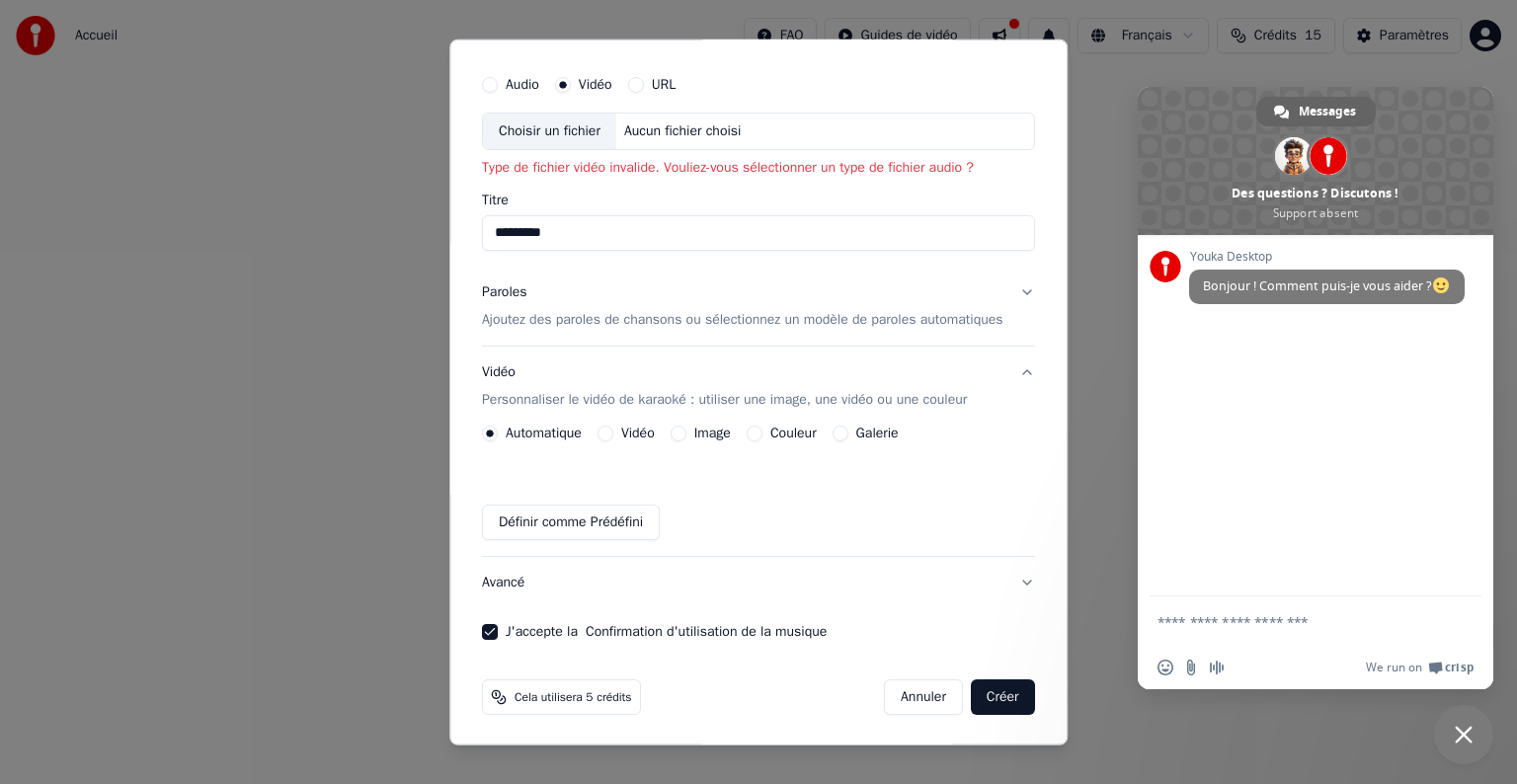 click on "Créer" at bounding box center (1002, 697) 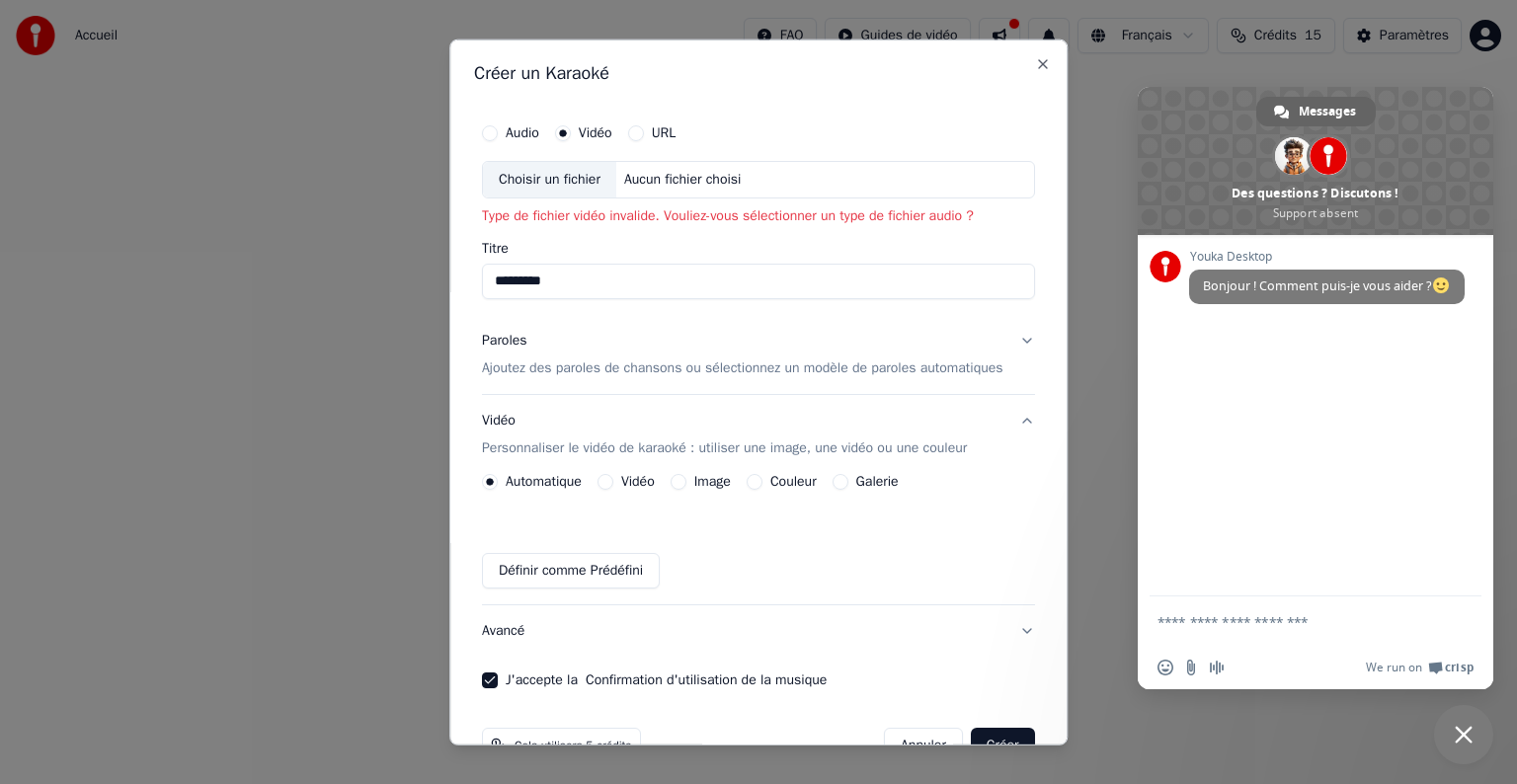 click on "URL" at bounding box center [636, 133] 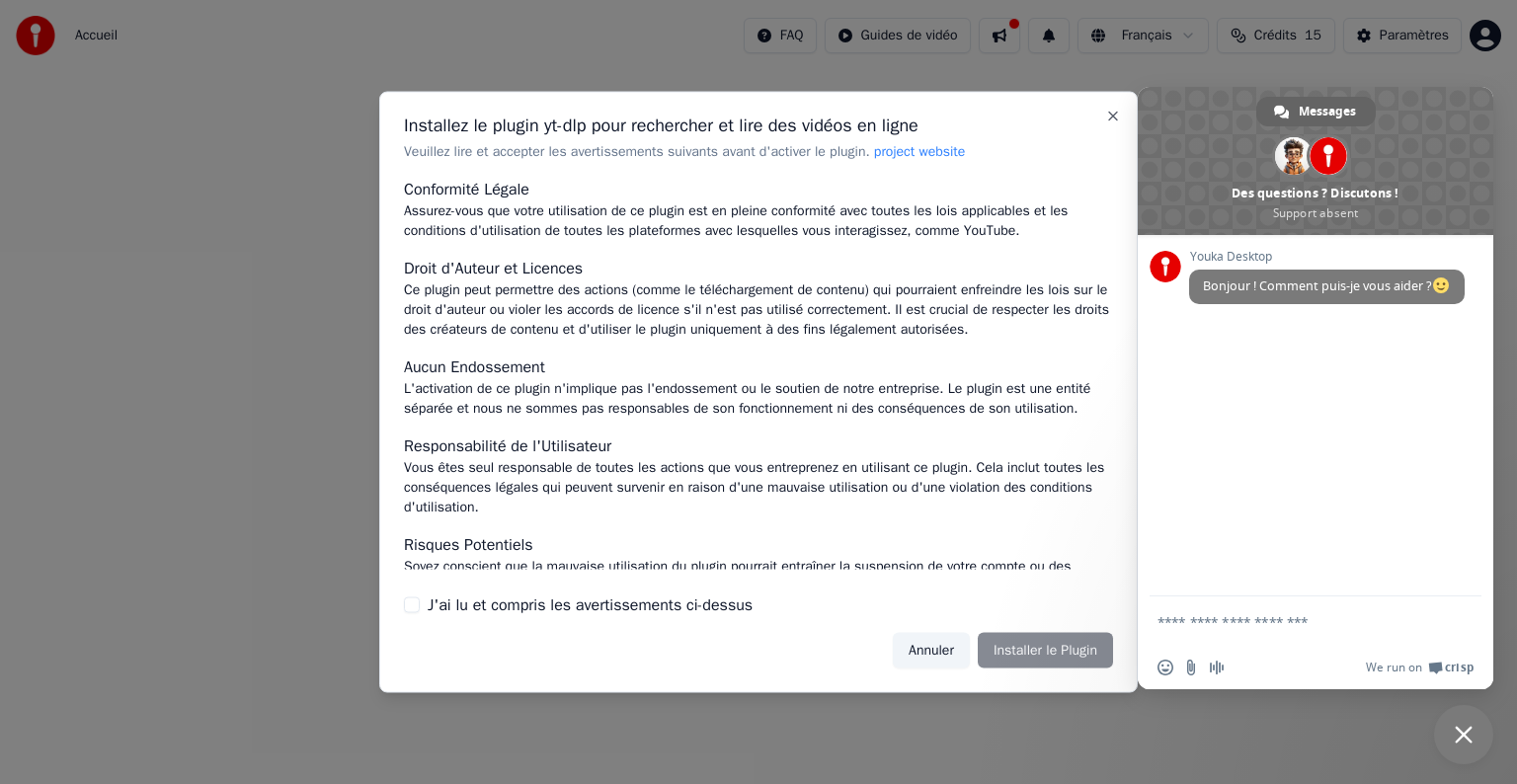 scroll, scrollTop: 106, scrollLeft: 0, axis: vertical 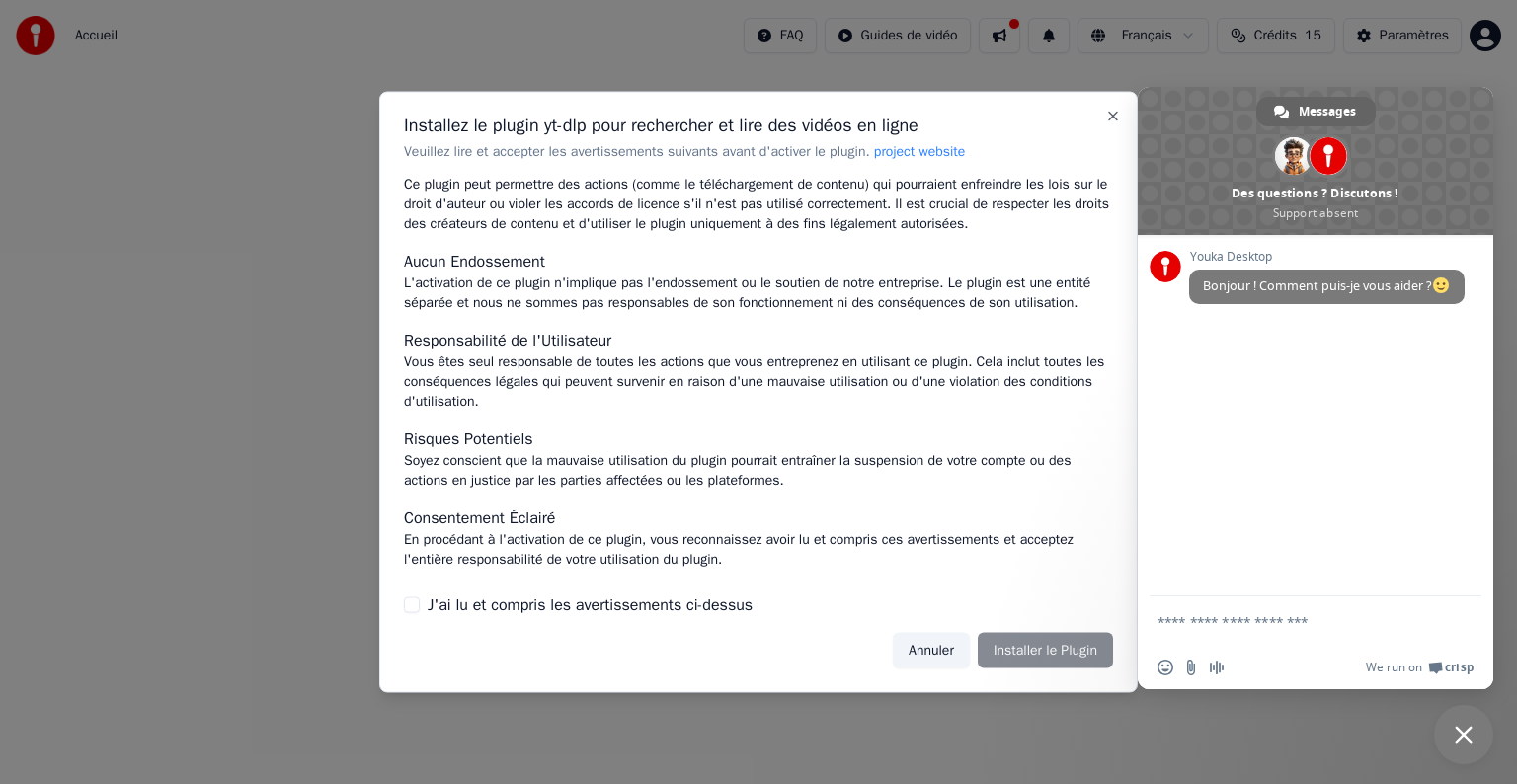 click on "J'ai lu et compris les avertissements ci-dessus" at bounding box center (590, 604) 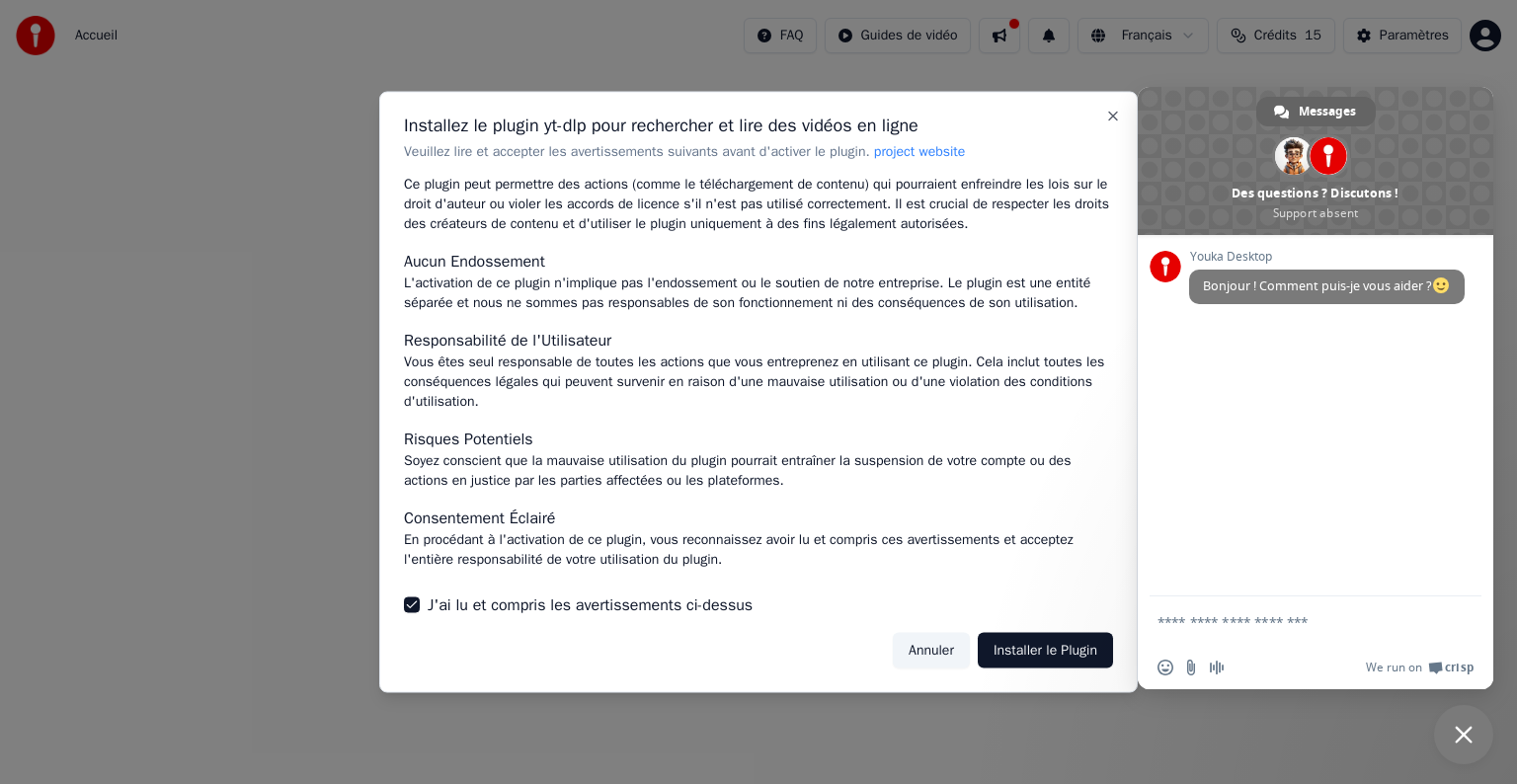 click on "Installer le Plugin" at bounding box center [1045, 650] 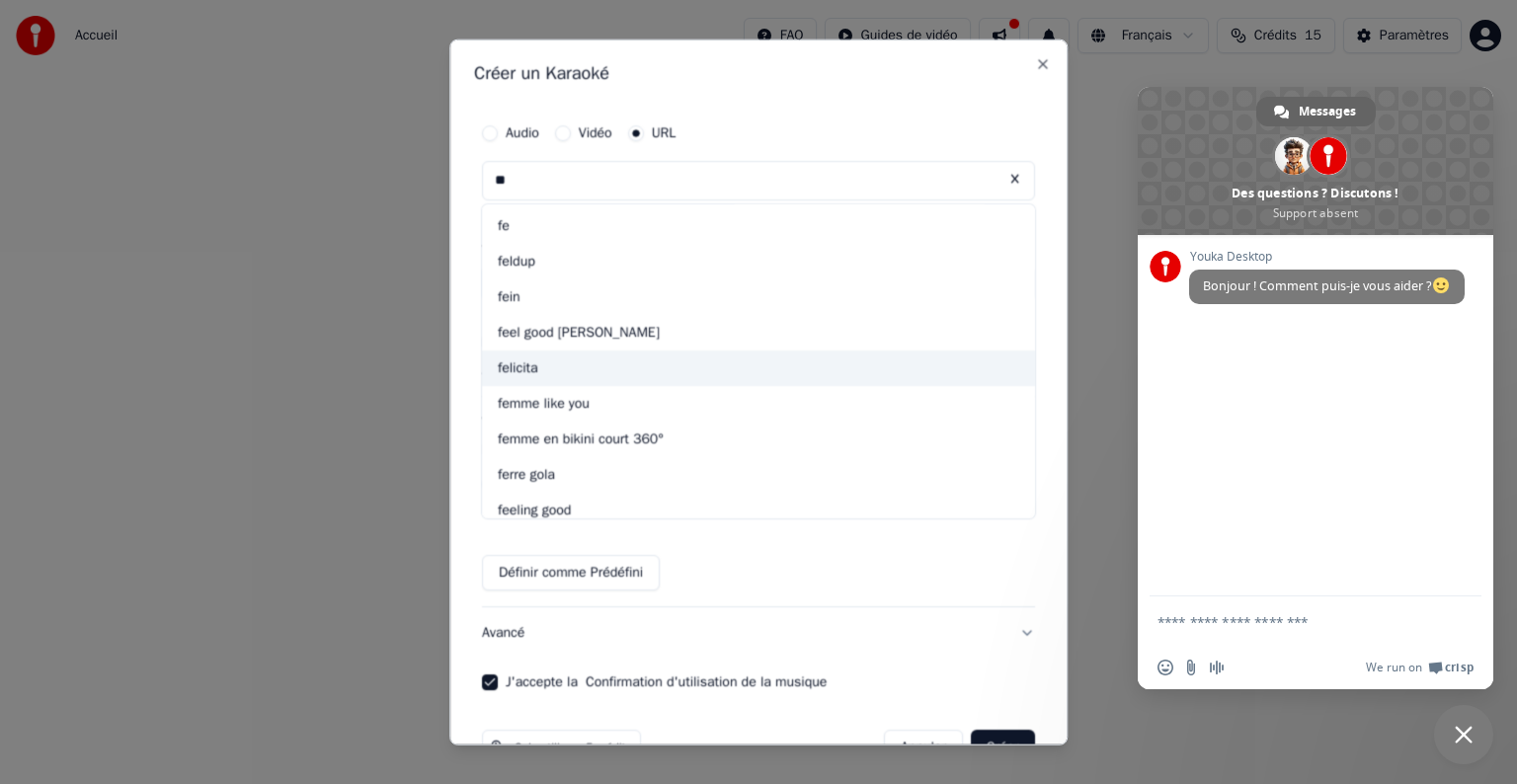 click on "felicita" at bounding box center [758, 368] 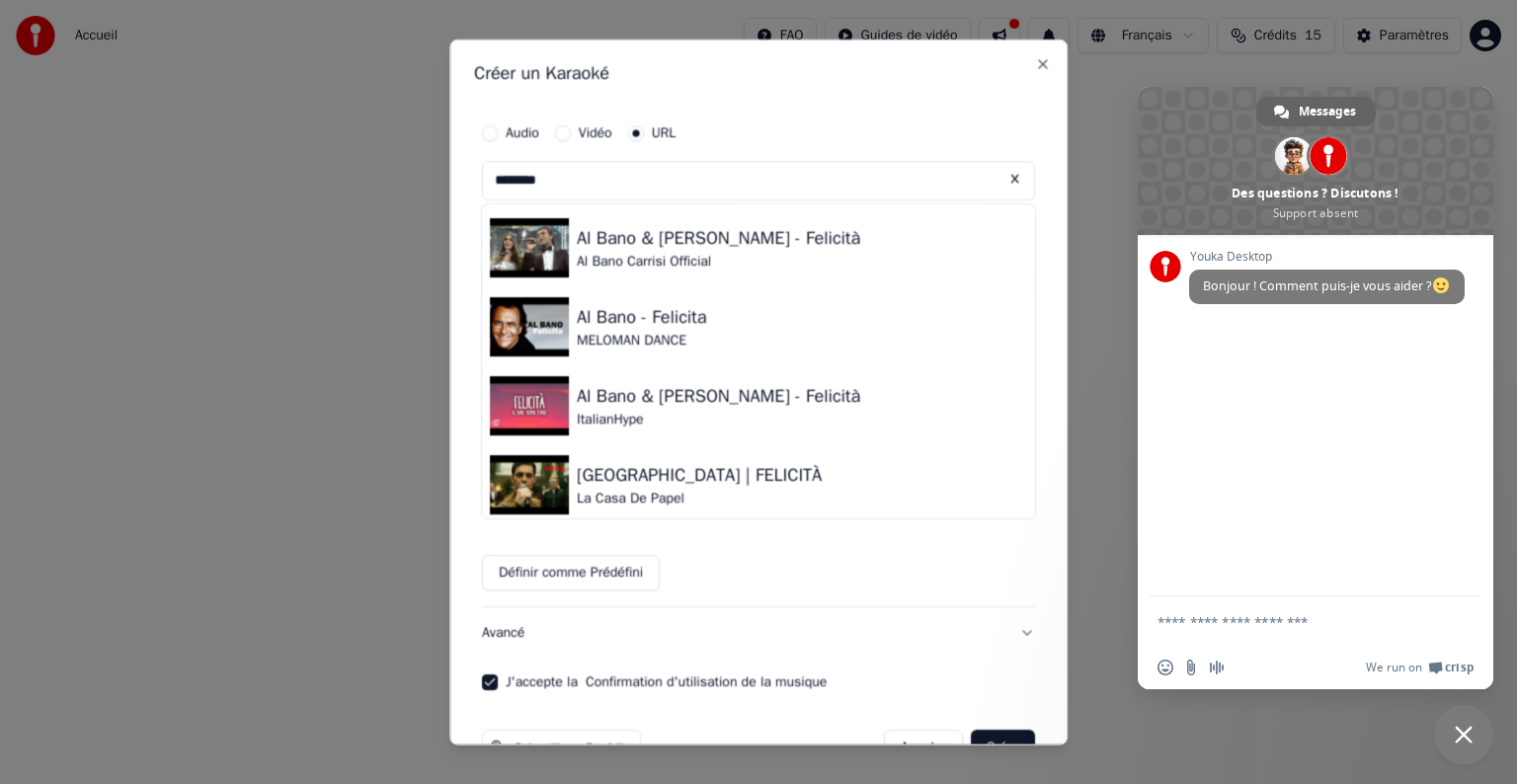 scroll, scrollTop: 2, scrollLeft: 0, axis: vertical 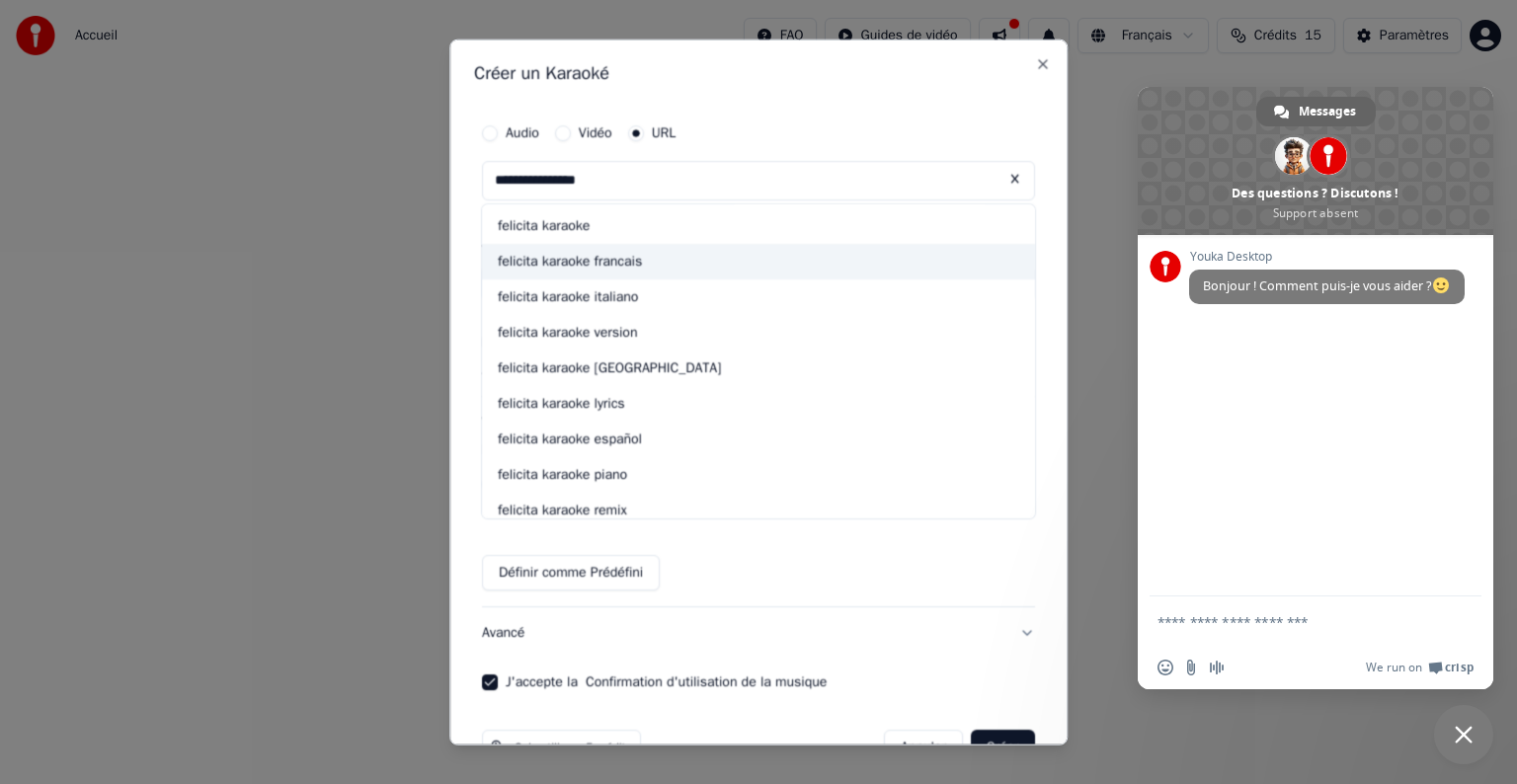 click on "felicita karaoke francais" at bounding box center [758, 262] 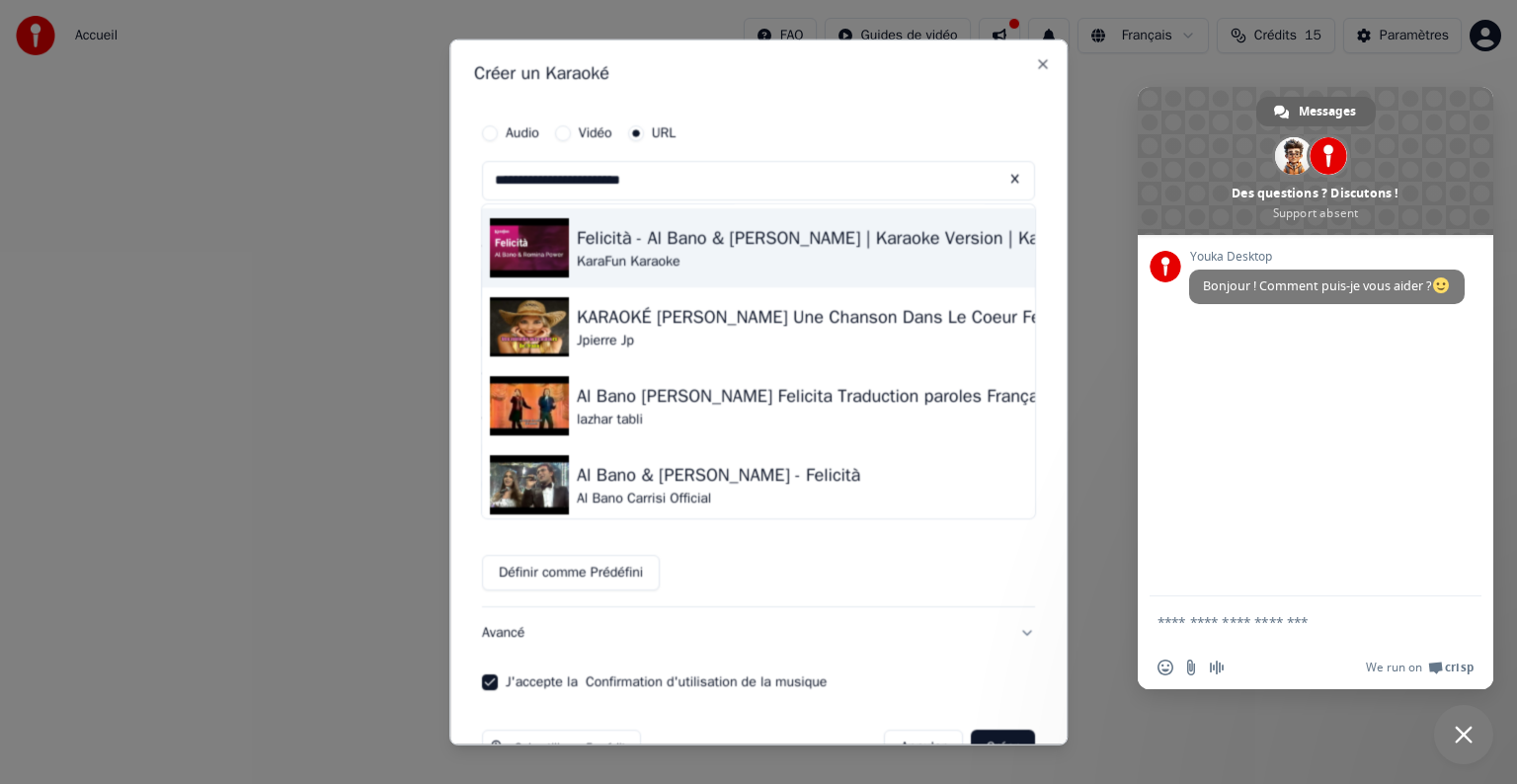 click on "KaraFun Karaoke" at bounding box center (829, 262) 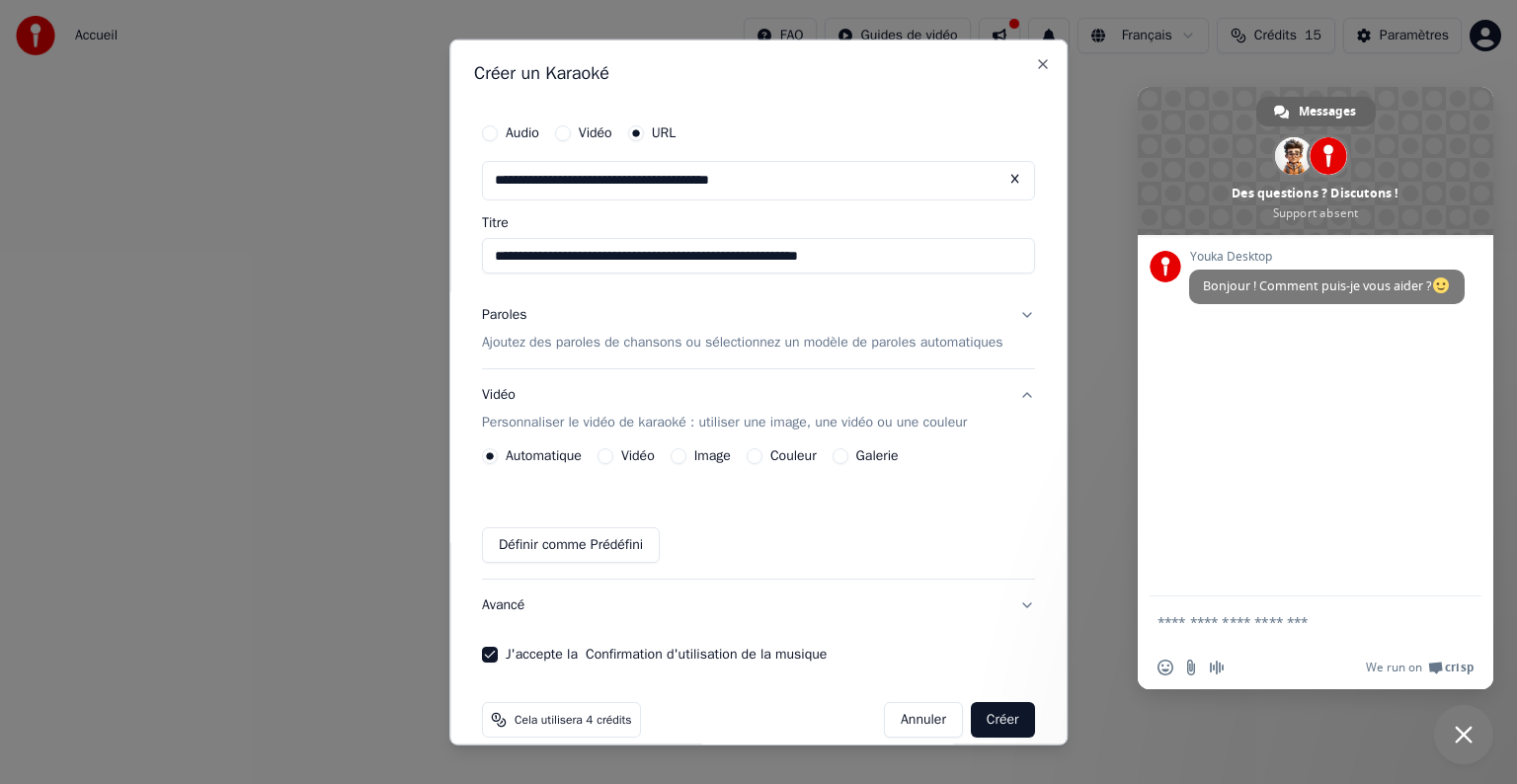 click on "Ajoutez des paroles de chansons ou sélectionnez un modèle de paroles automatiques" at bounding box center (743, 343) 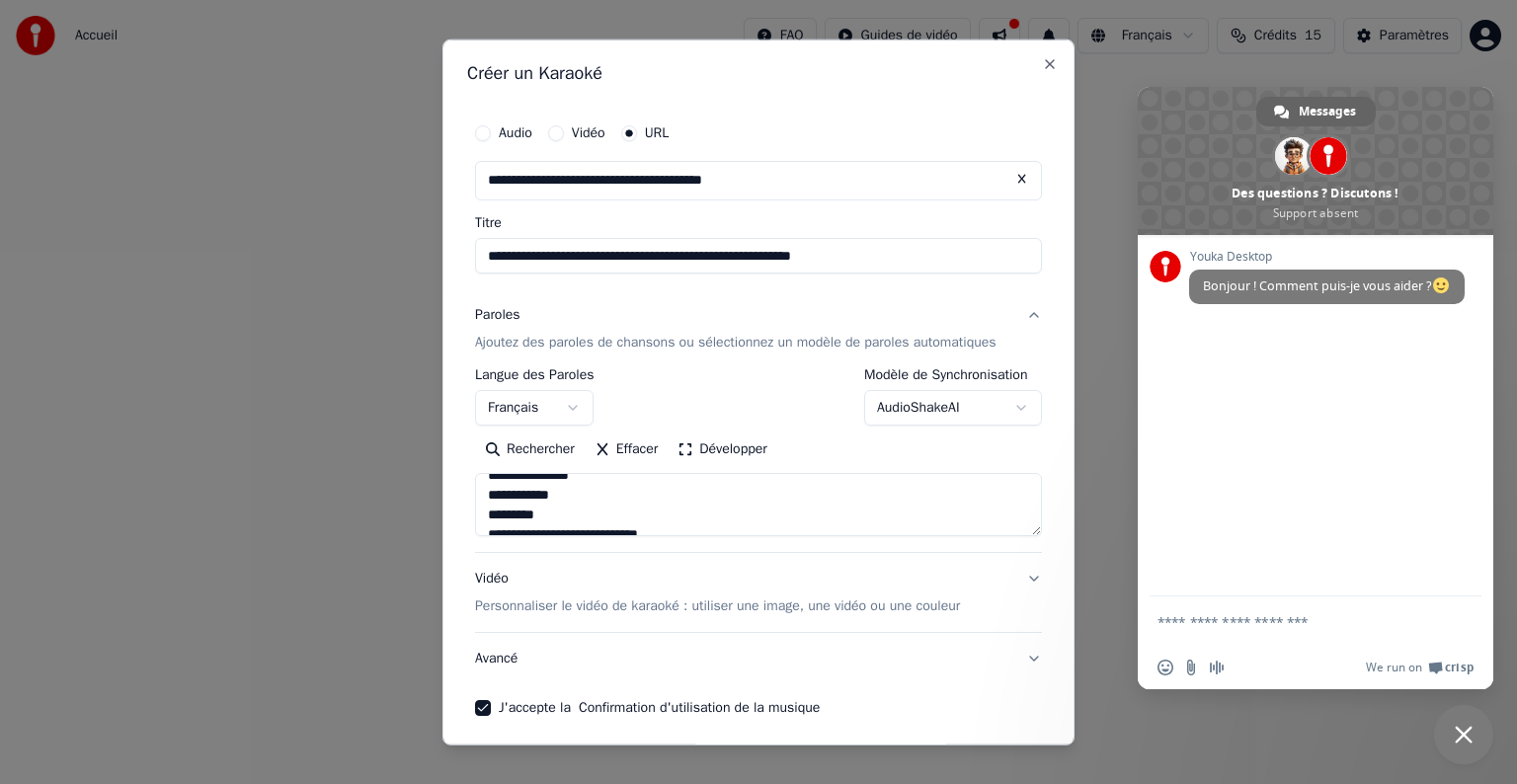 scroll, scrollTop: 395, scrollLeft: 0, axis: vertical 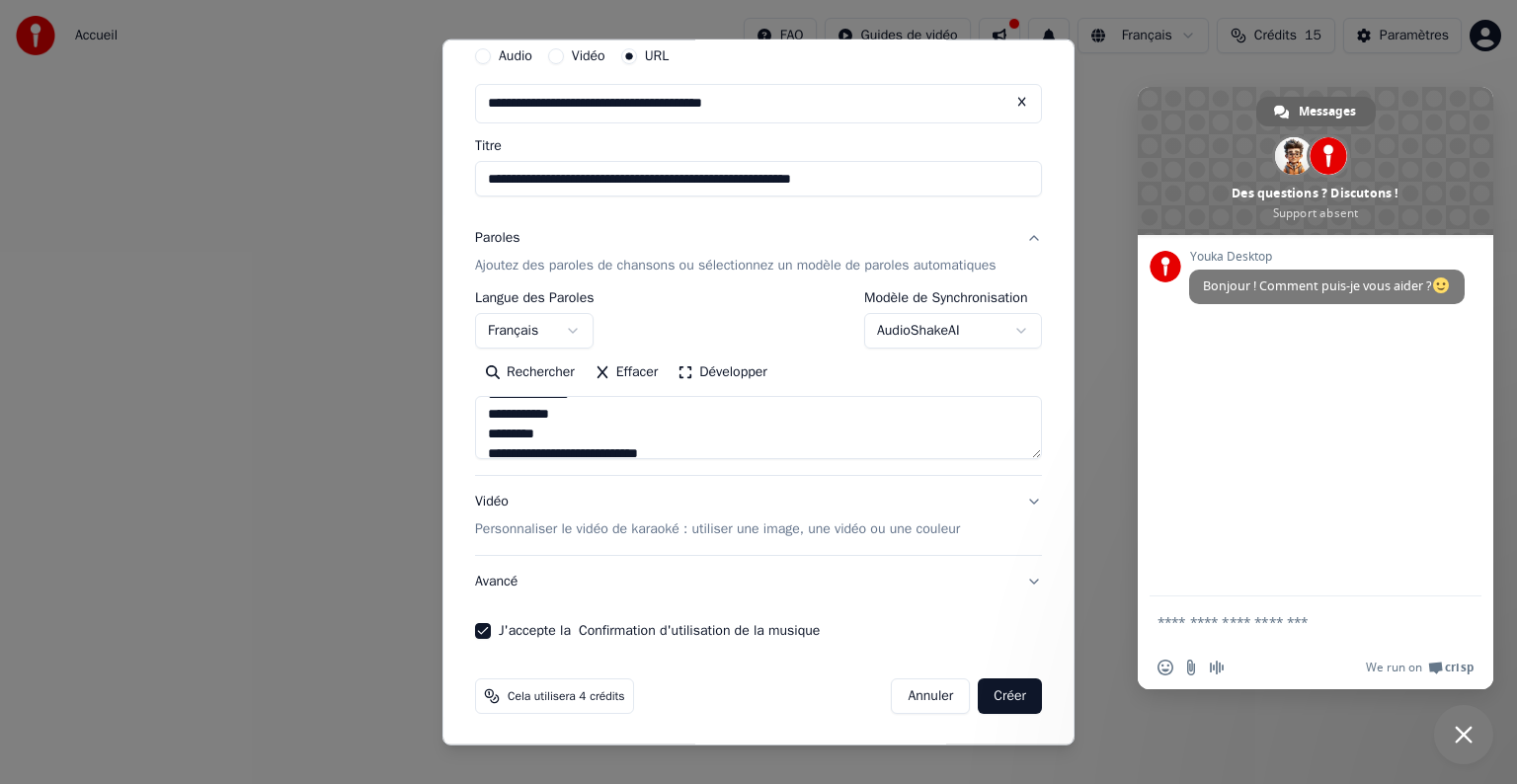 click on "Créer" at bounding box center (1009, 696) 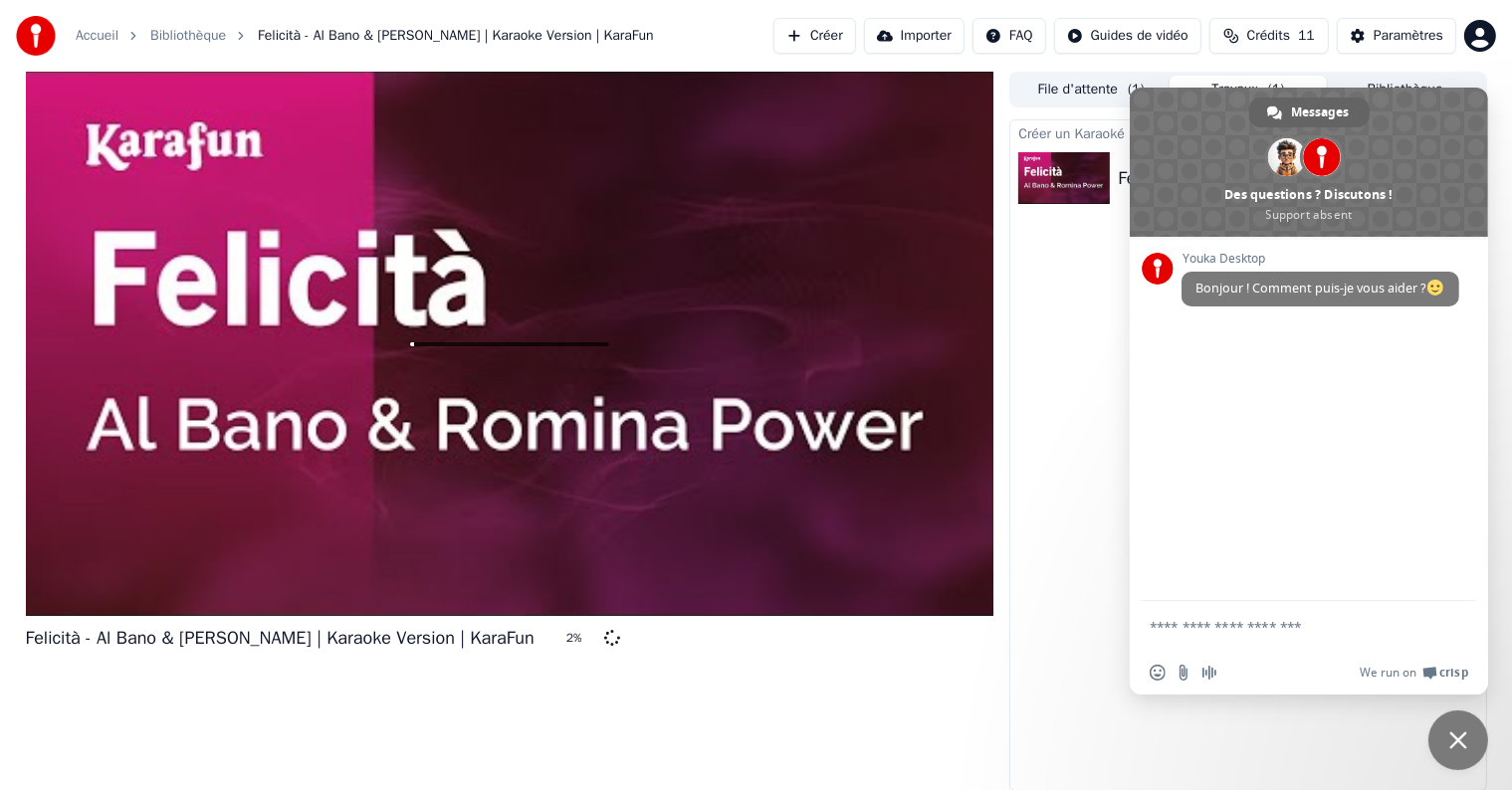 click at bounding box center [1458, 740] 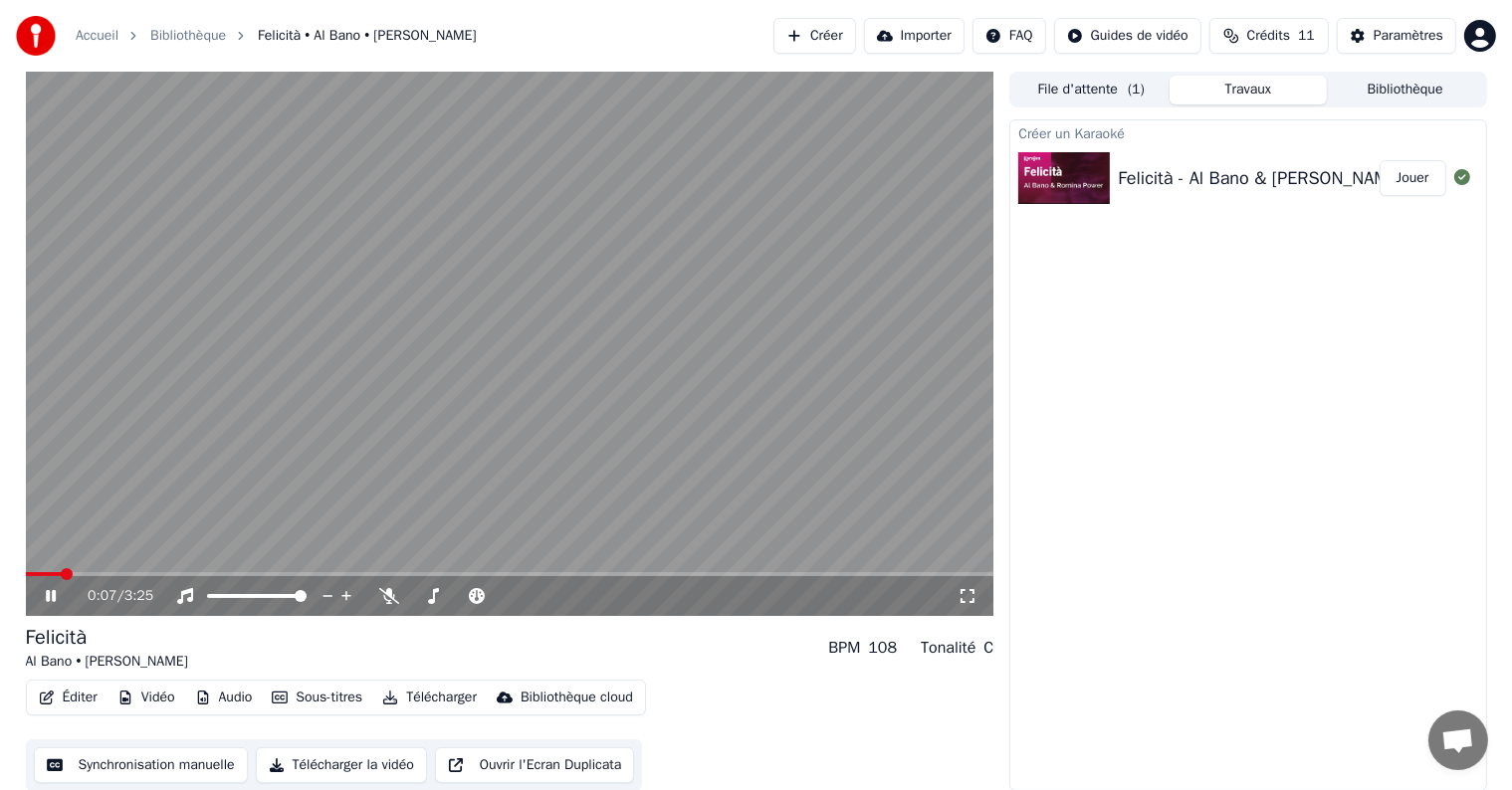 click 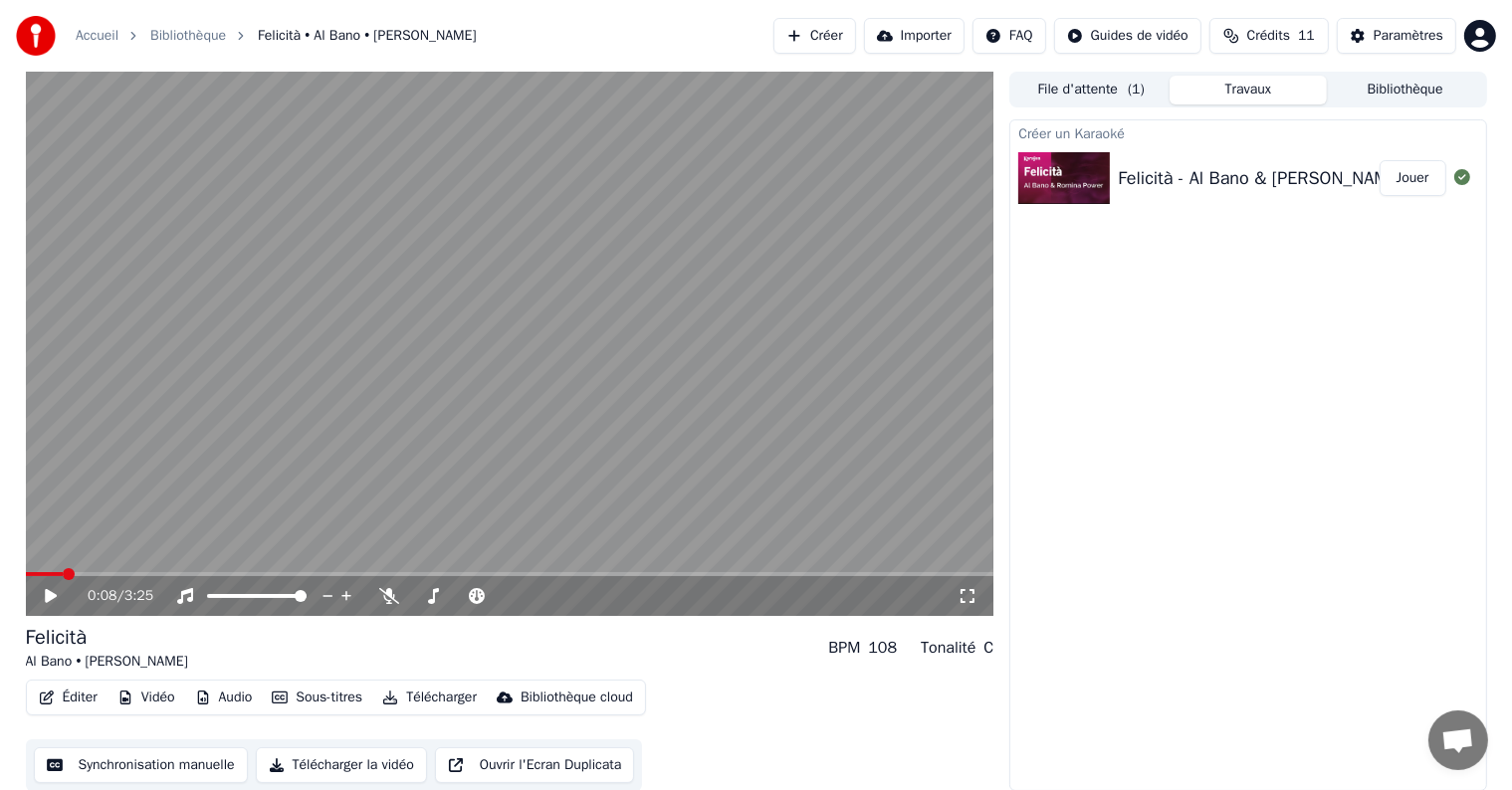 click at bounding box center (510, 343) 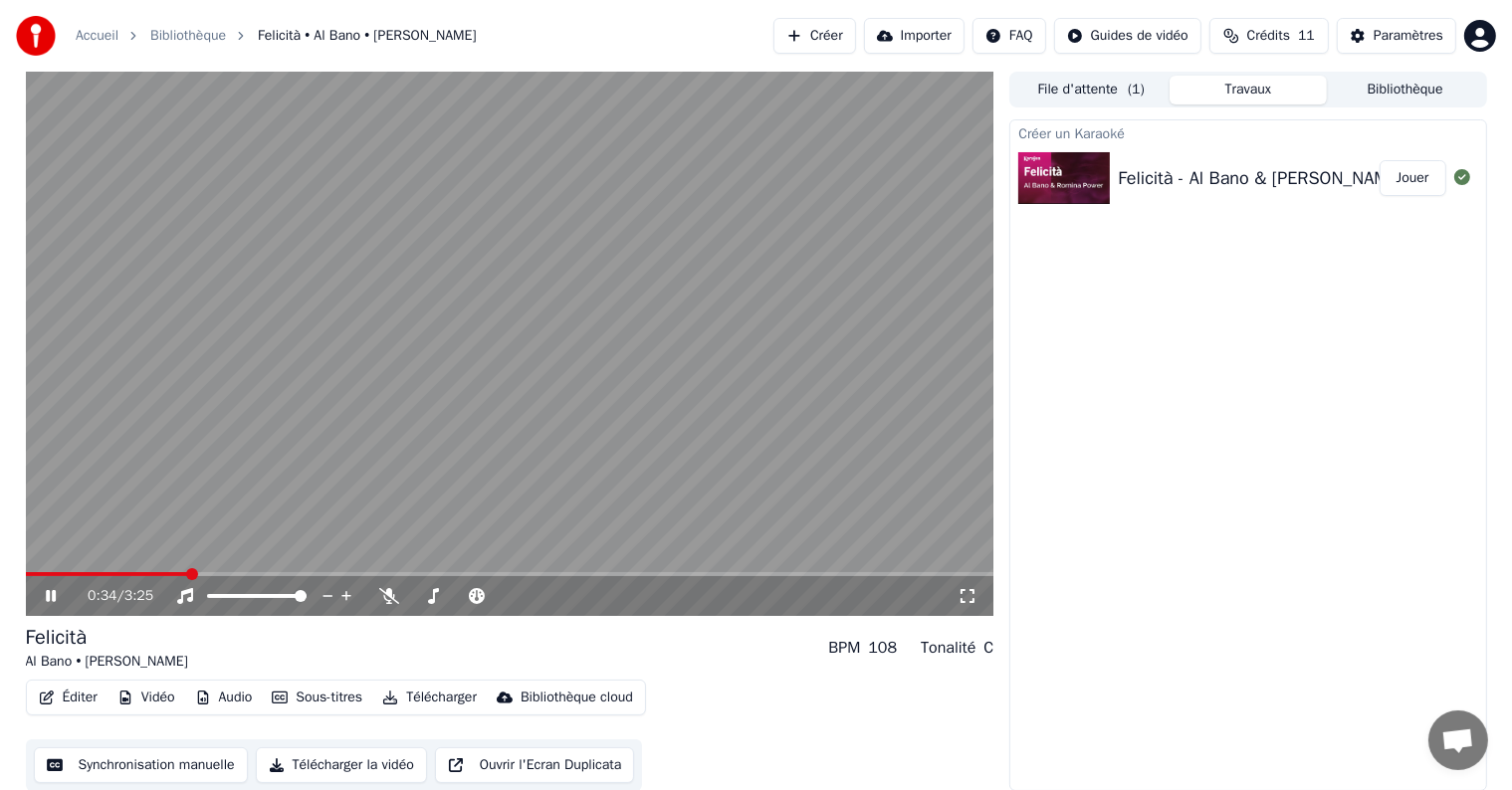 scroll, scrollTop: 1, scrollLeft: 0, axis: vertical 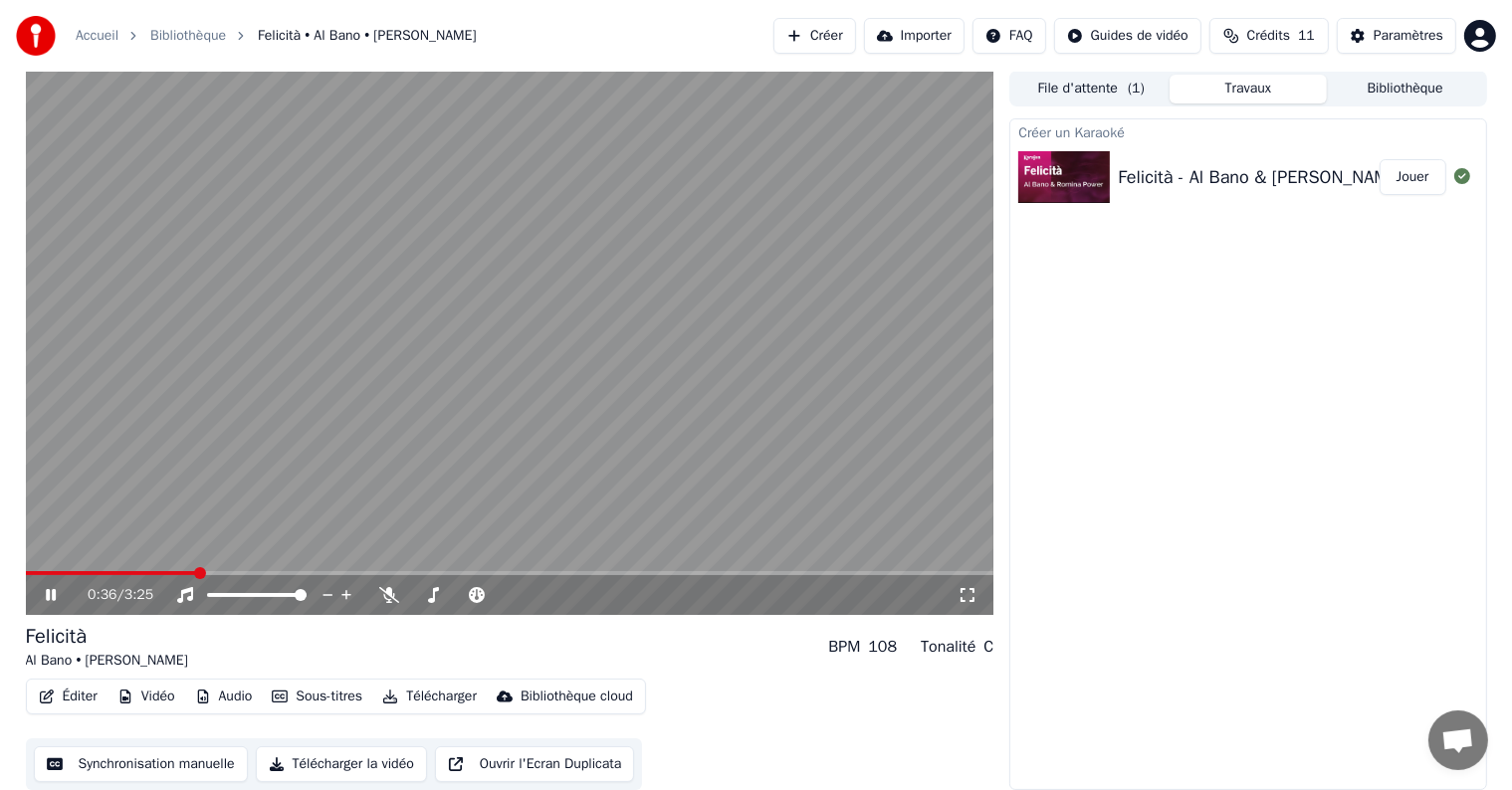 click on "Synchronisation manuelle" at bounding box center (140, 764) 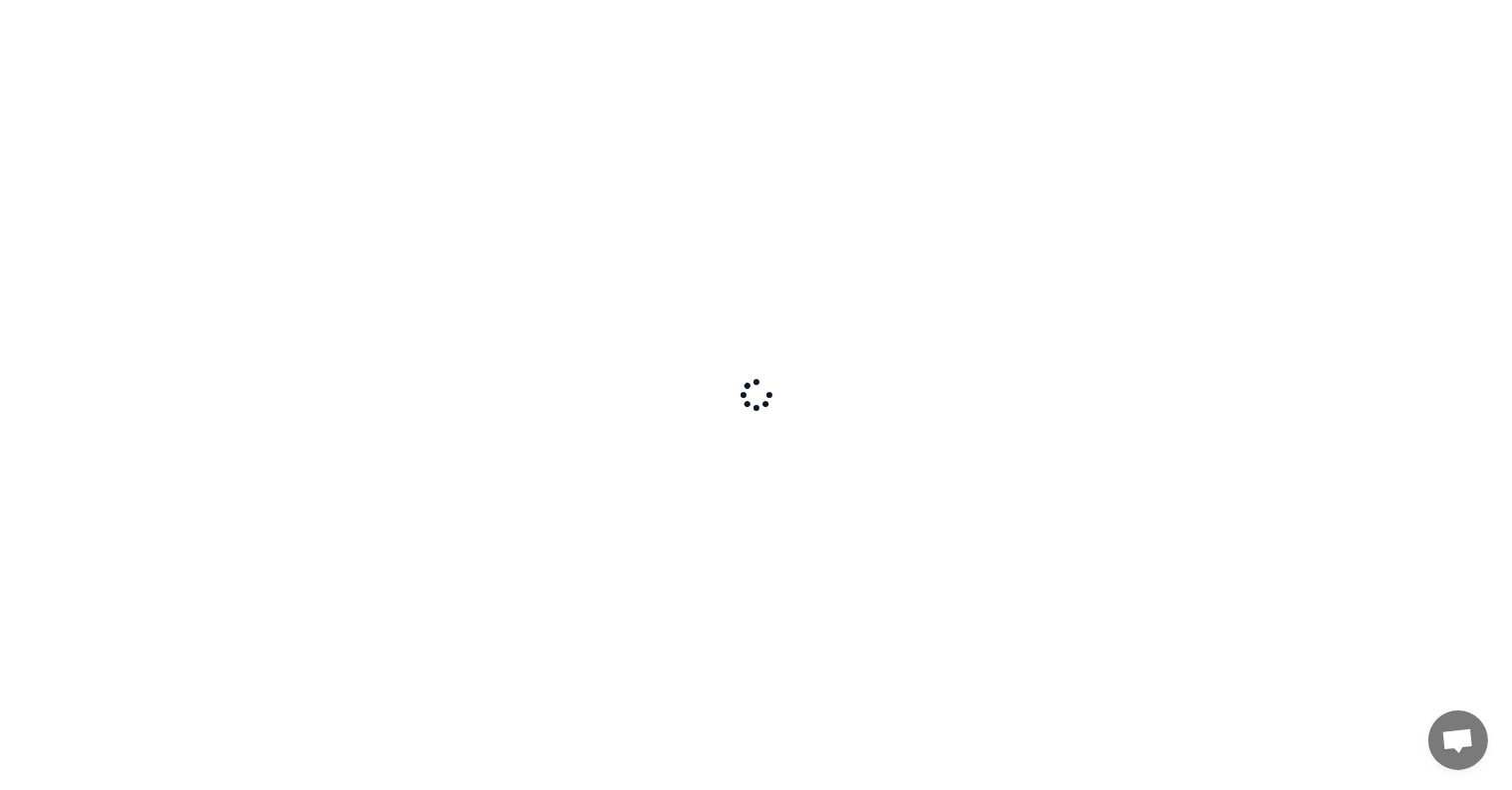 scroll, scrollTop: 0, scrollLeft: 0, axis: both 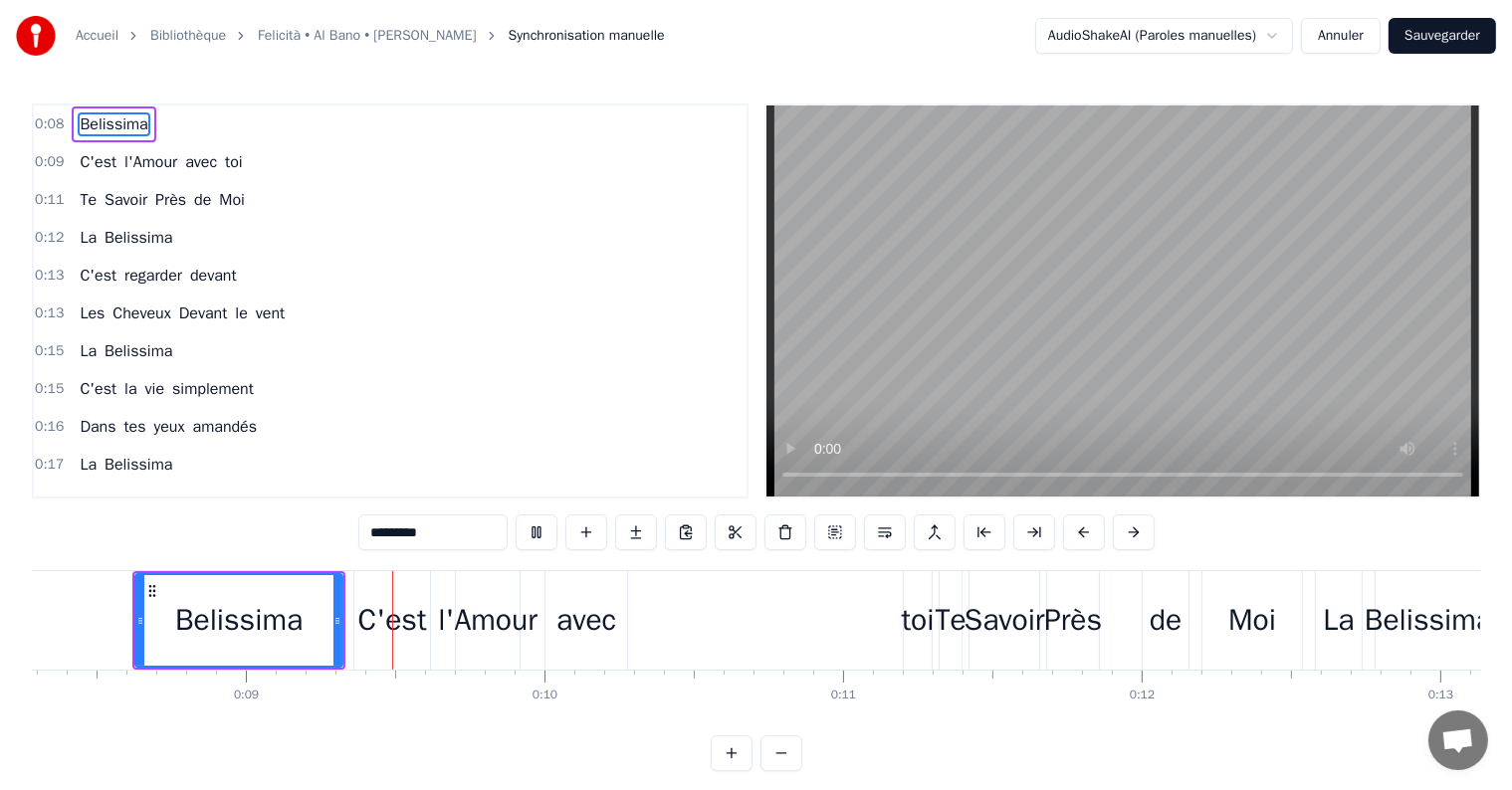 type 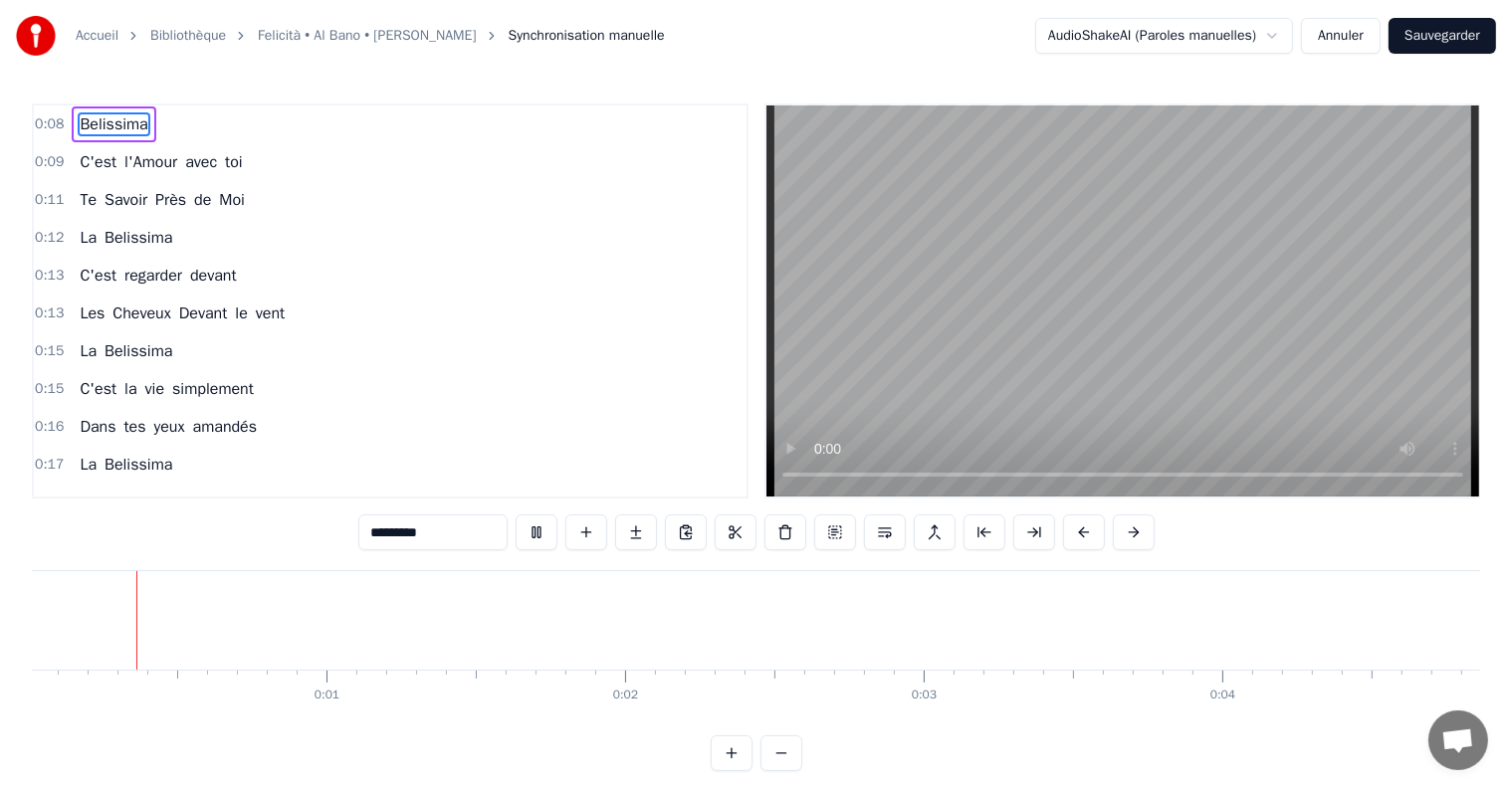 scroll, scrollTop: 0, scrollLeft: 0, axis: both 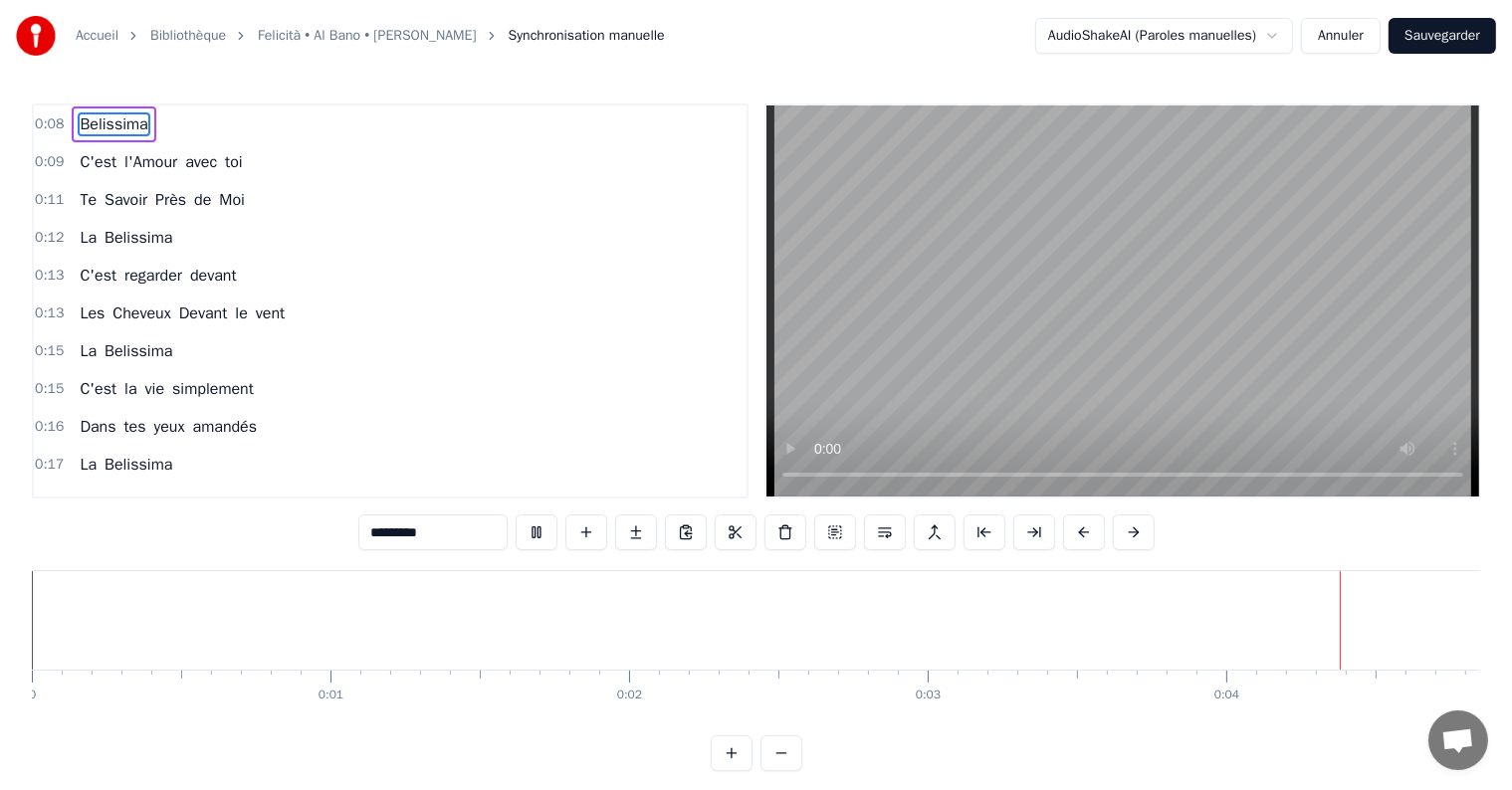 click at bounding box center (1123, 300) 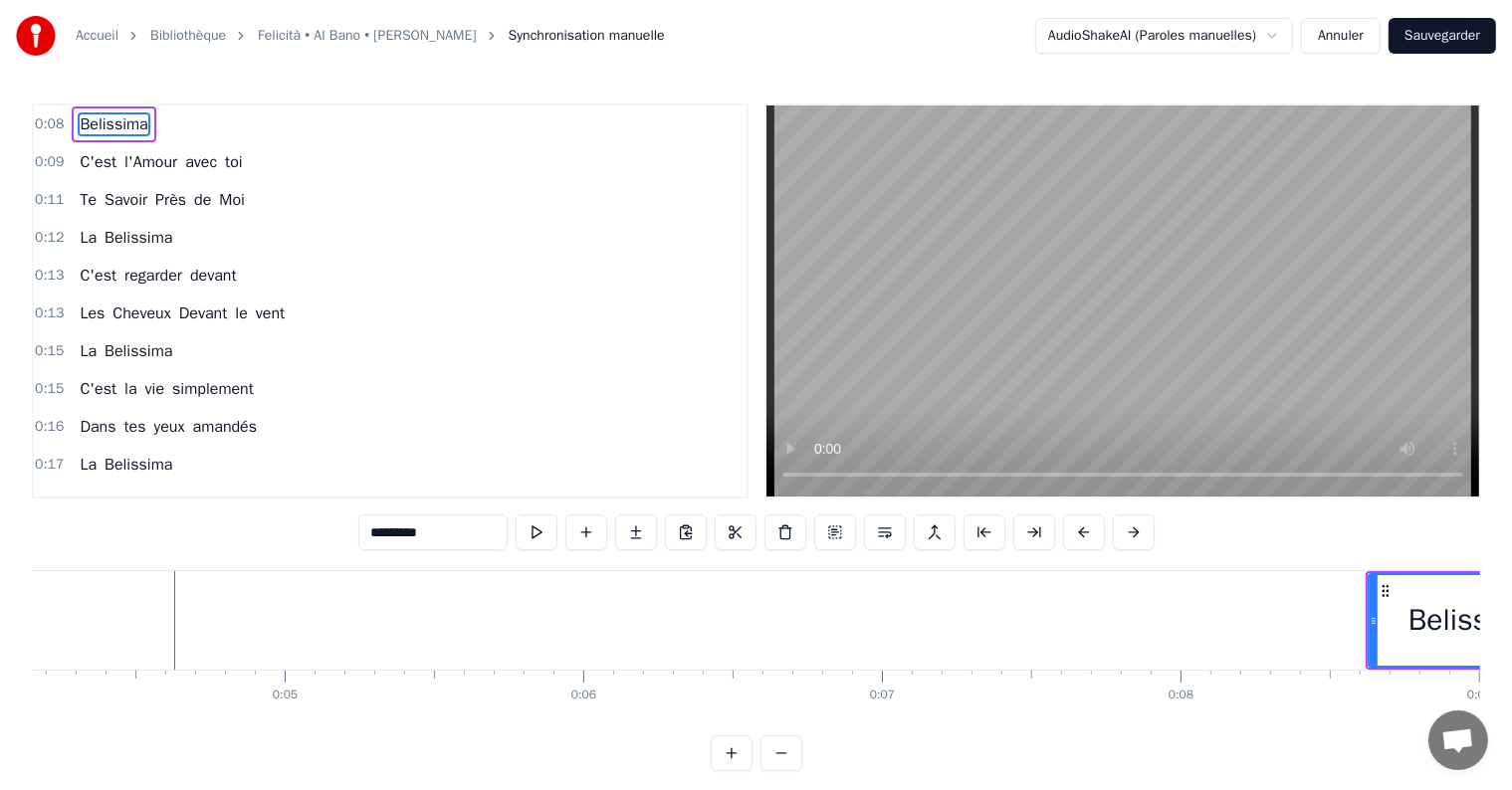 scroll, scrollTop: 0, scrollLeft: 1282, axis: horizontal 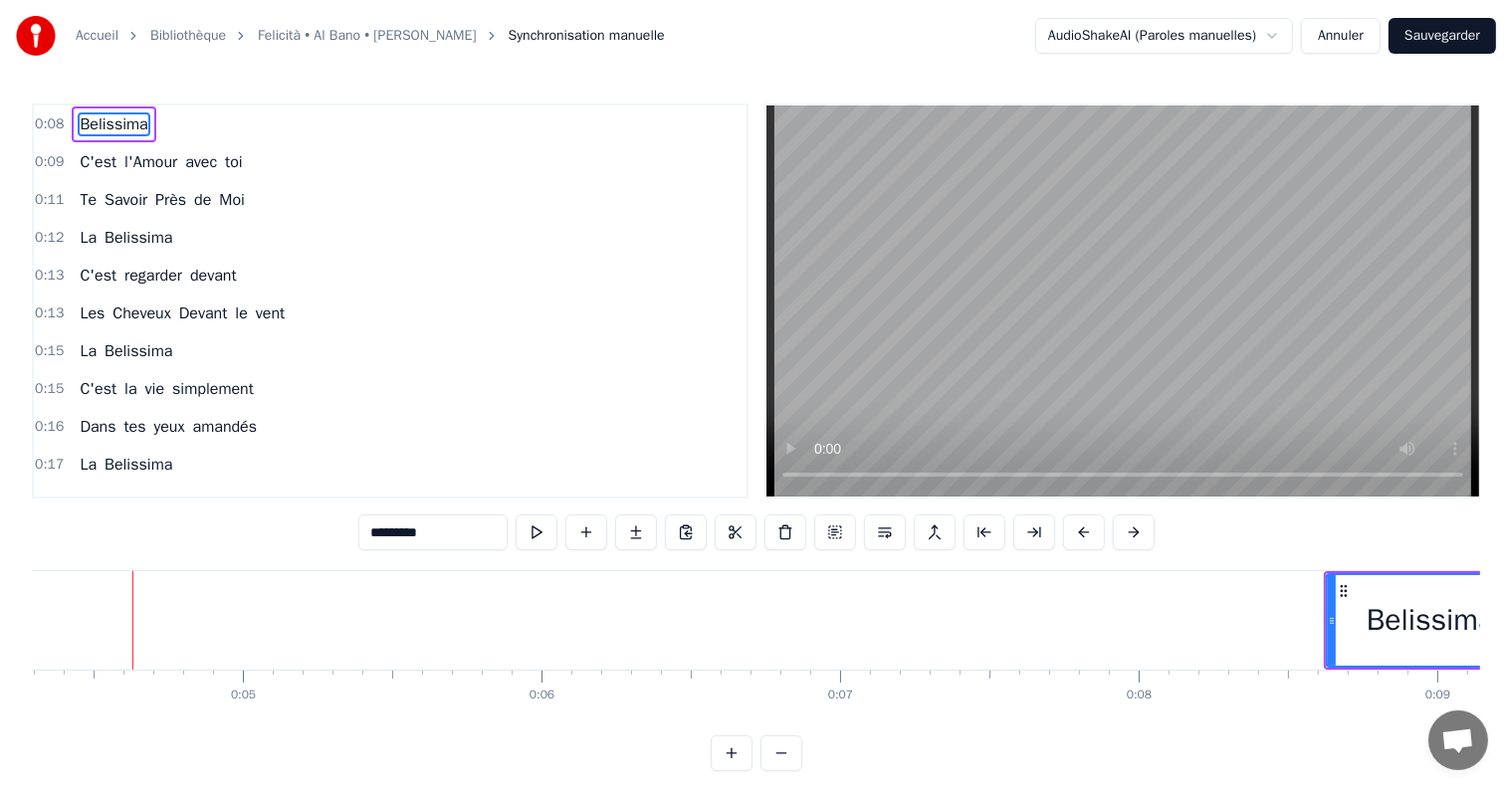 click at bounding box center [1123, 300] 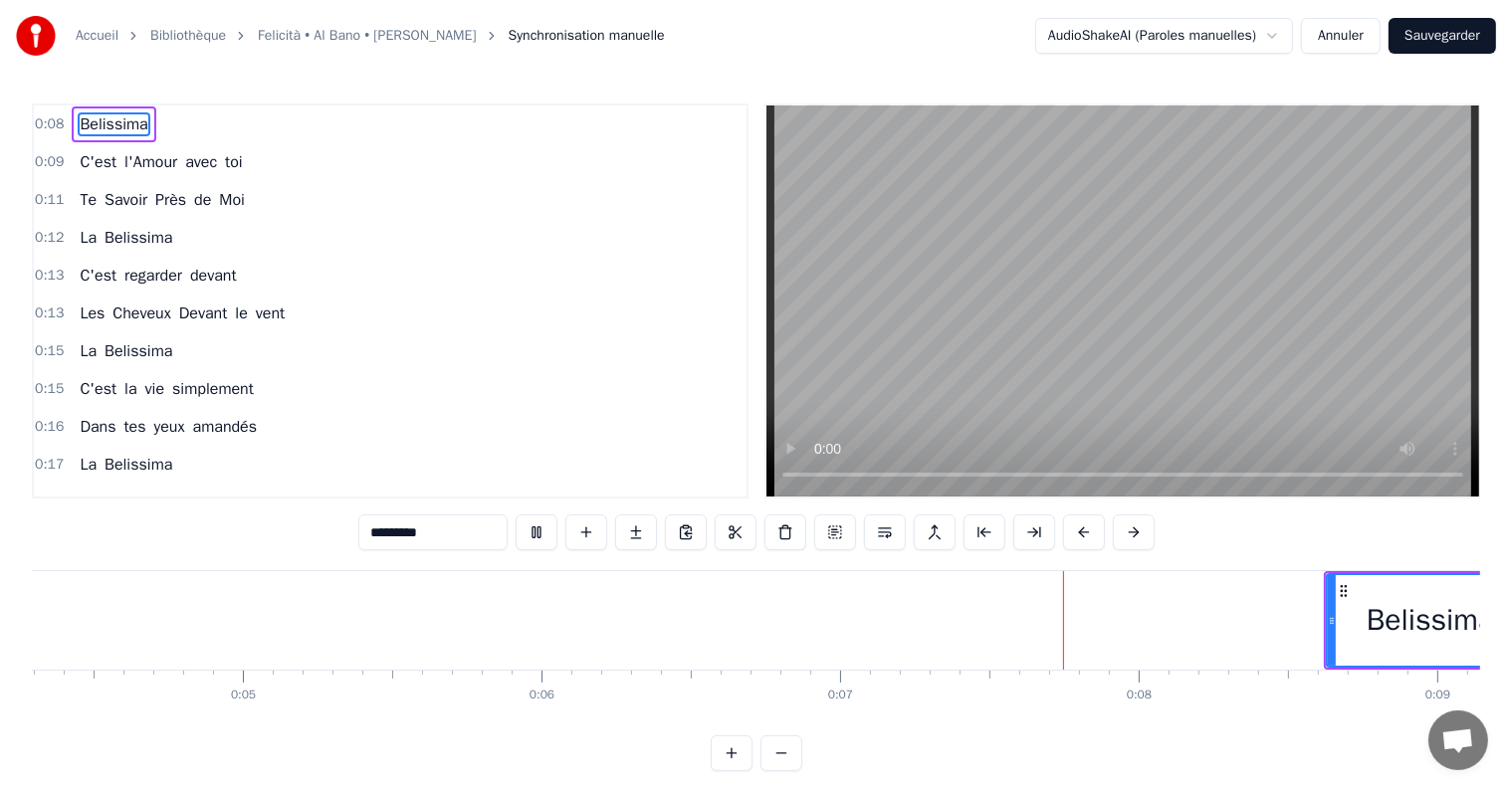 click at bounding box center [1123, 300] 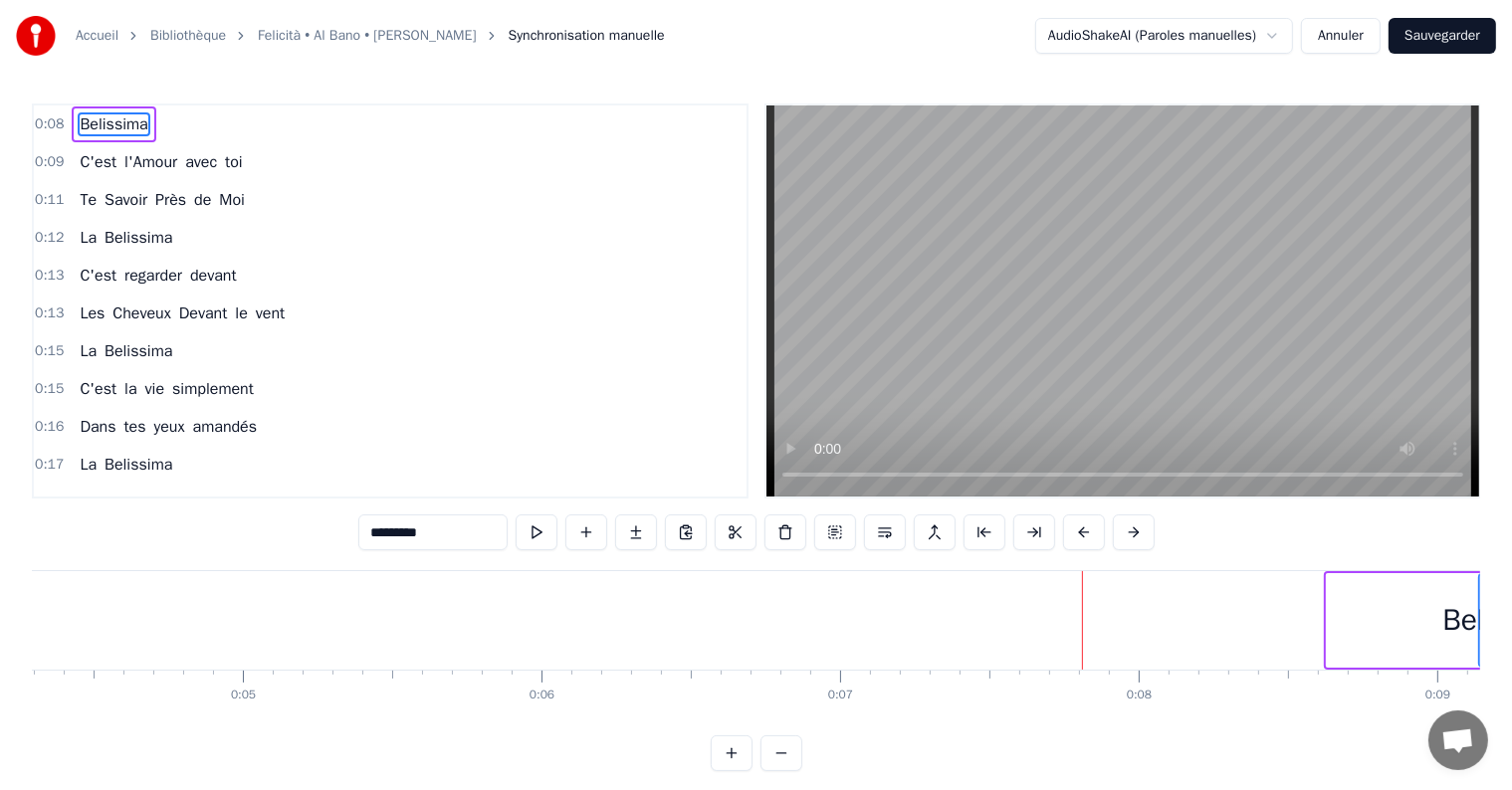 drag, startPoint x: 1330, startPoint y: 622, endPoint x: 1482, endPoint y: 616, distance: 152.1184 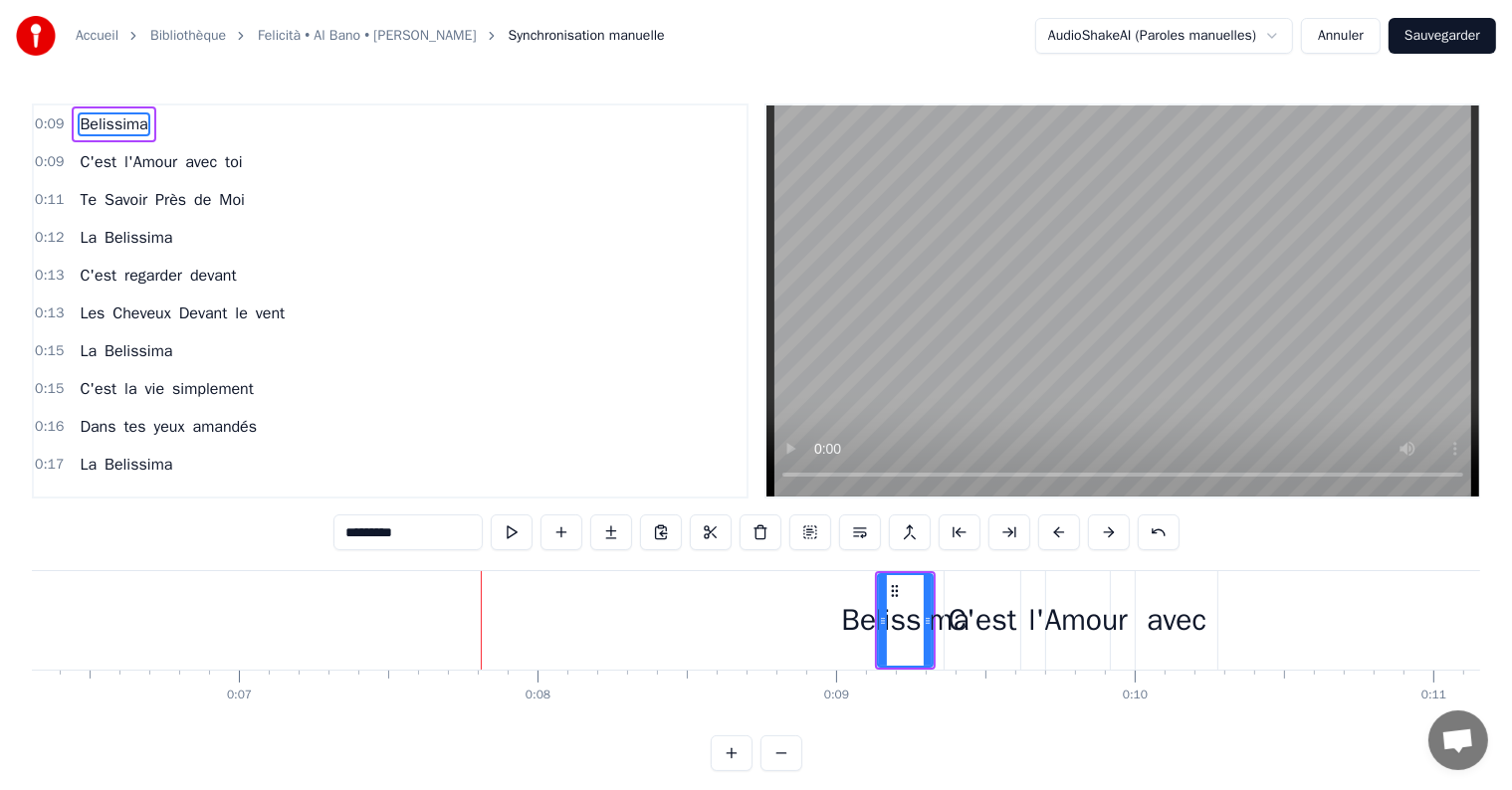 scroll, scrollTop: 0, scrollLeft: 1883, axis: horizontal 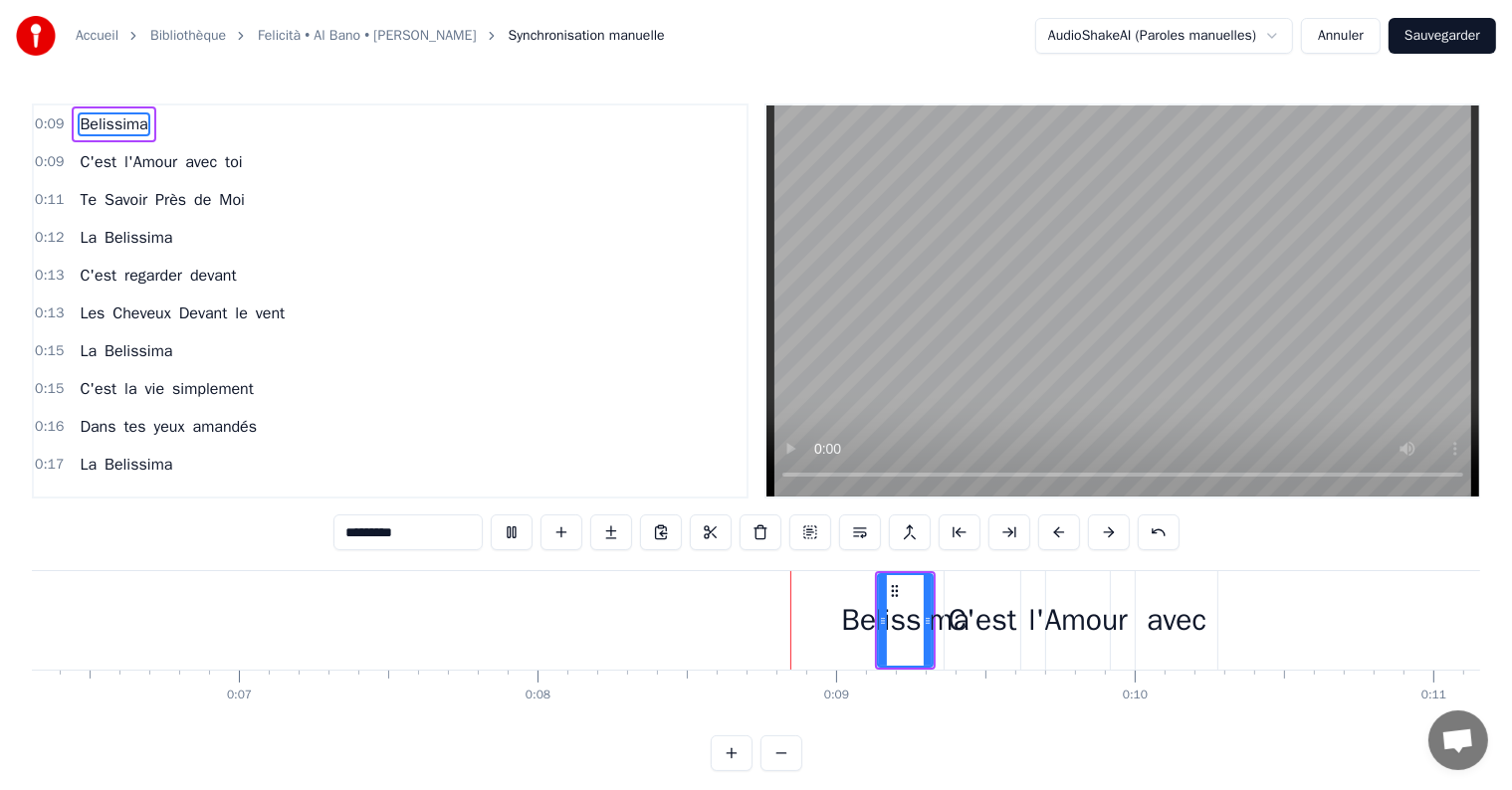 click at bounding box center [1123, 300] 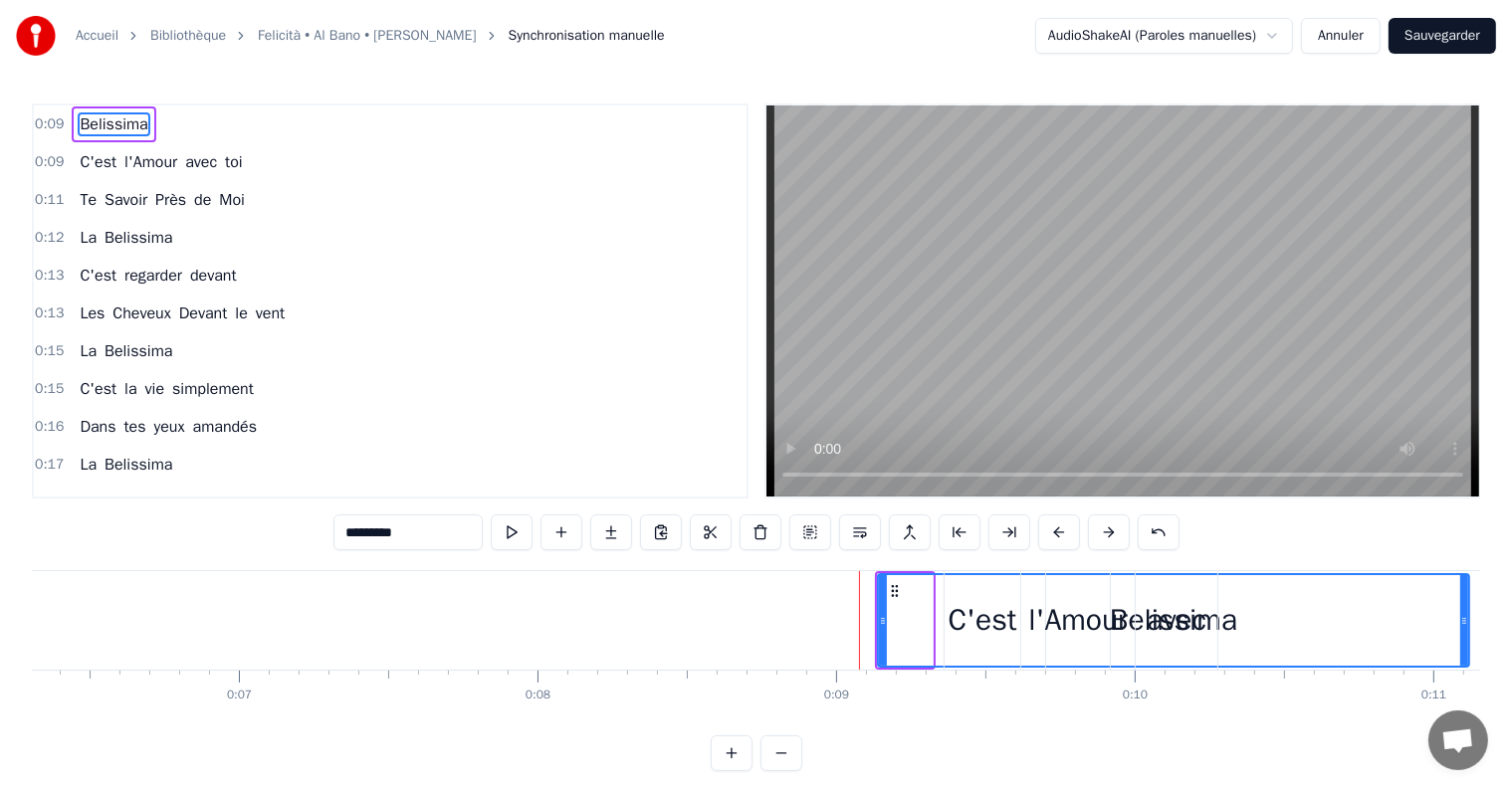 drag, startPoint x: 928, startPoint y: 618, endPoint x: 1464, endPoint y: 565, distance: 538.614 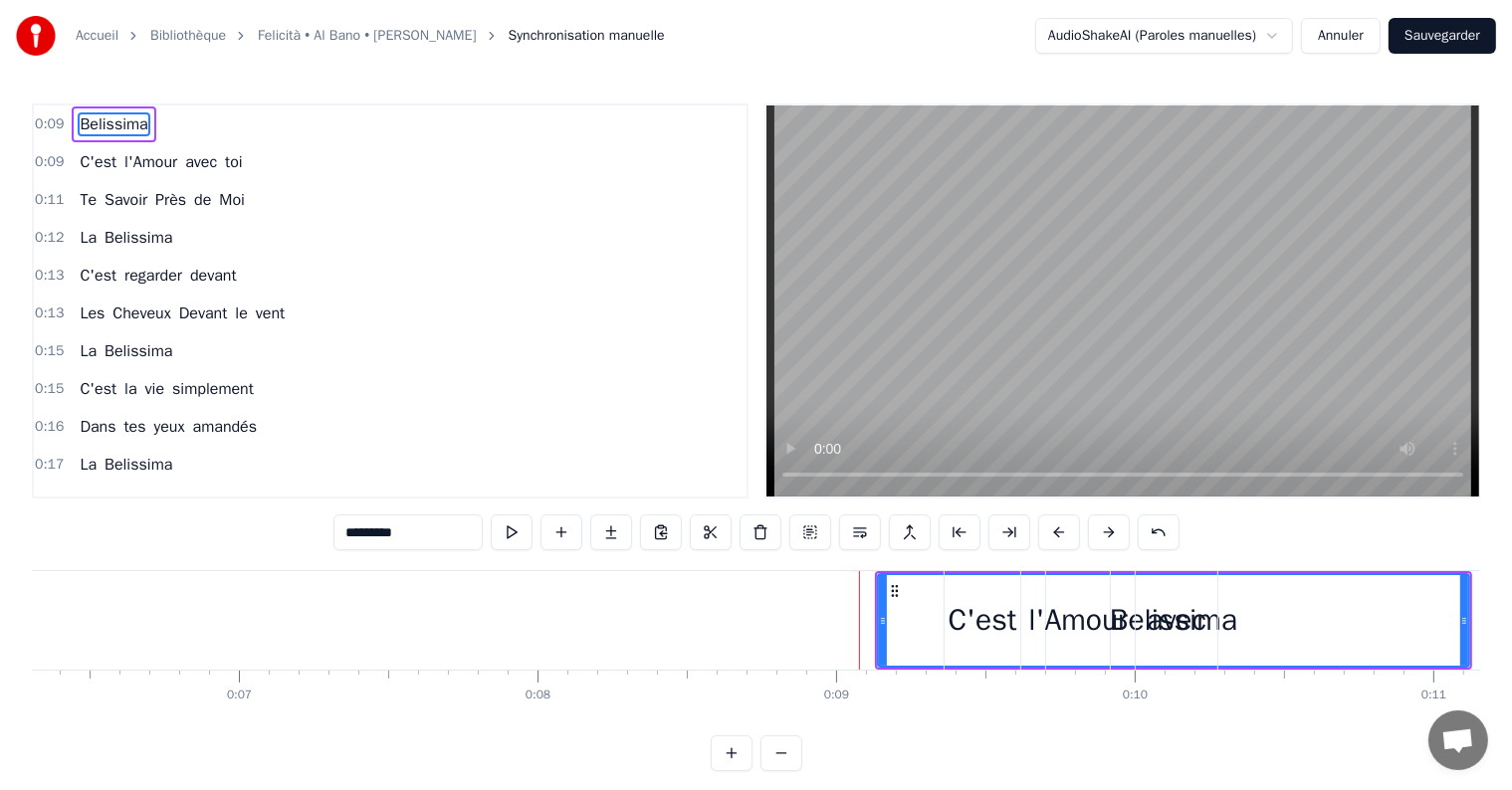 click at bounding box center [1123, 300] 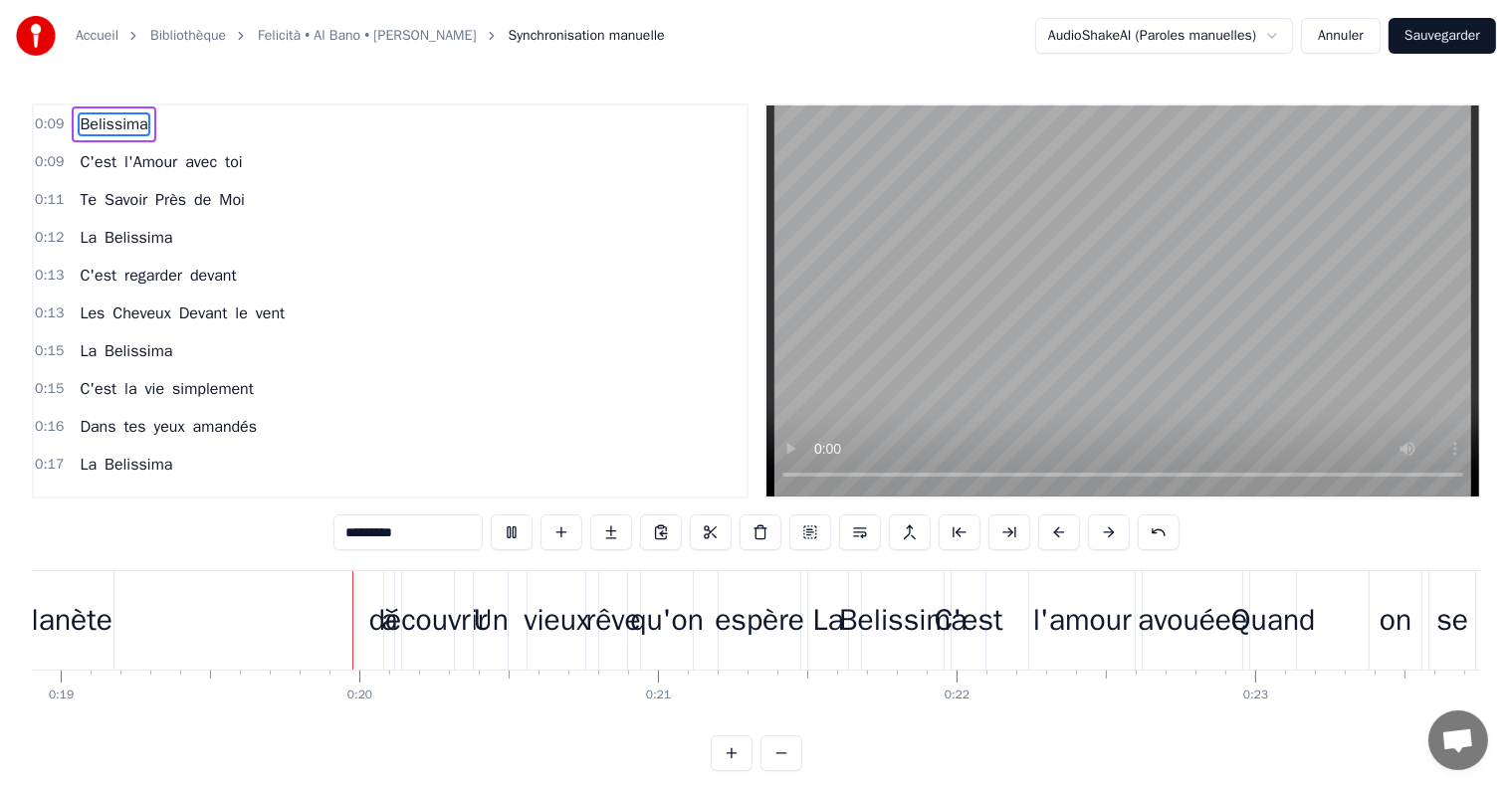 scroll, scrollTop: 0, scrollLeft: 5682, axis: horizontal 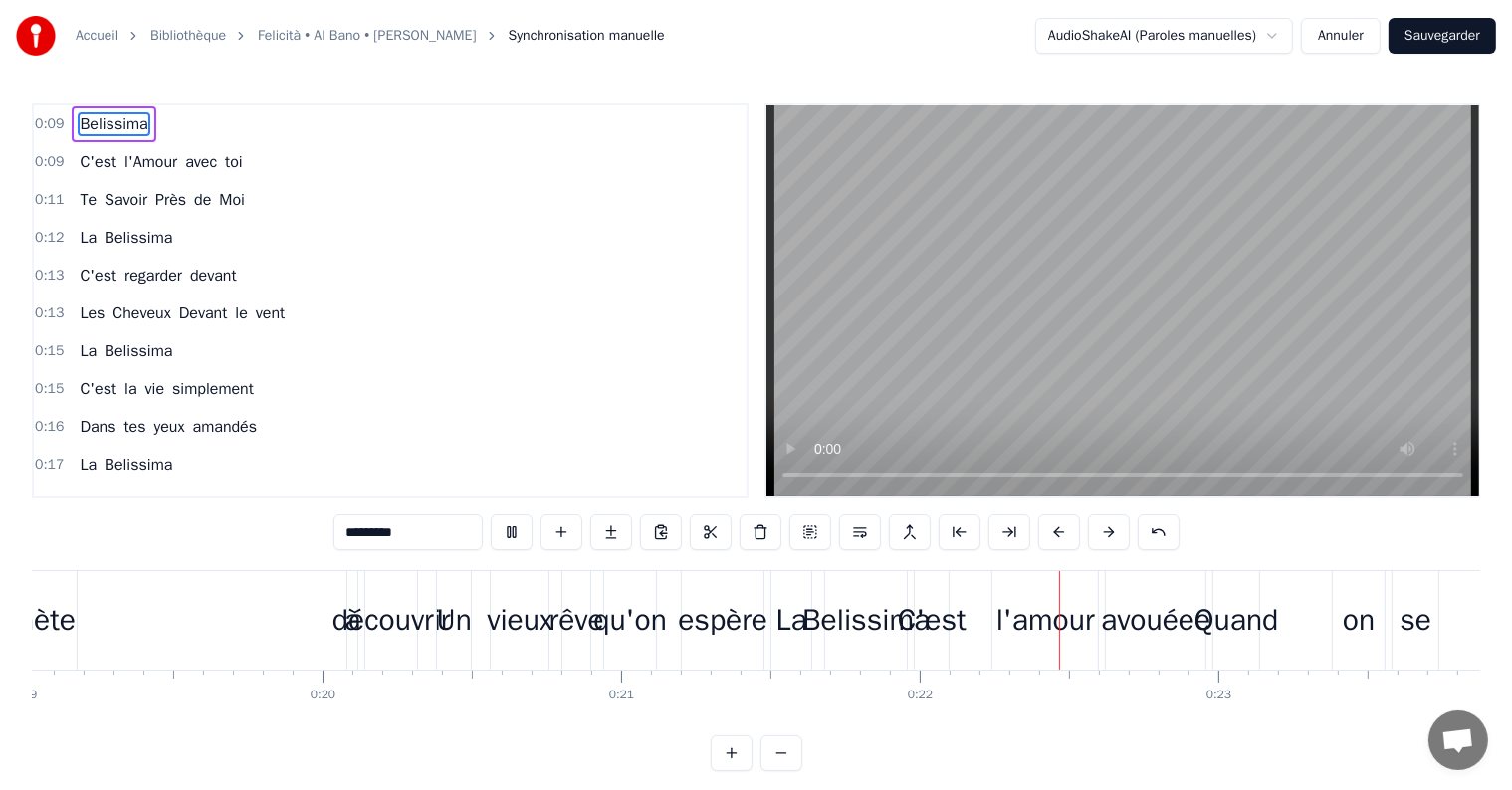 click on "Annuler" at bounding box center [1341, 36] 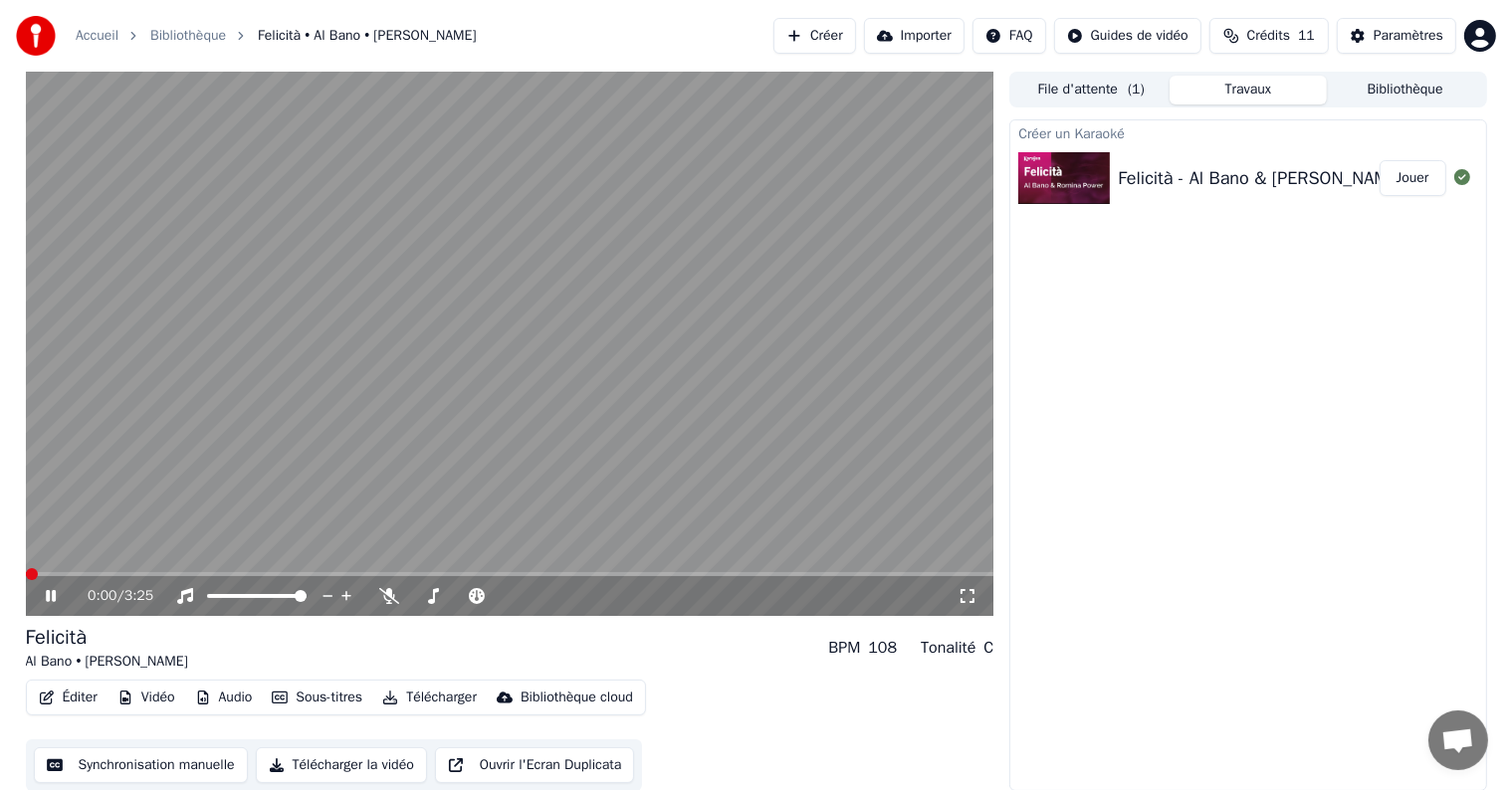 scroll, scrollTop: 1, scrollLeft: 0, axis: vertical 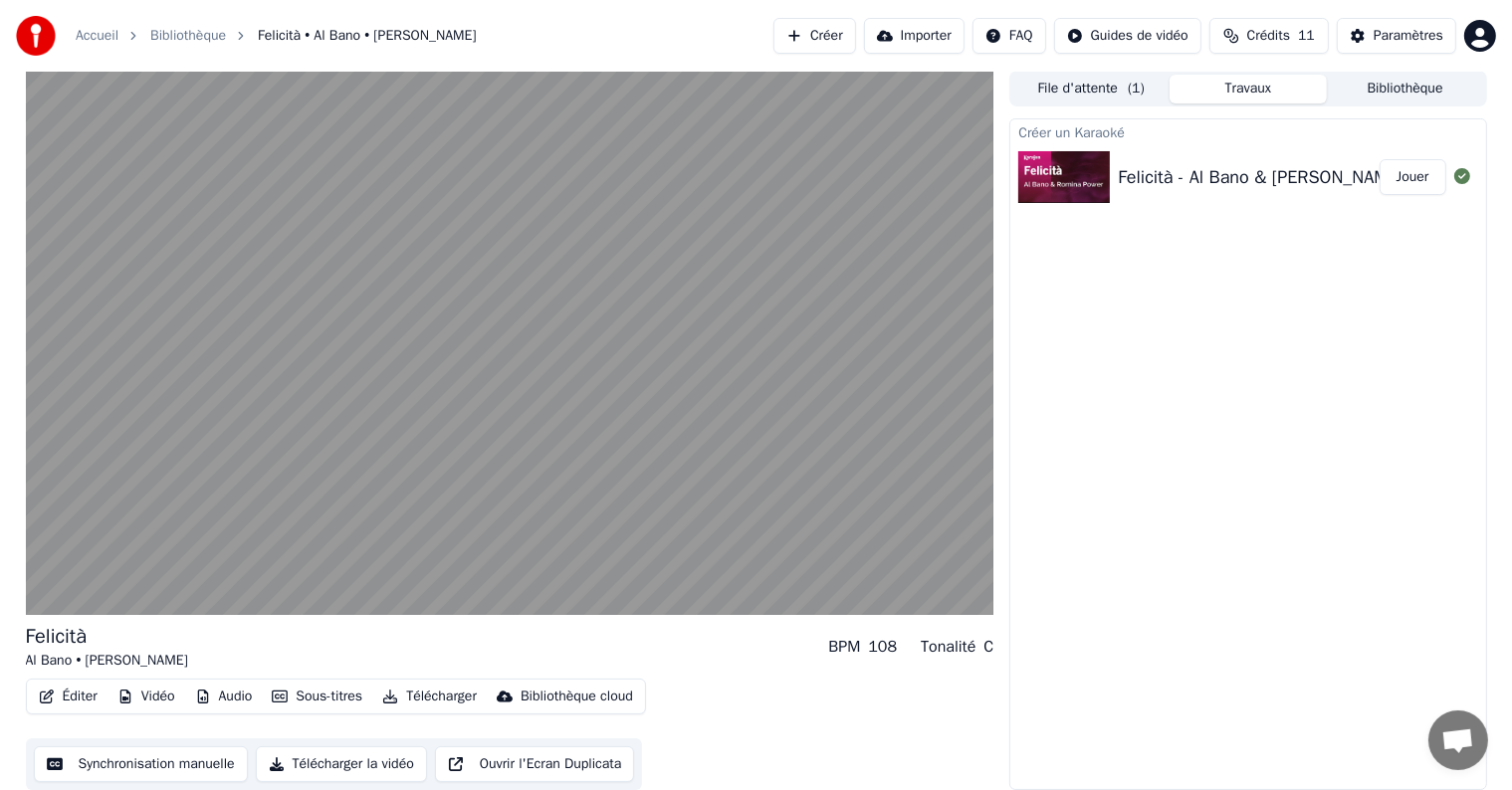 click at bounding box center [510, 342] 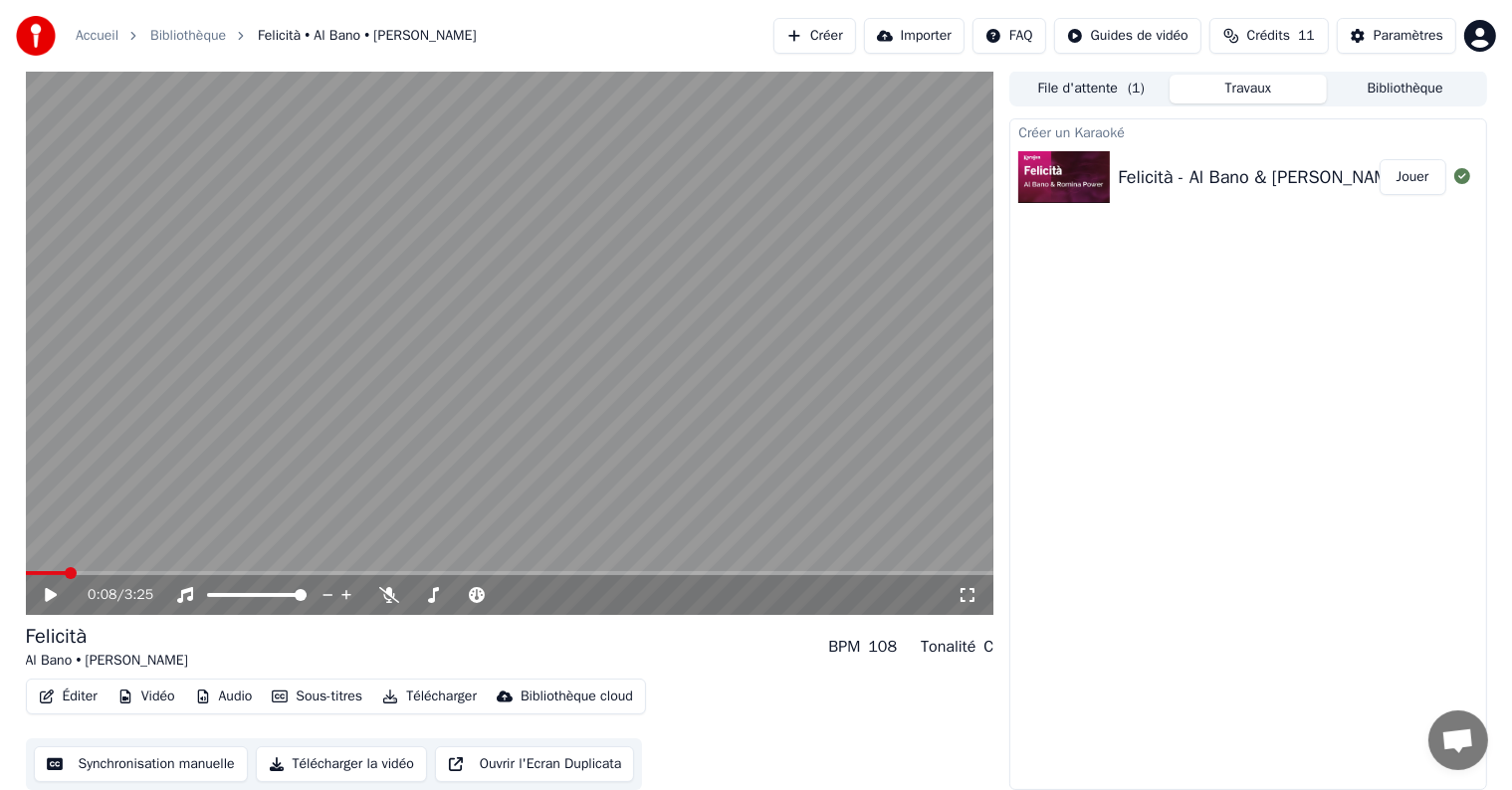 click at bounding box center [510, 342] 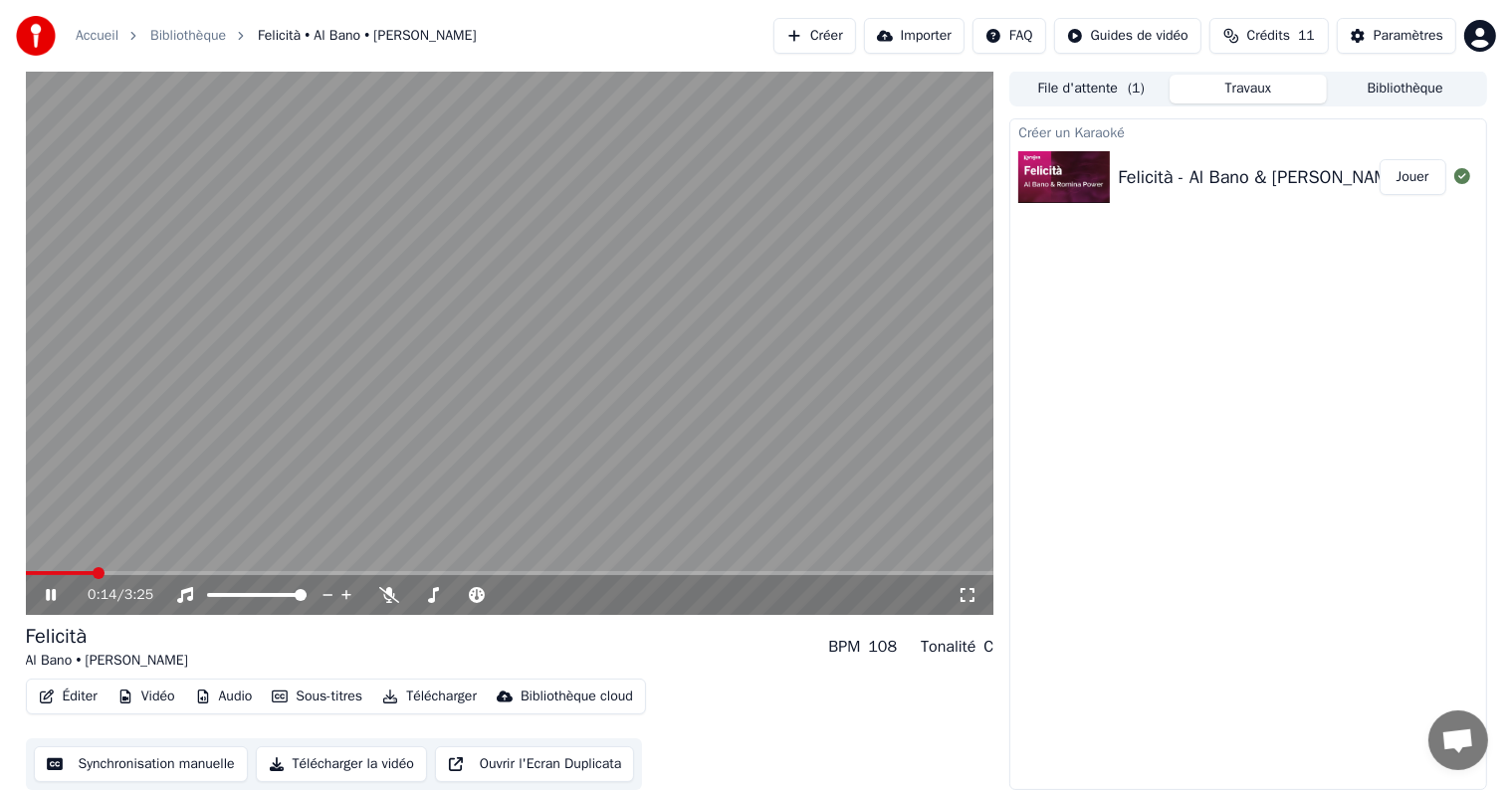 click at bounding box center (510, 342) 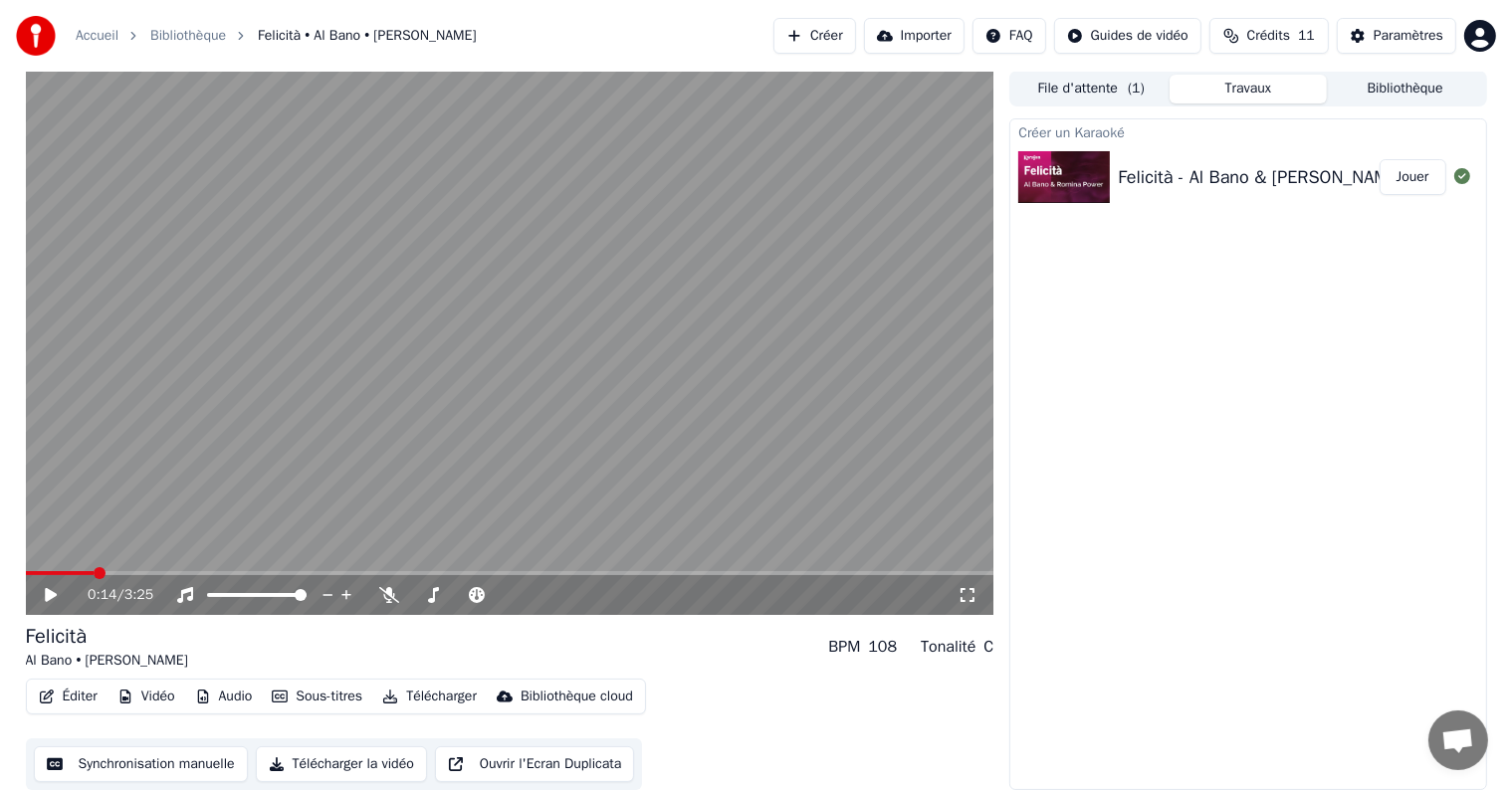 click on "Synchronisation manuelle" at bounding box center (140, 764) 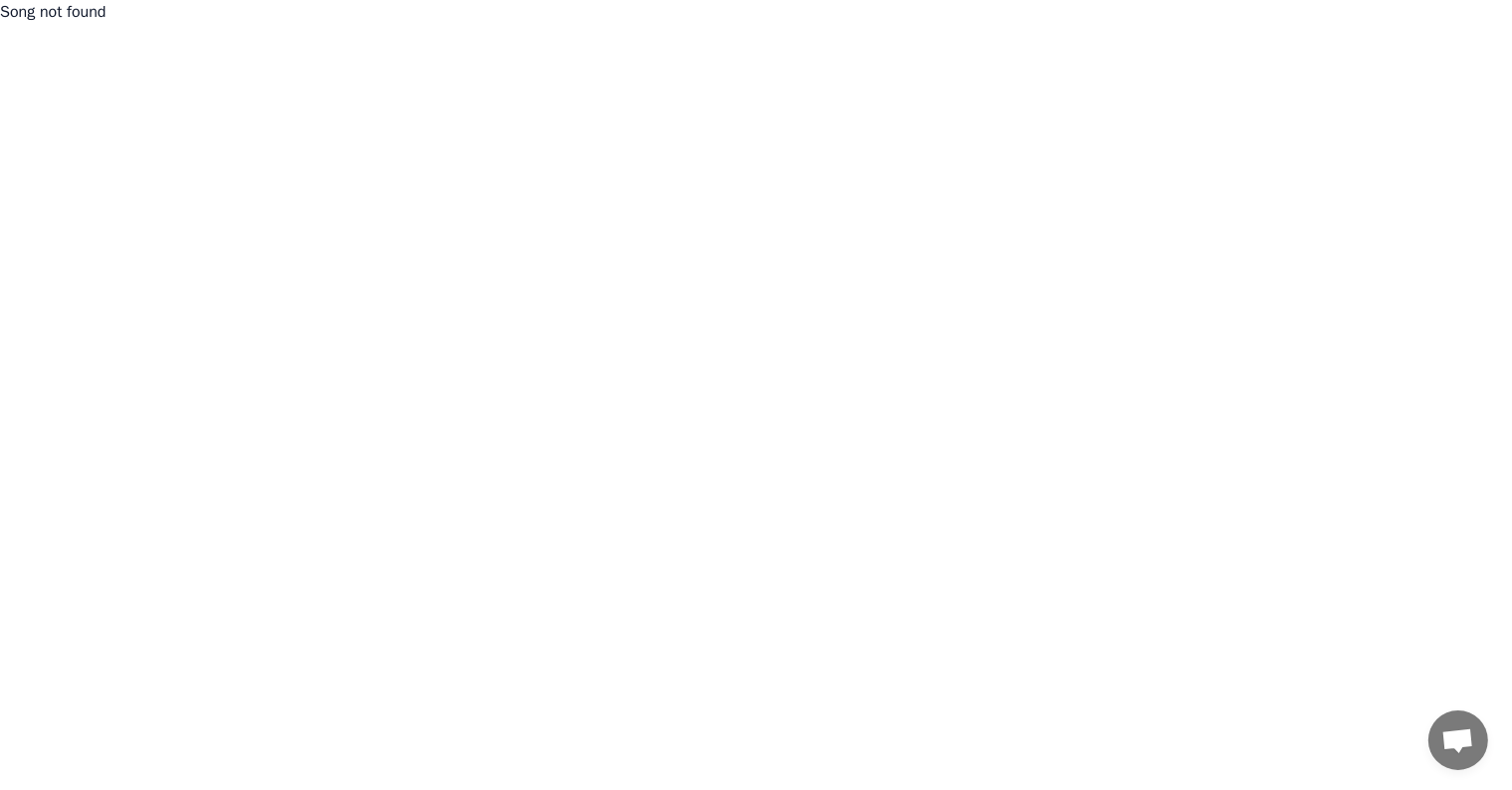 scroll, scrollTop: 0, scrollLeft: 0, axis: both 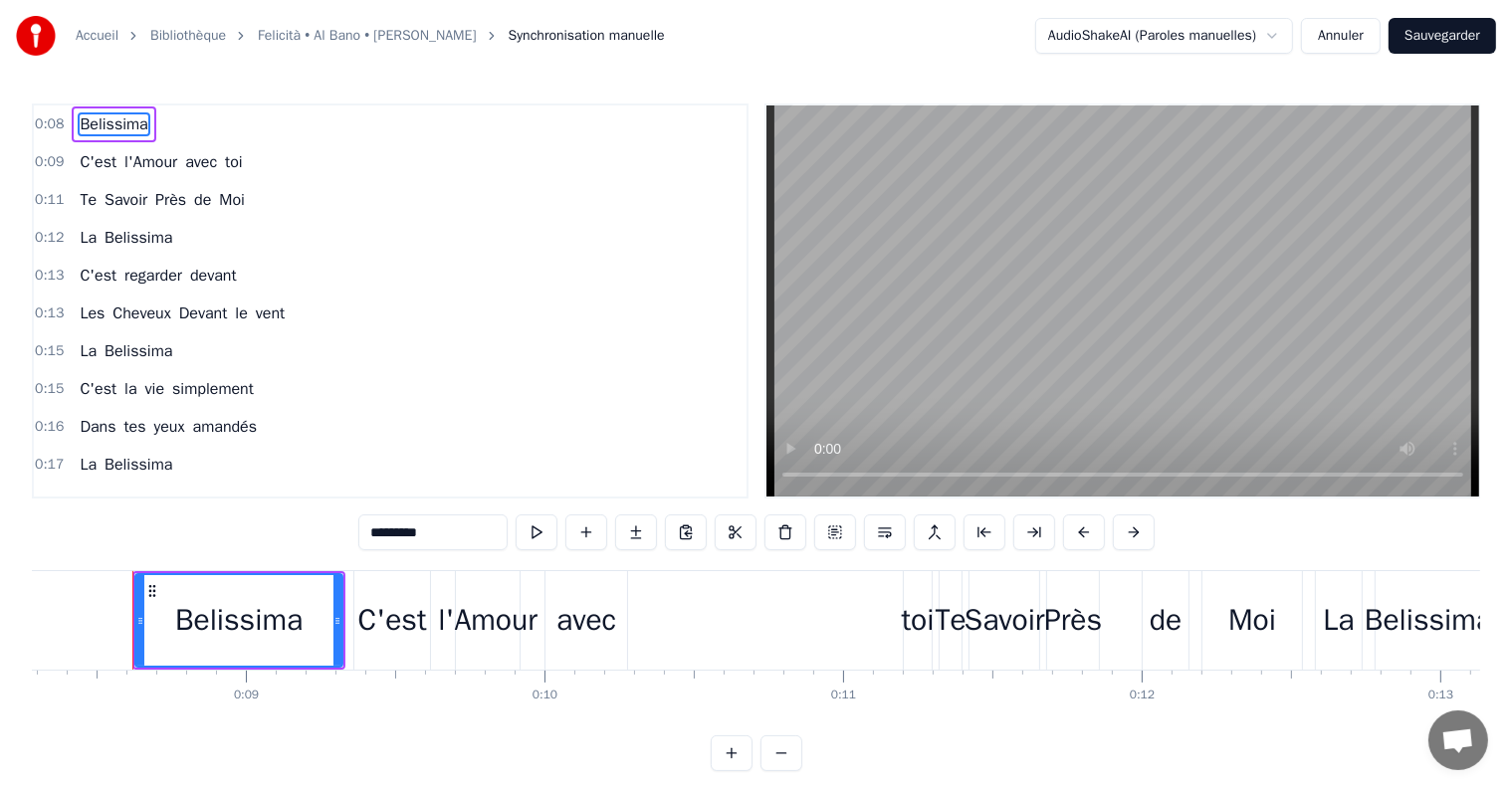 drag, startPoint x: 279, startPoint y: 618, endPoint x: 324, endPoint y: 619, distance: 45.01111 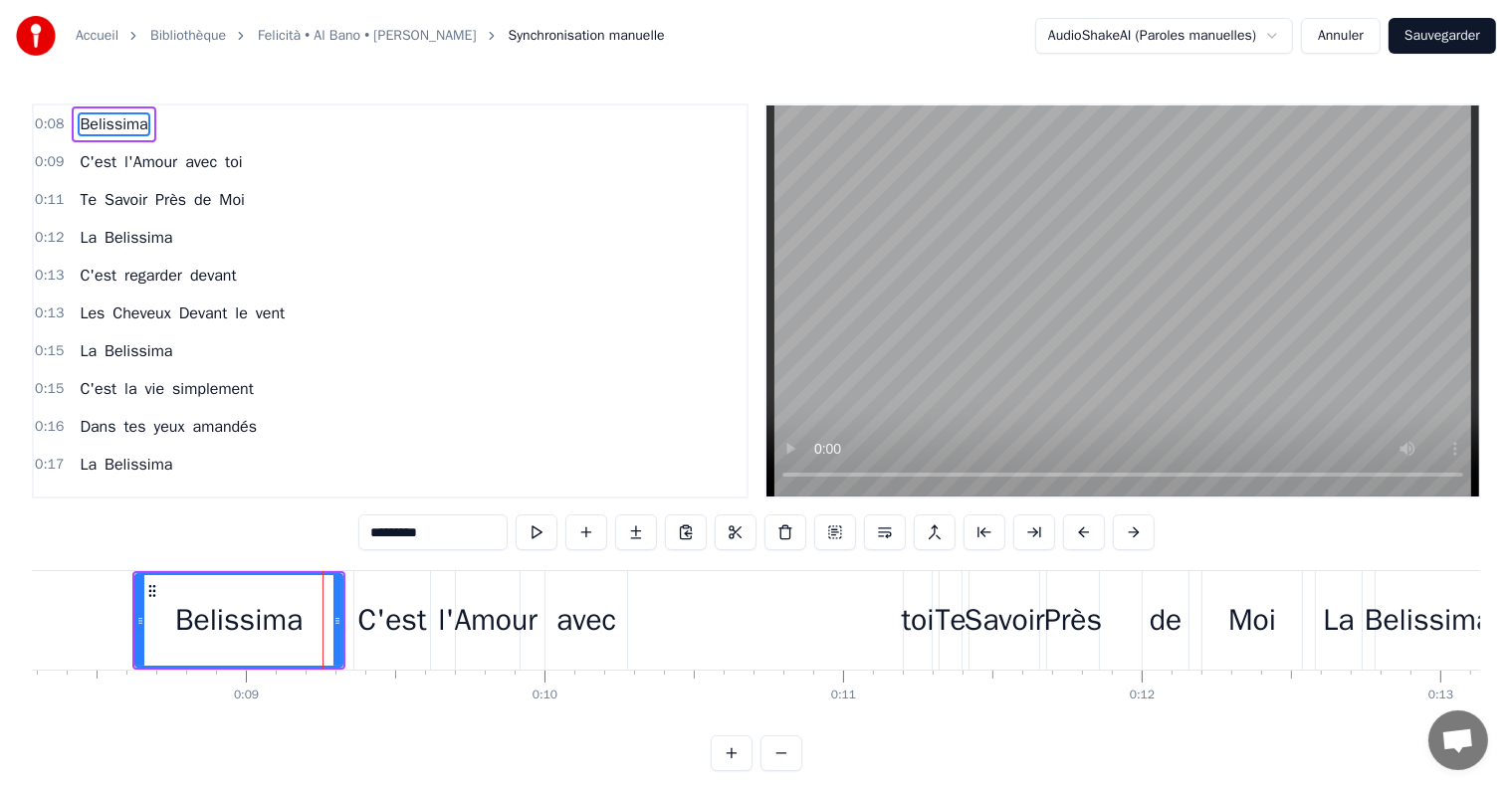 drag, startPoint x: 324, startPoint y: 624, endPoint x: 208, endPoint y: 643, distance: 117.54574 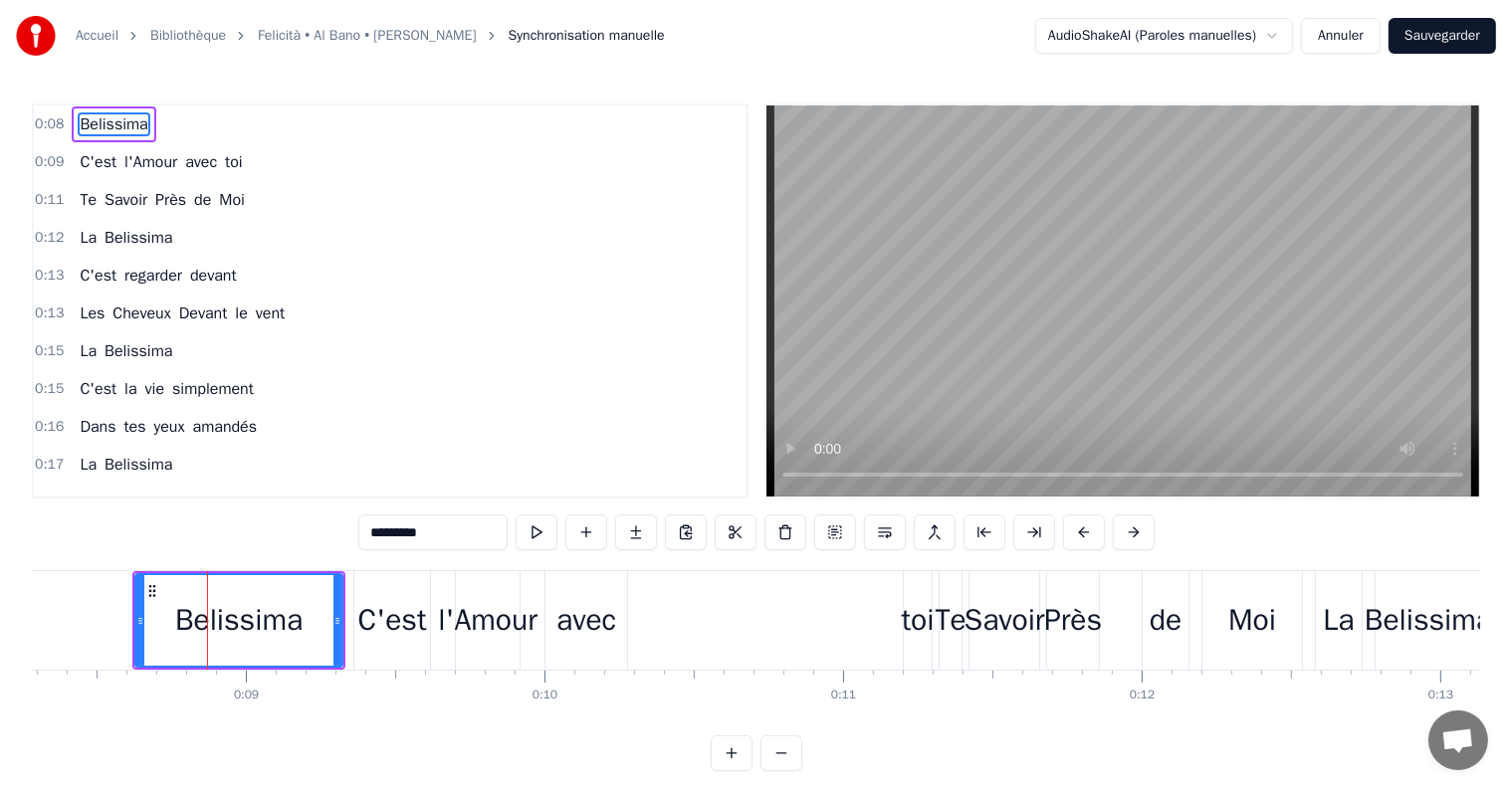 click on "Belissima" at bounding box center (239, 620) 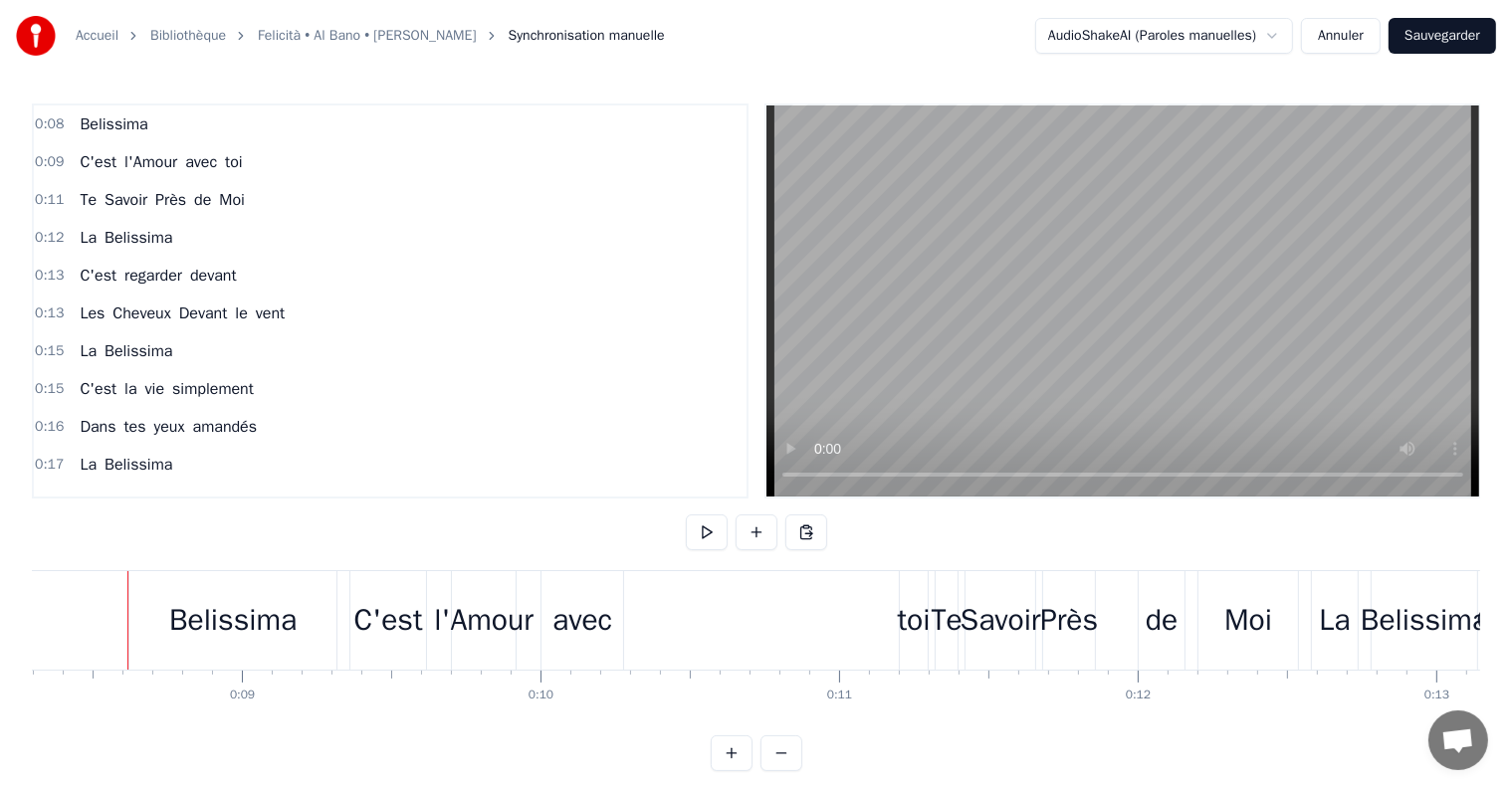 scroll, scrollTop: 0, scrollLeft: 2473, axis: horizontal 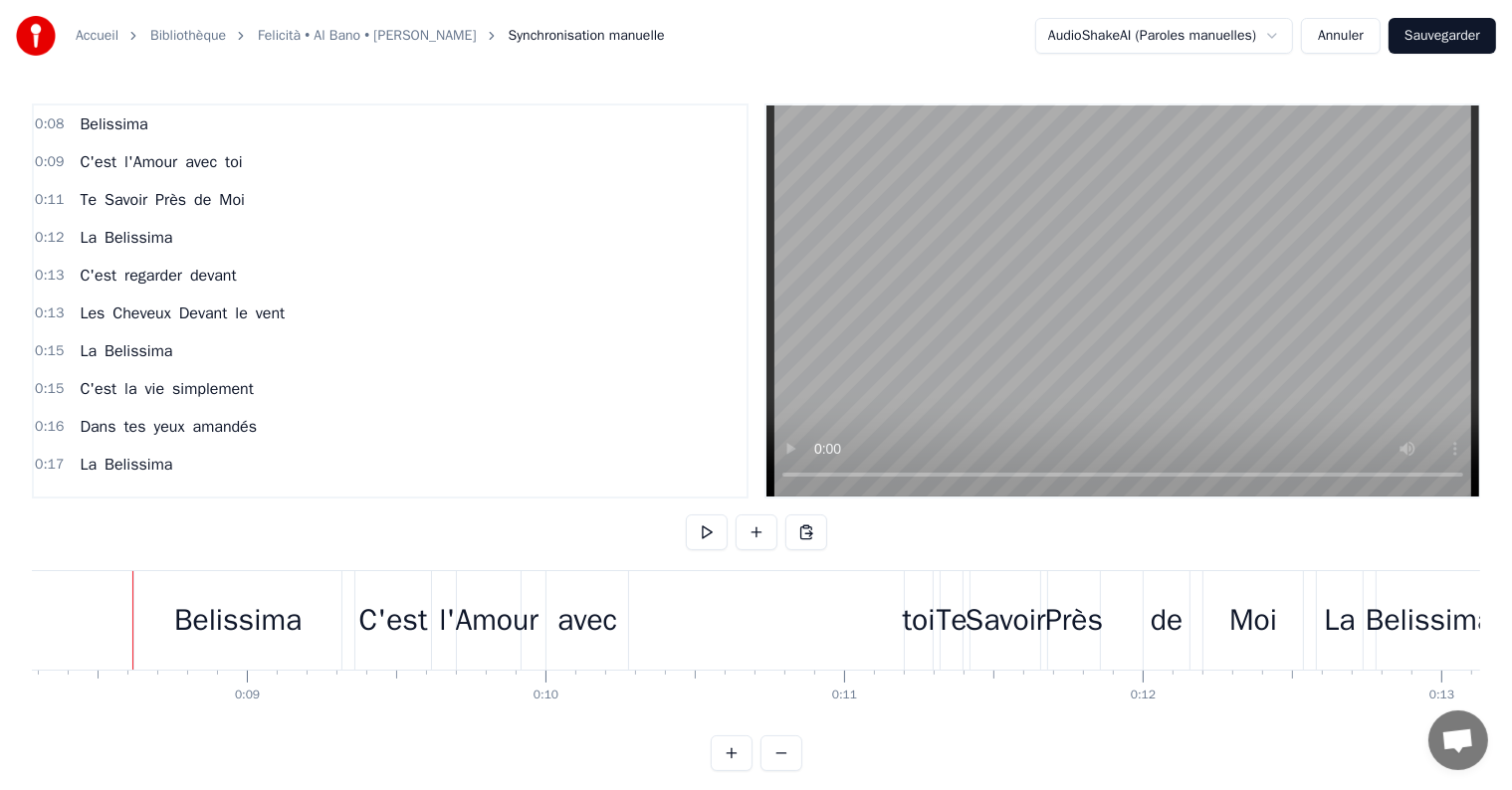 click at bounding box center (28318, 620) 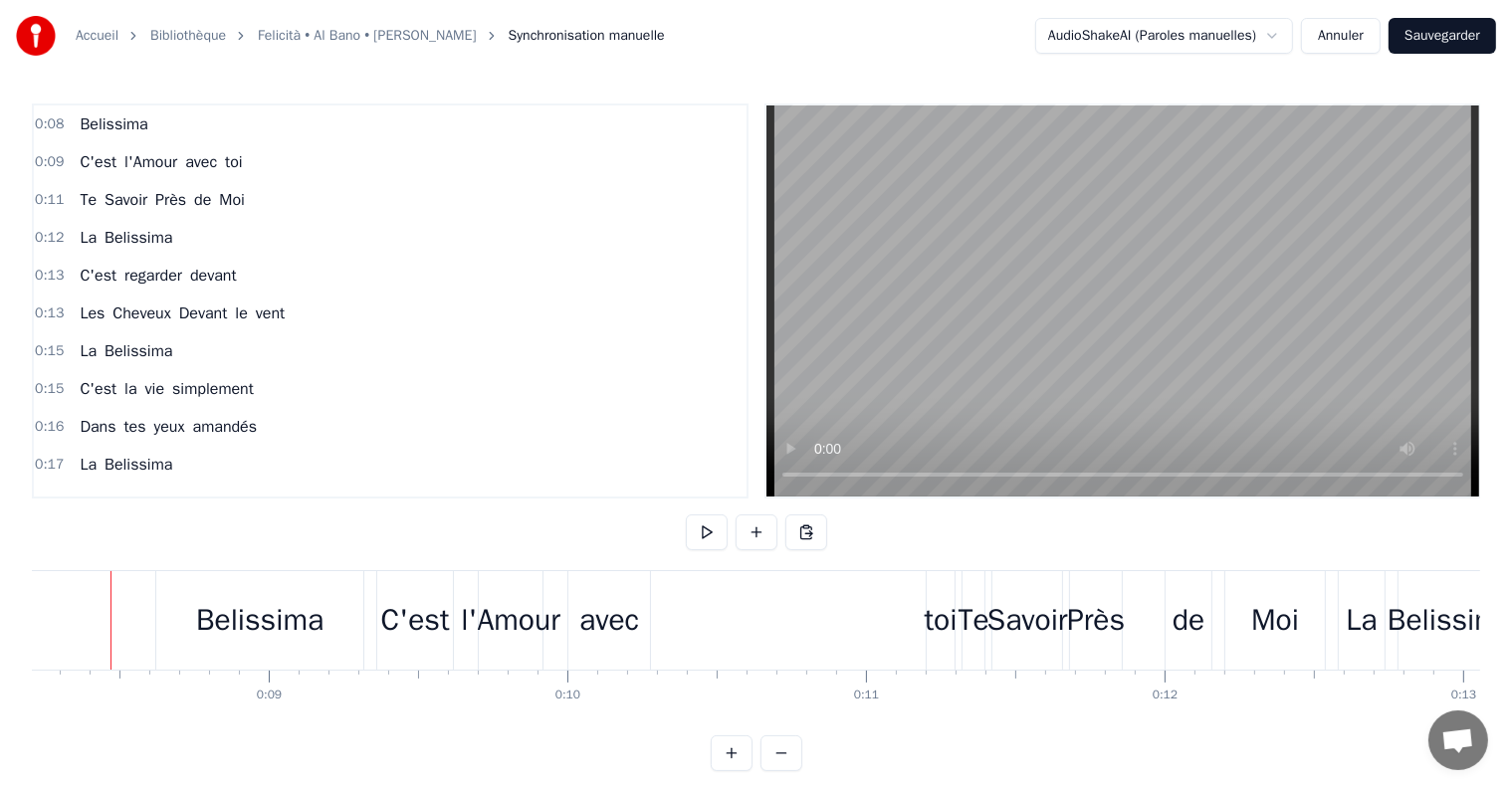 scroll, scrollTop: 0, scrollLeft: 2429, axis: horizontal 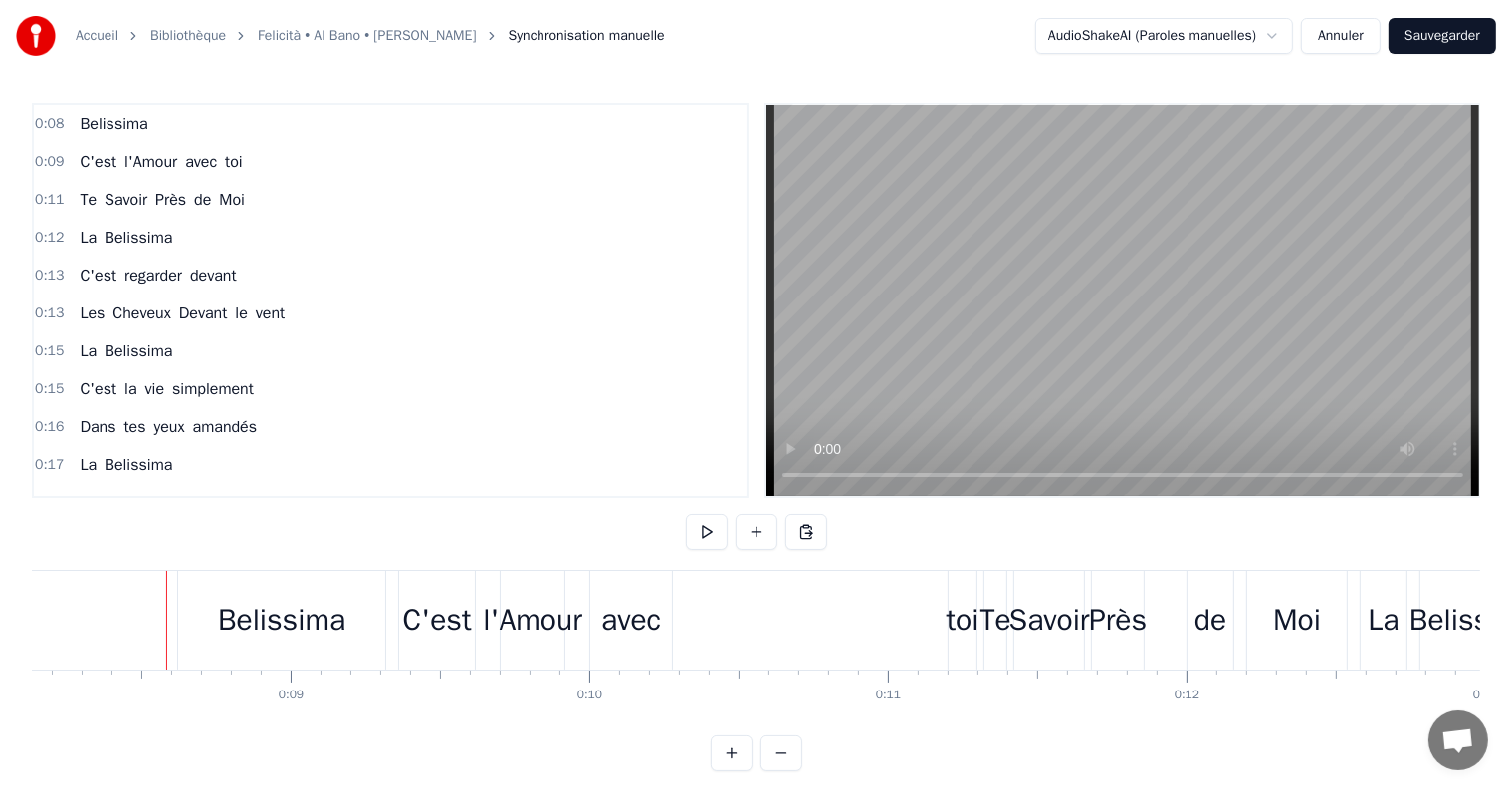 click on "Belissima" at bounding box center (282, 620) 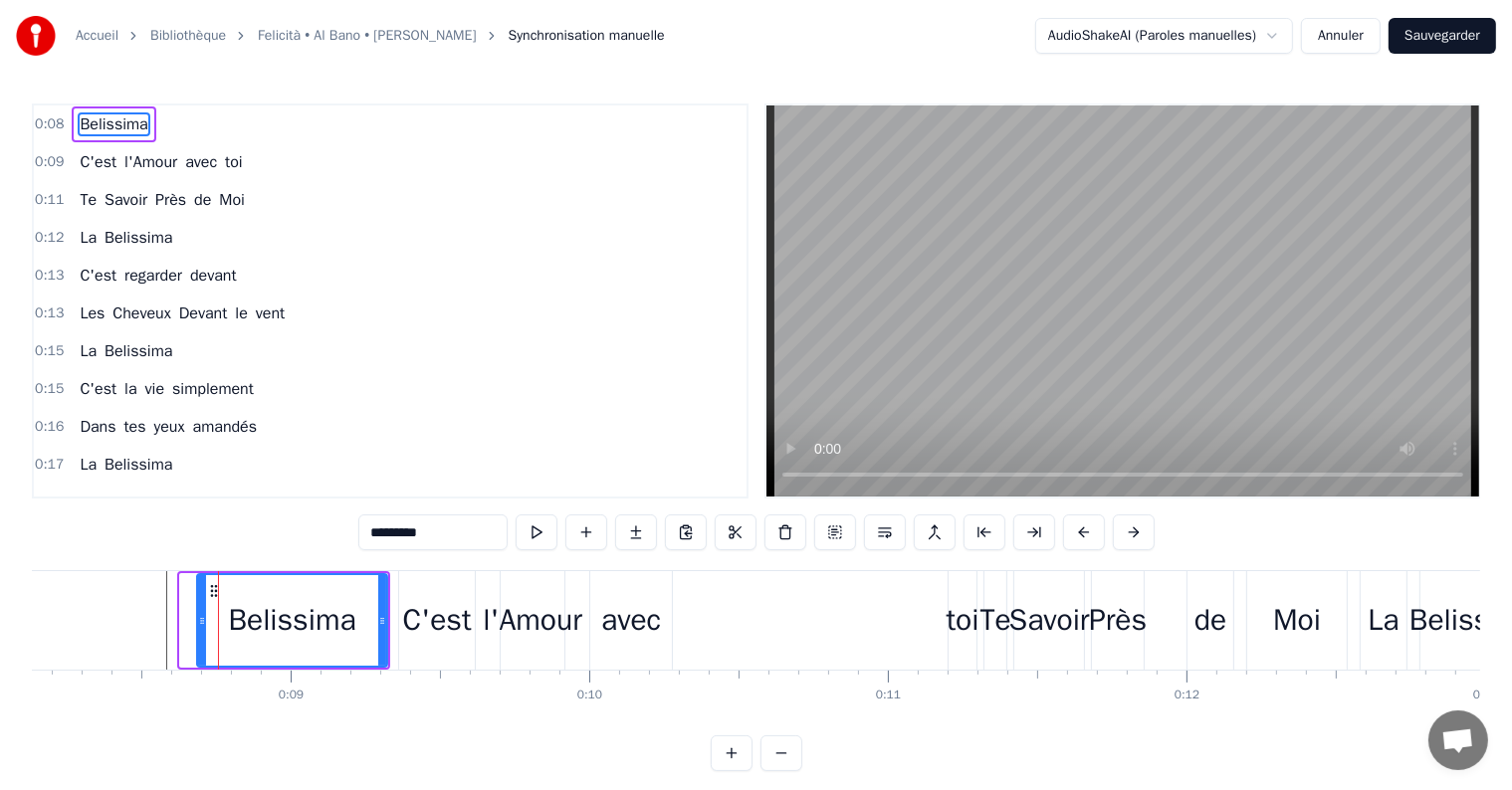 drag, startPoint x: 181, startPoint y: 618, endPoint x: 198, endPoint y: 618, distance: 17 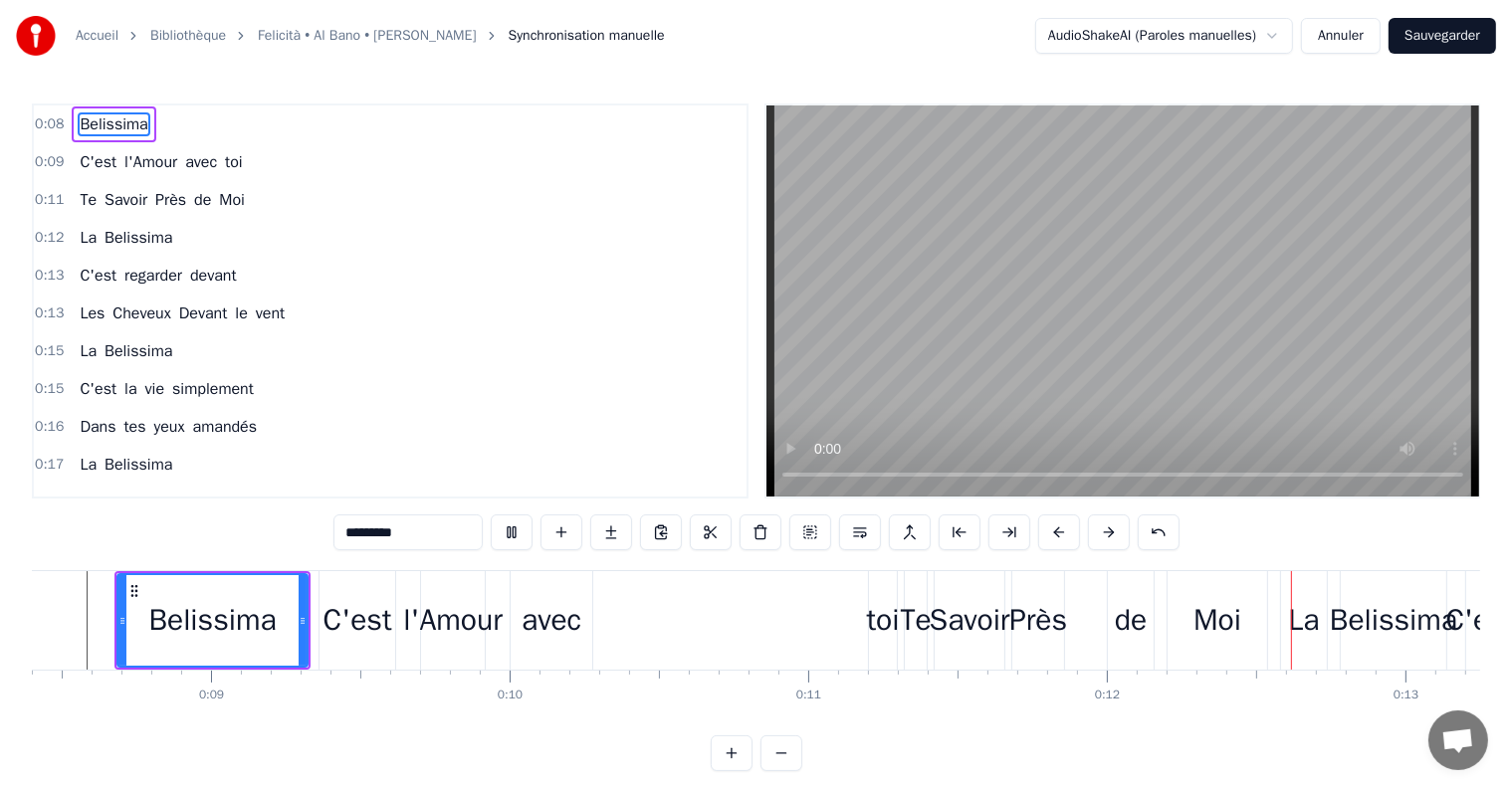 click at bounding box center [1123, 300] 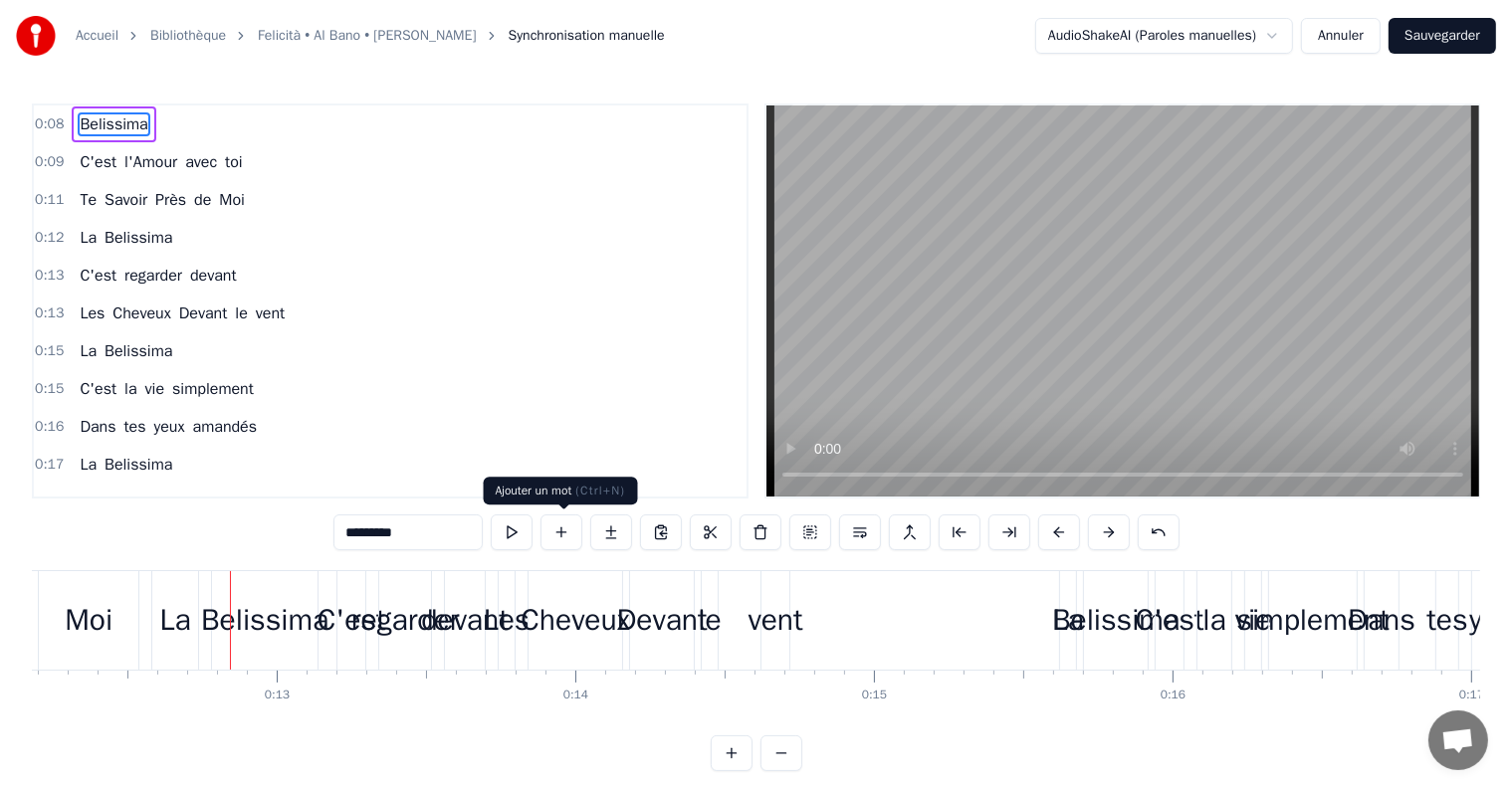 scroll, scrollTop: 0, scrollLeft: 3691, axis: horizontal 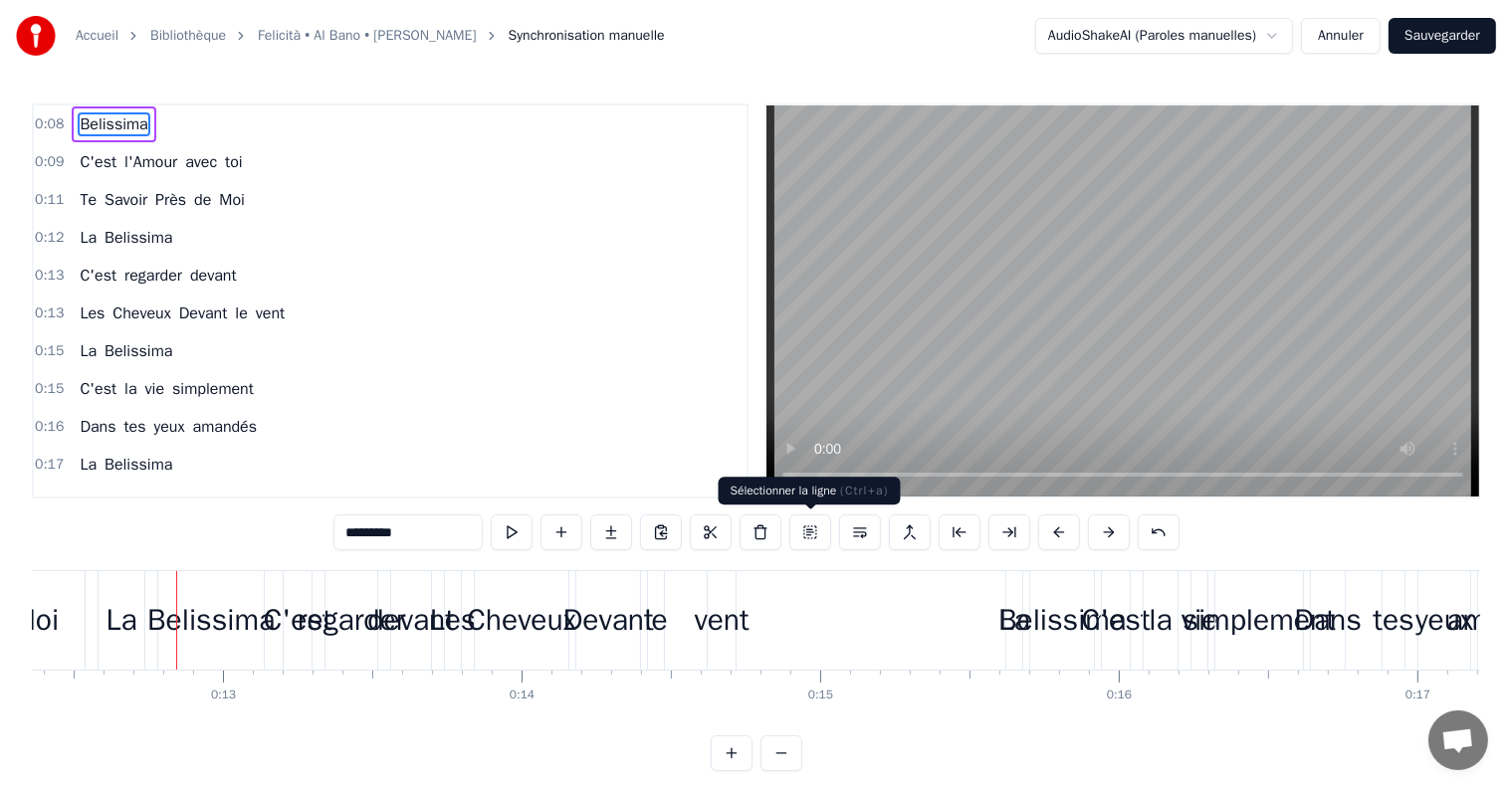click at bounding box center (1123, 300) 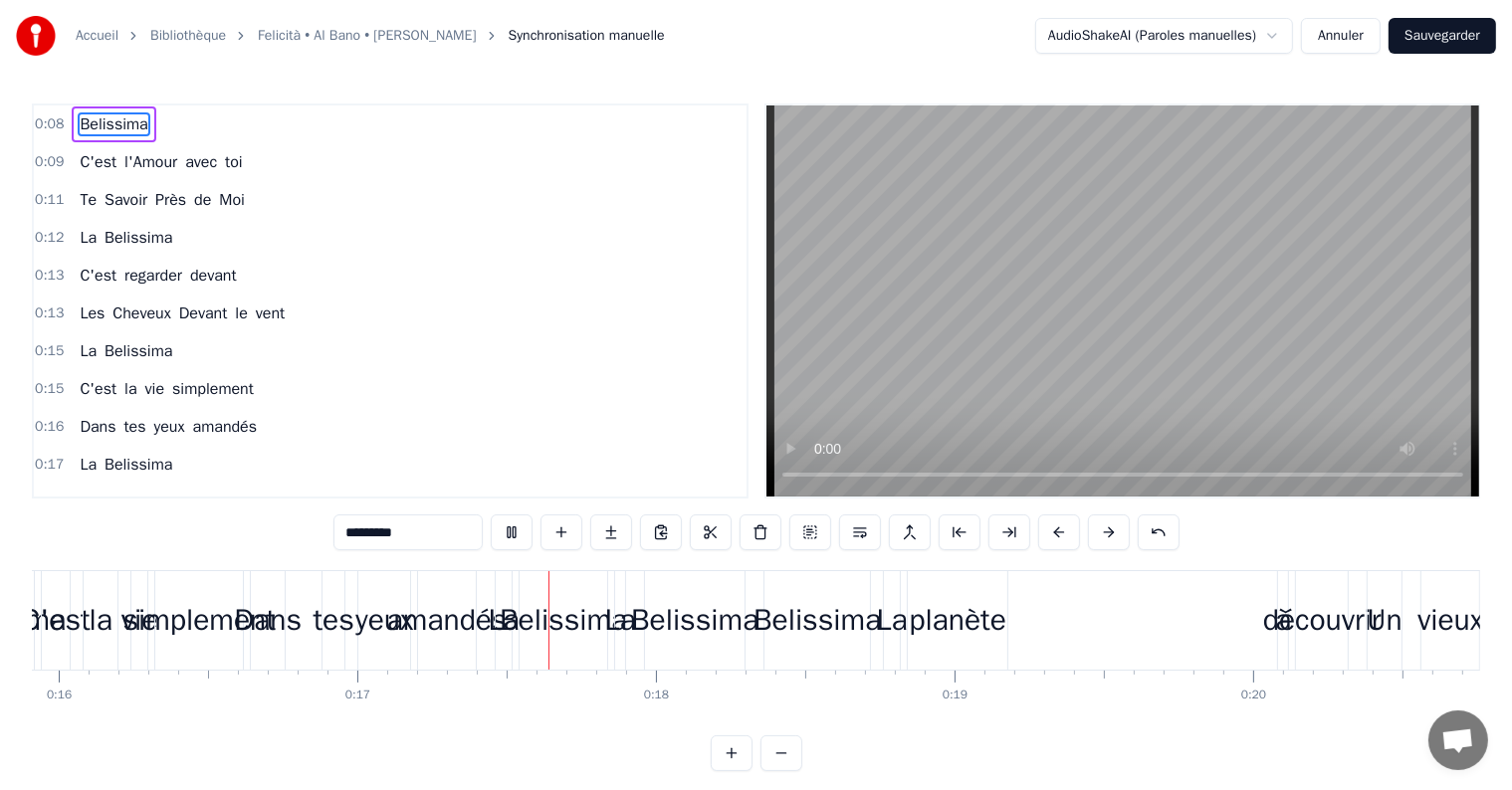 scroll, scrollTop: 0, scrollLeft: 4942, axis: horizontal 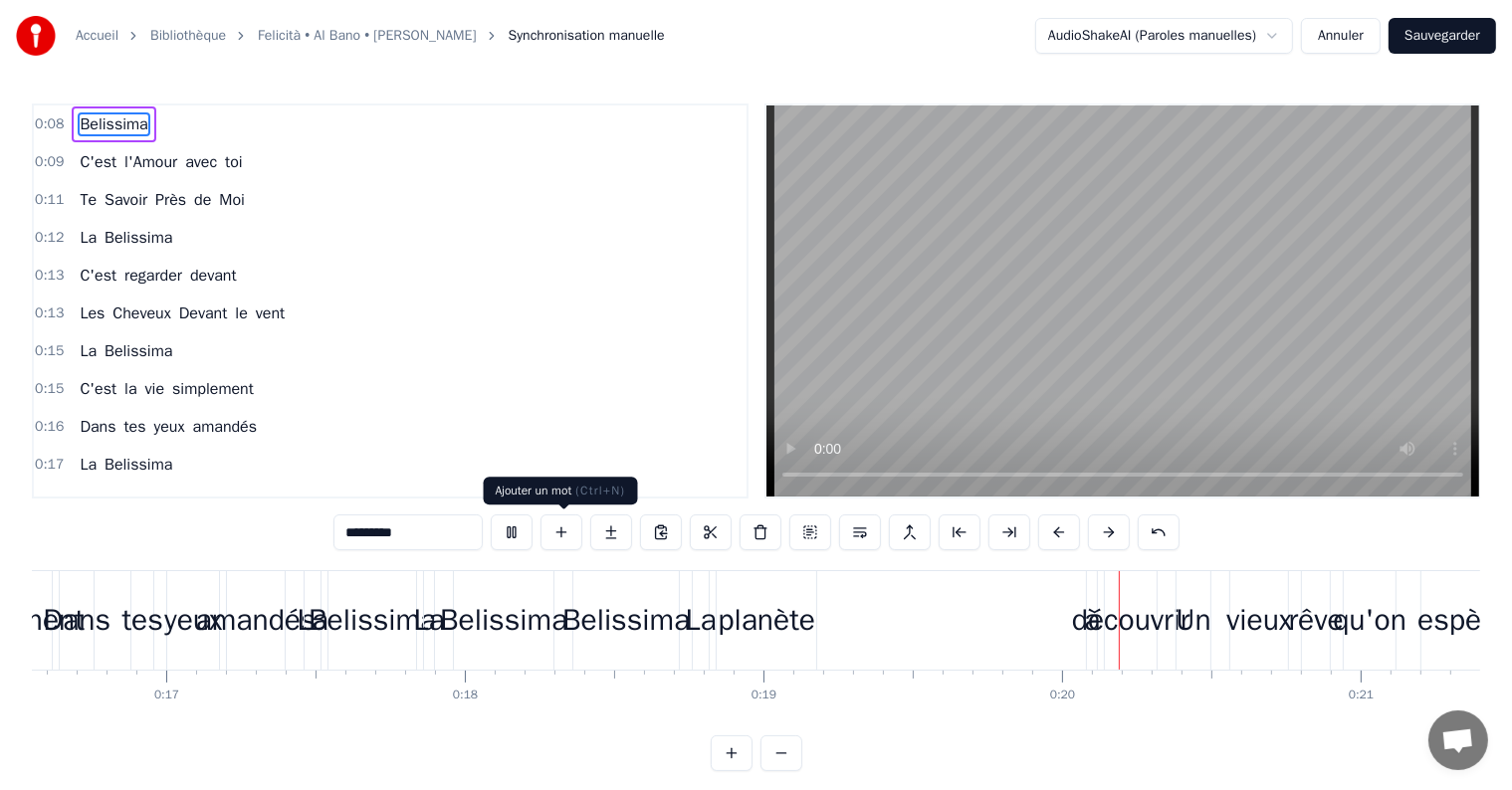 click on "Belissima" at bounding box center [504, 620] 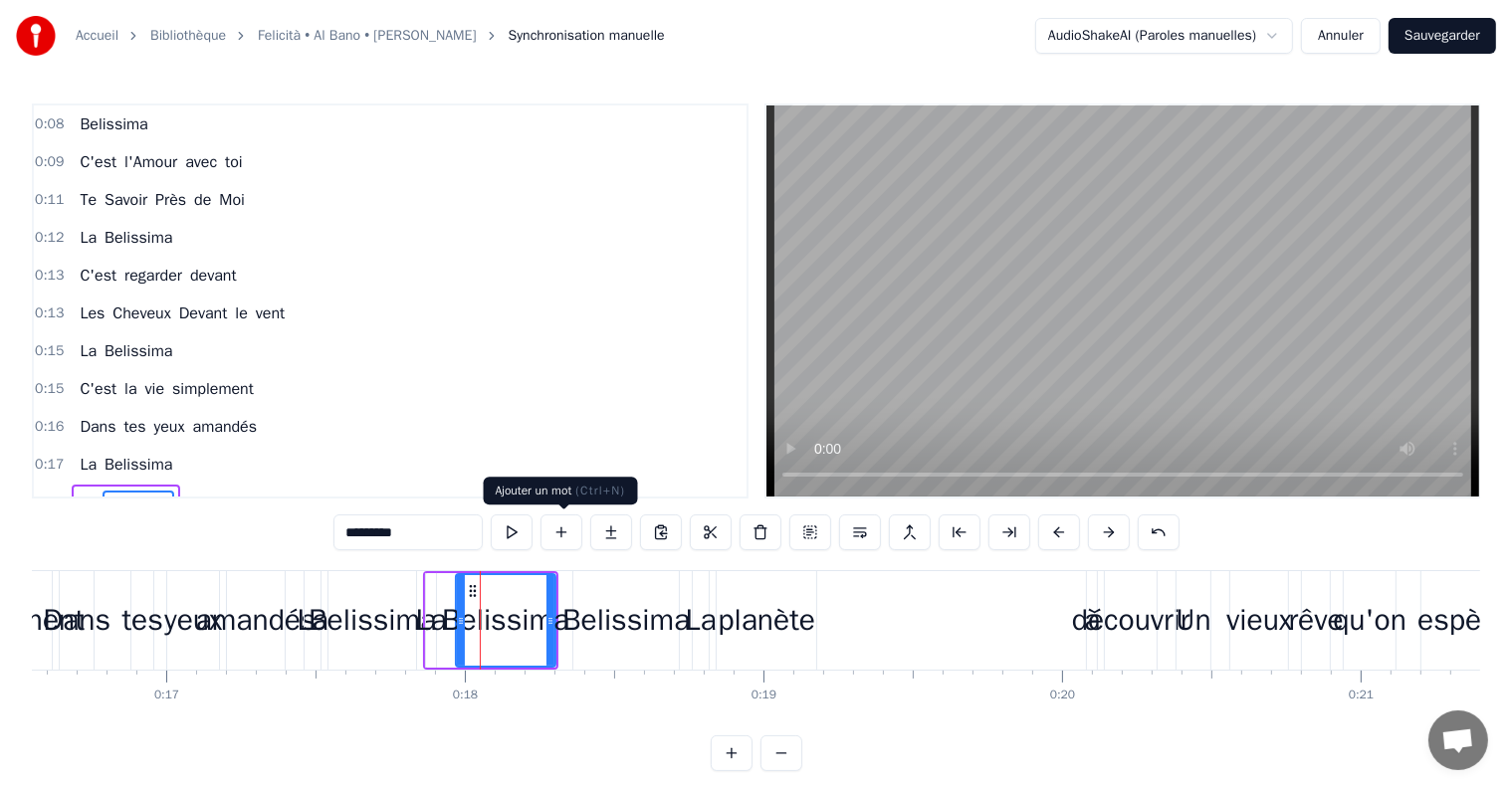 scroll, scrollTop: 188, scrollLeft: 0, axis: vertical 